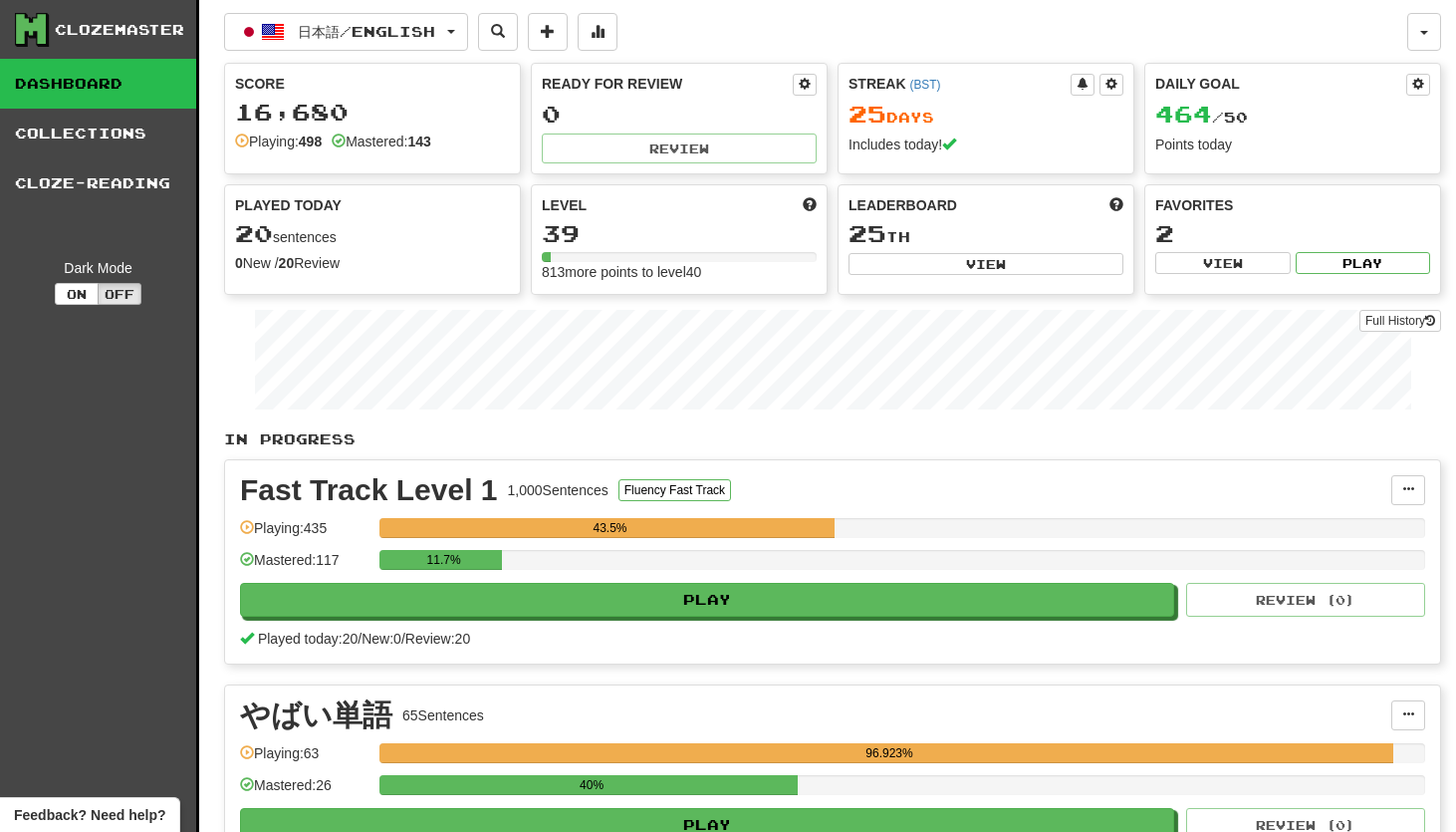 scroll, scrollTop: 0, scrollLeft: 0, axis: both 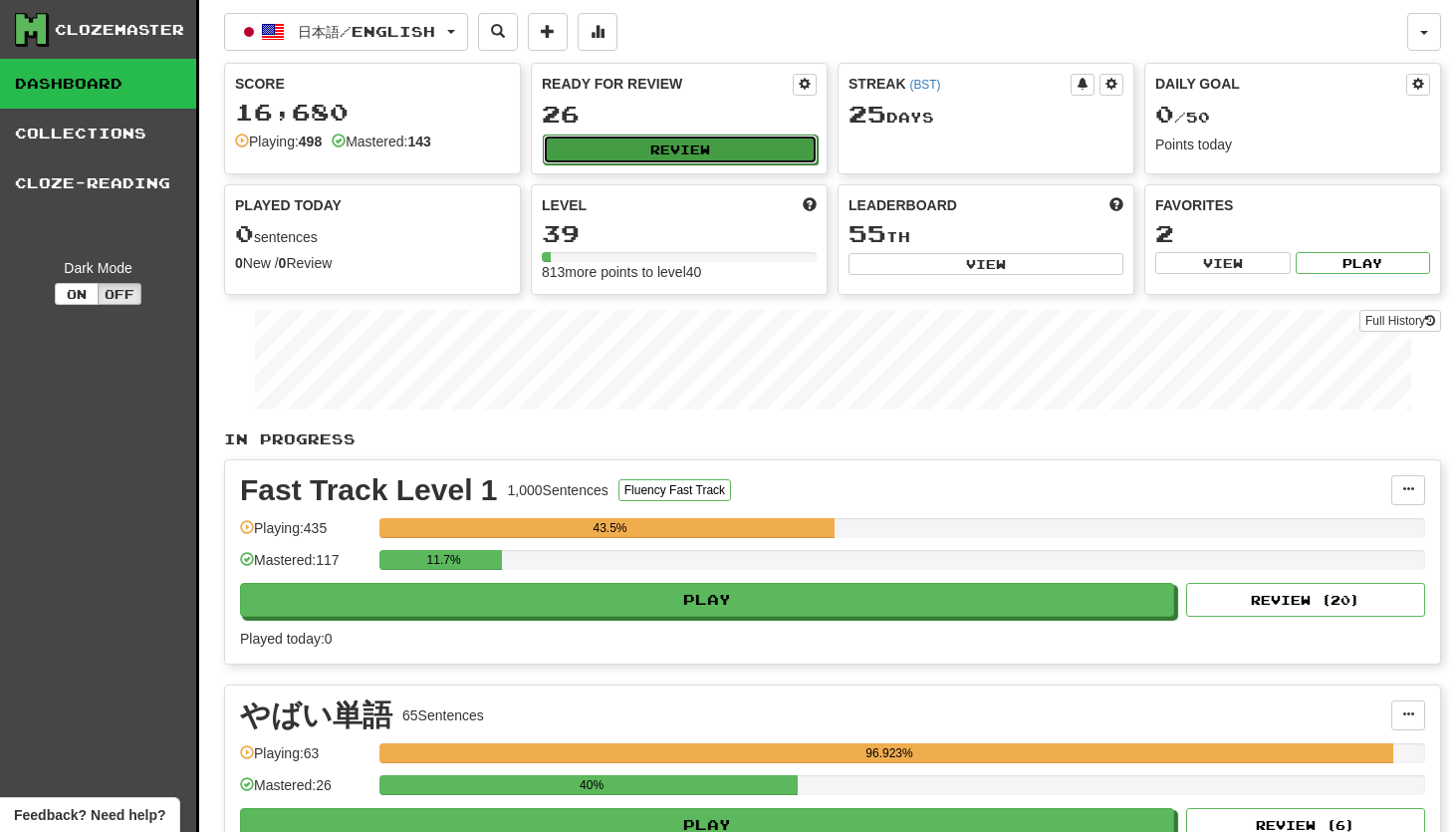 click on "Review" at bounding box center (680, 149) 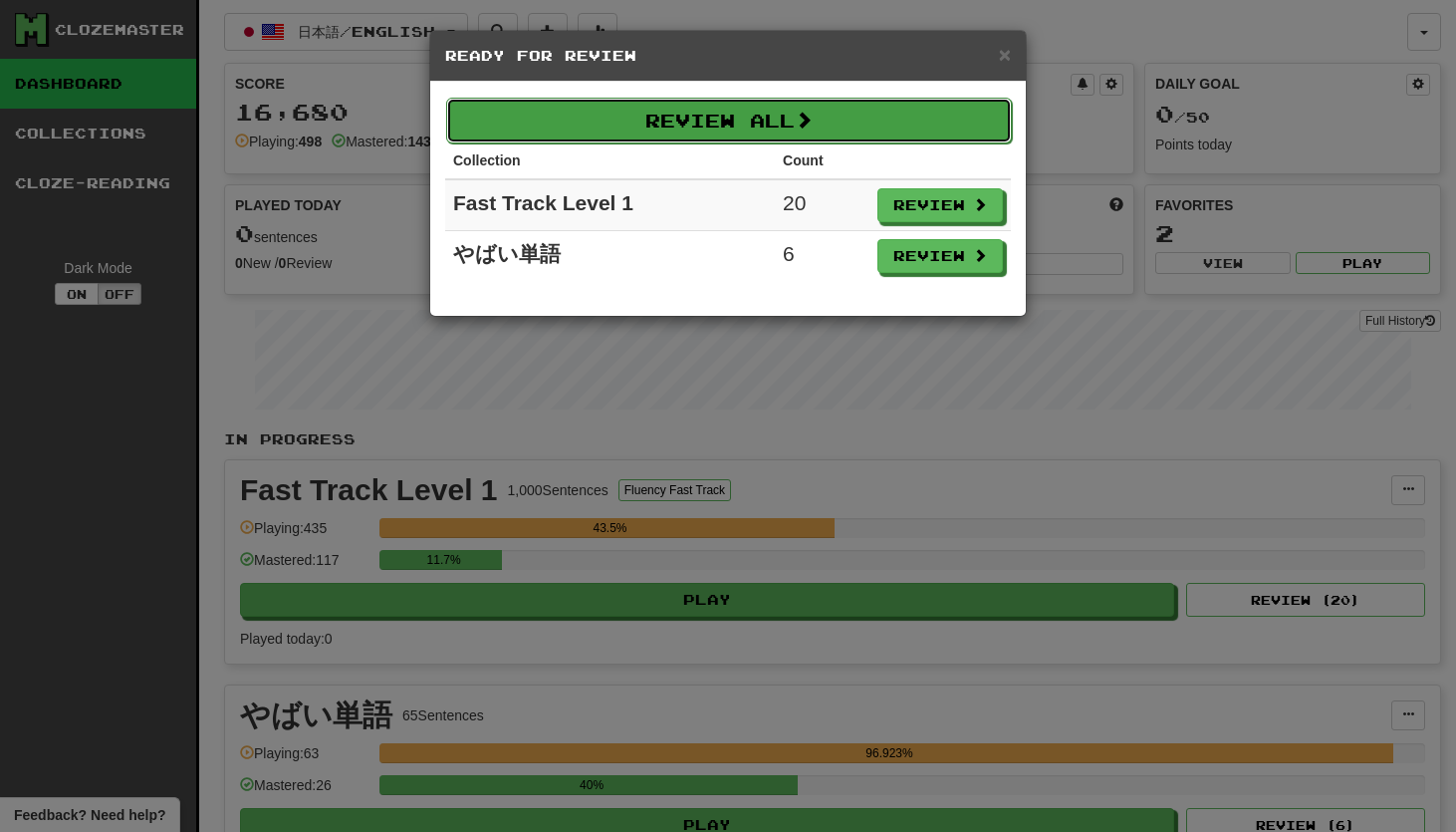 click at bounding box center [804, 120] 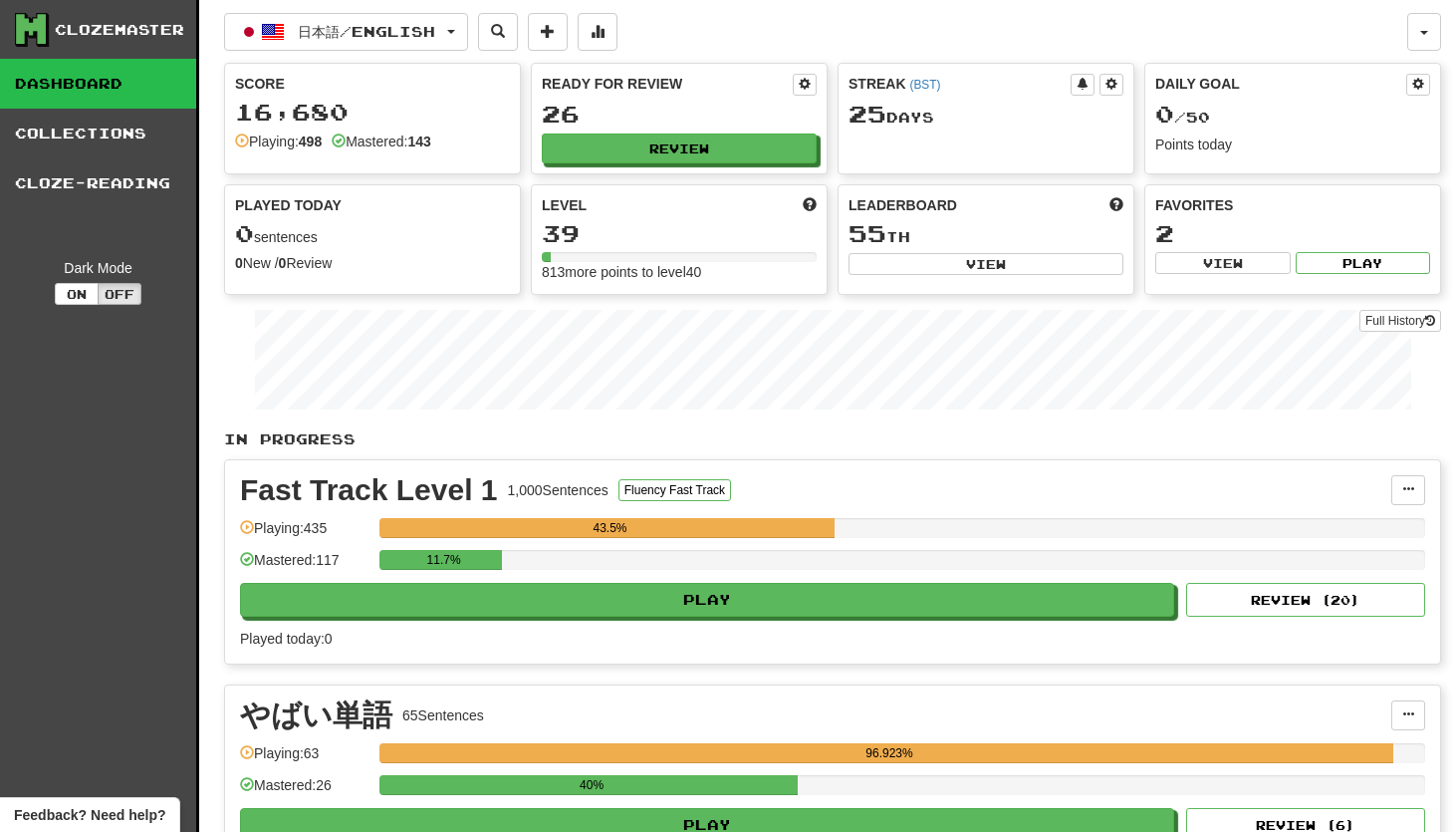 select on "**" 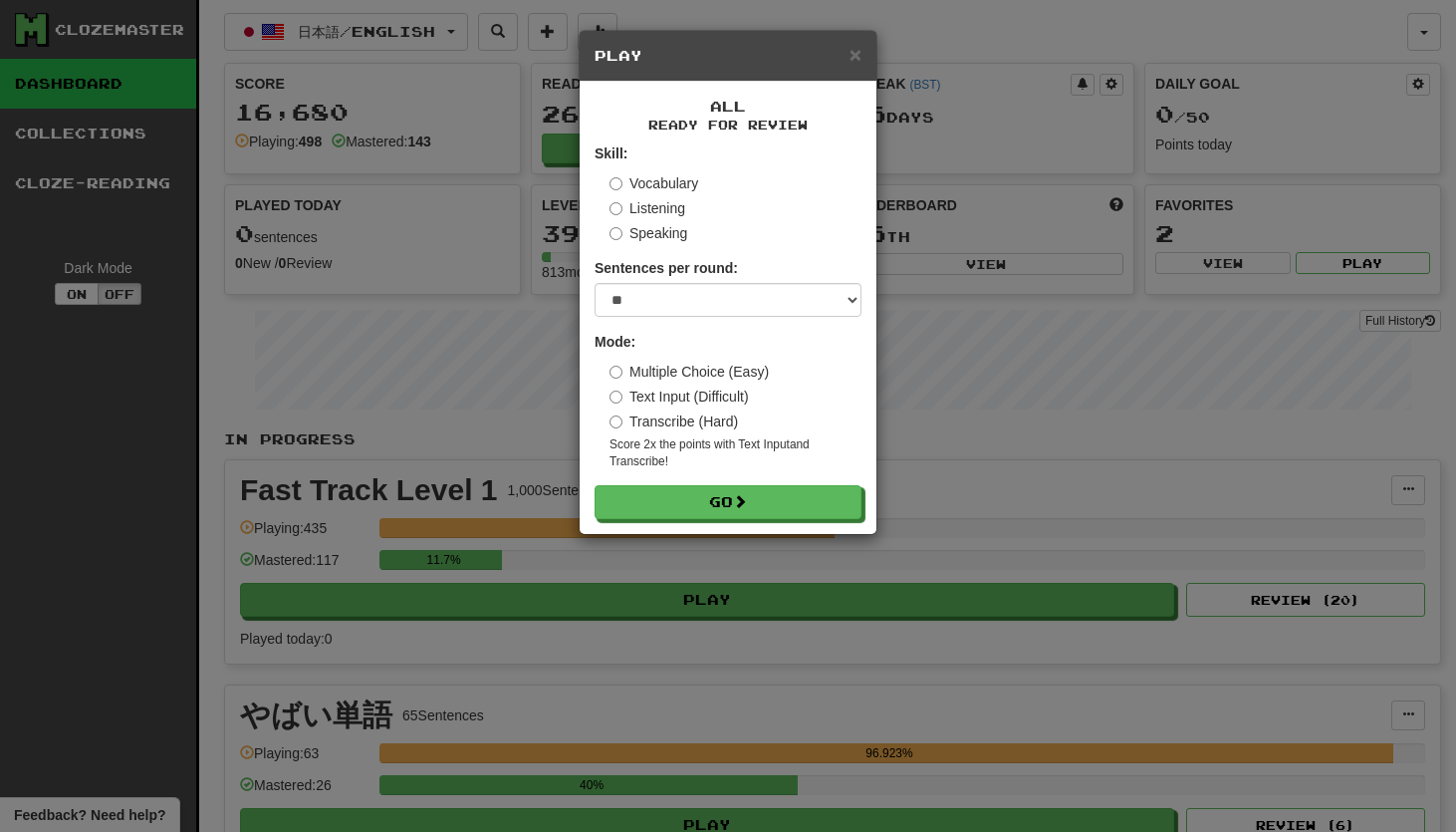 click on "Transcribe (Hard)" at bounding box center [673, 421] 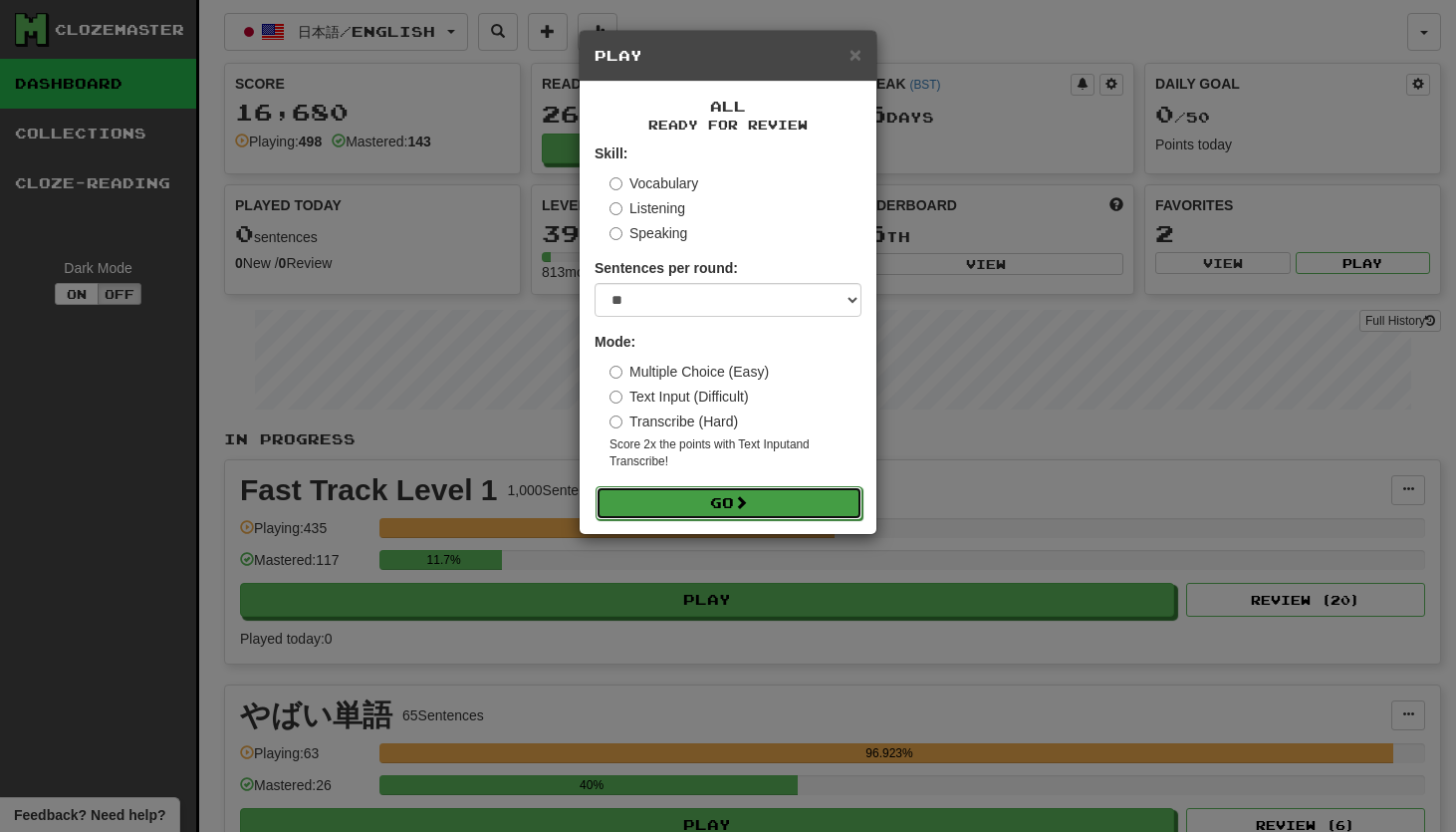 click on "Go" at bounding box center [729, 503] 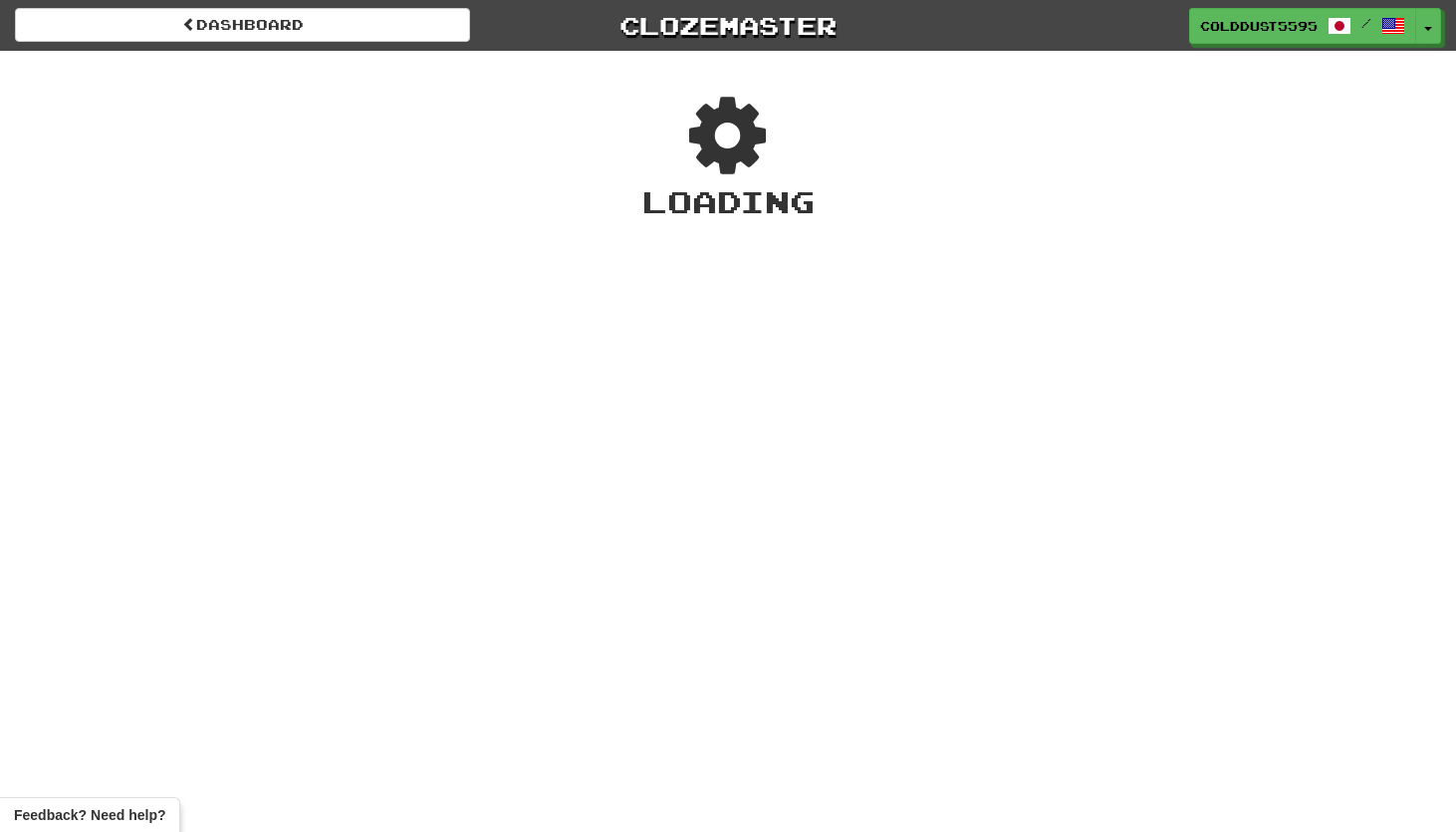 scroll, scrollTop: 0, scrollLeft: 0, axis: both 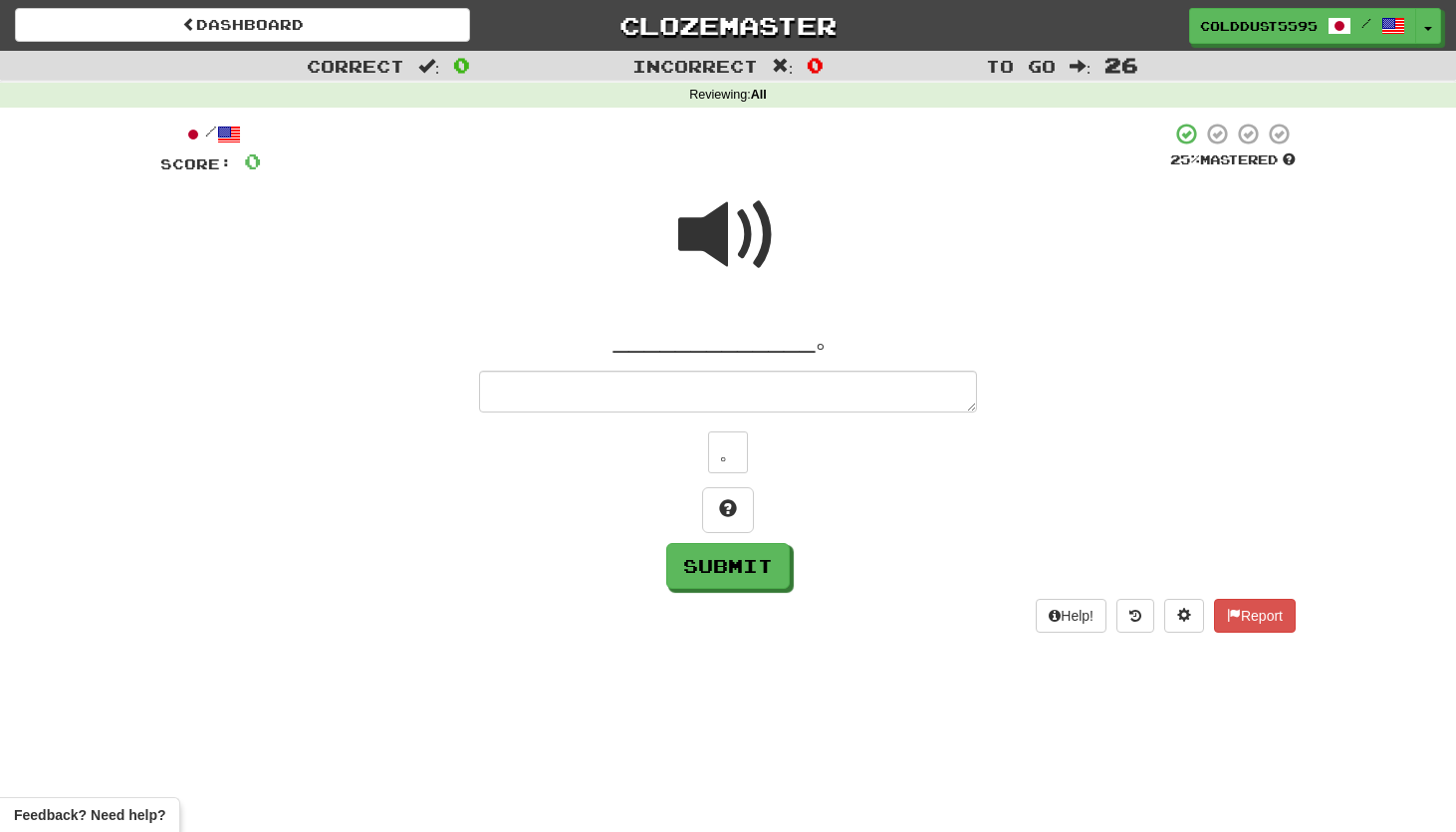 type on "*" 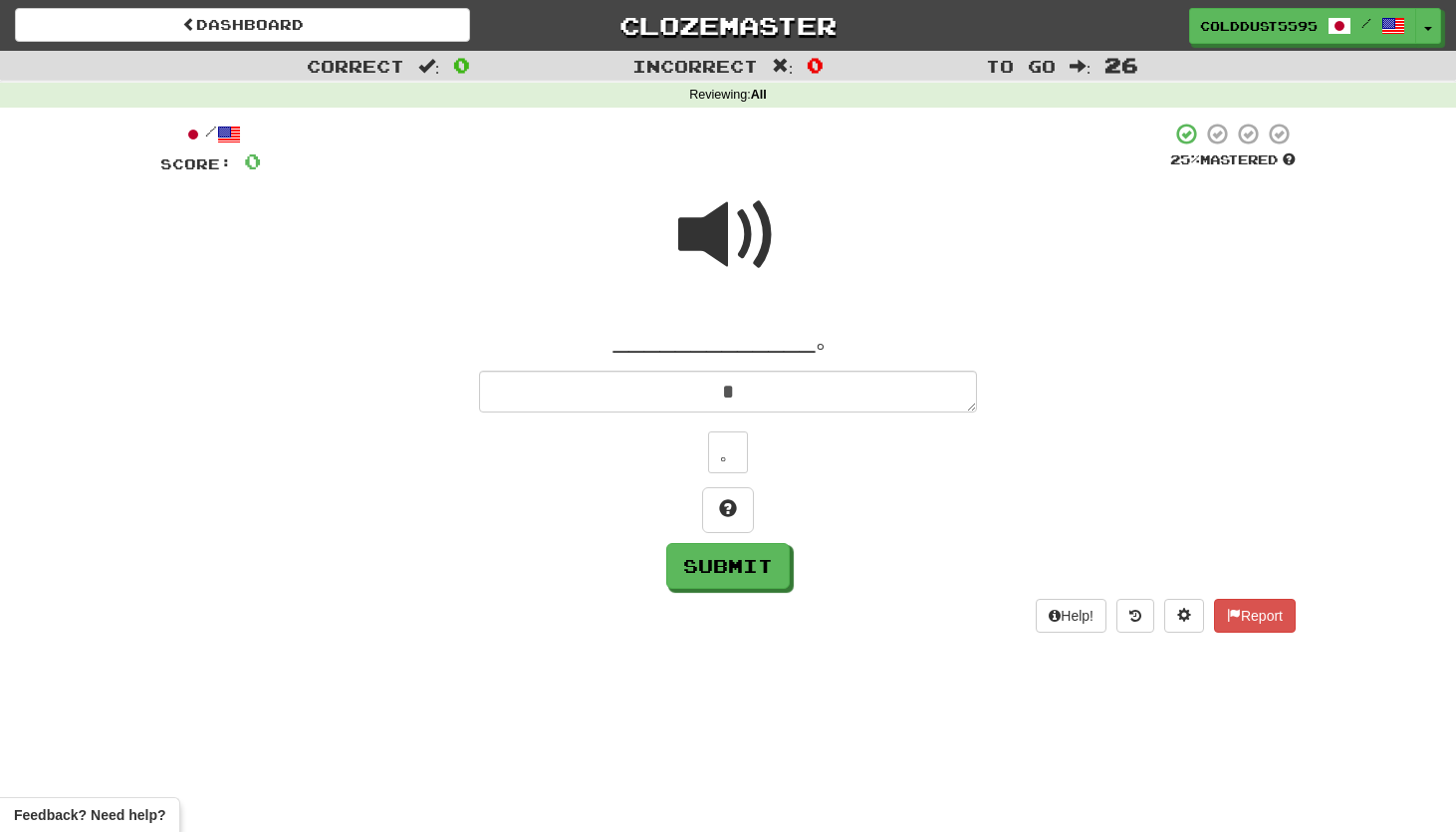 type on "*" 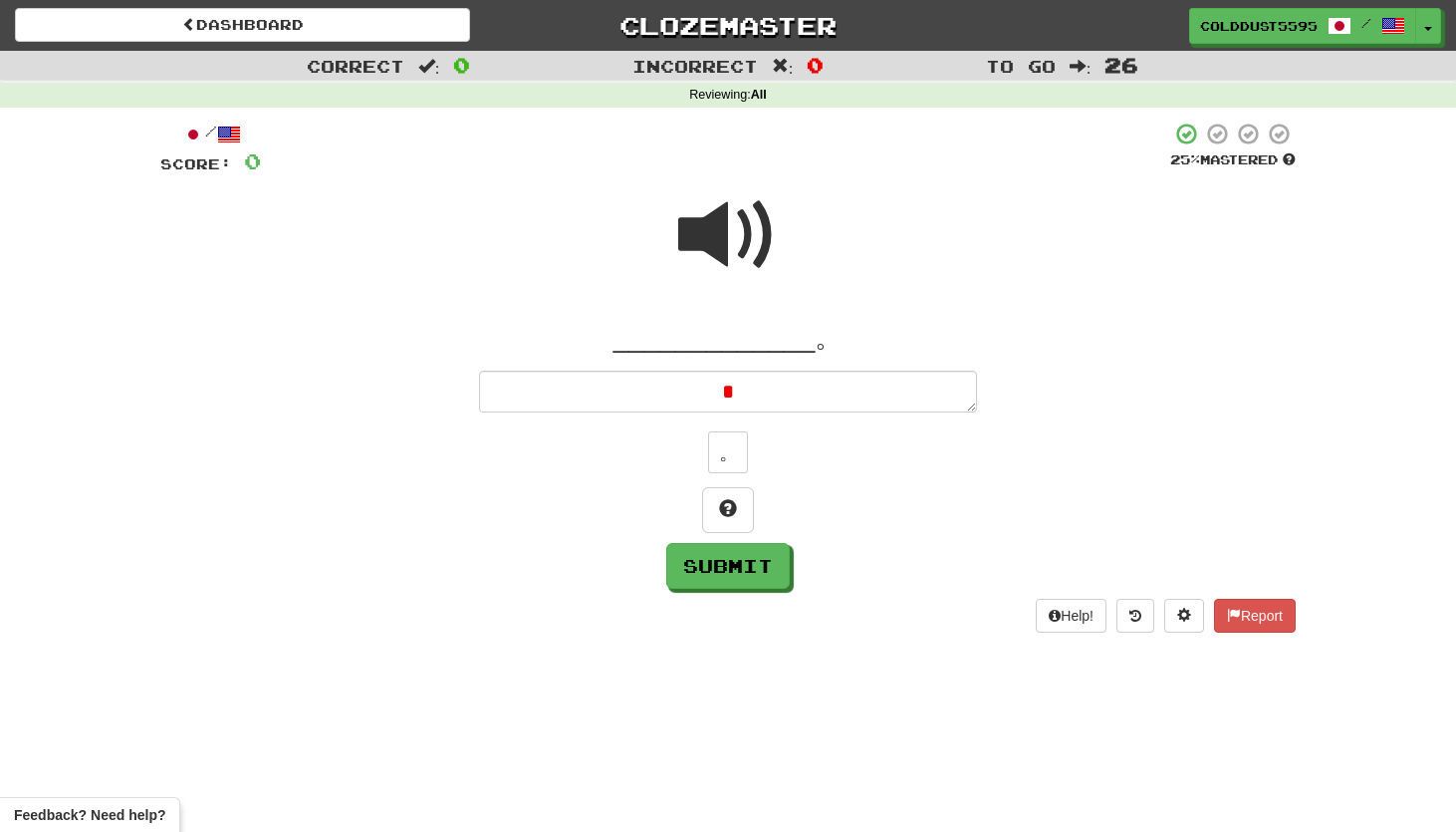 type on "*" 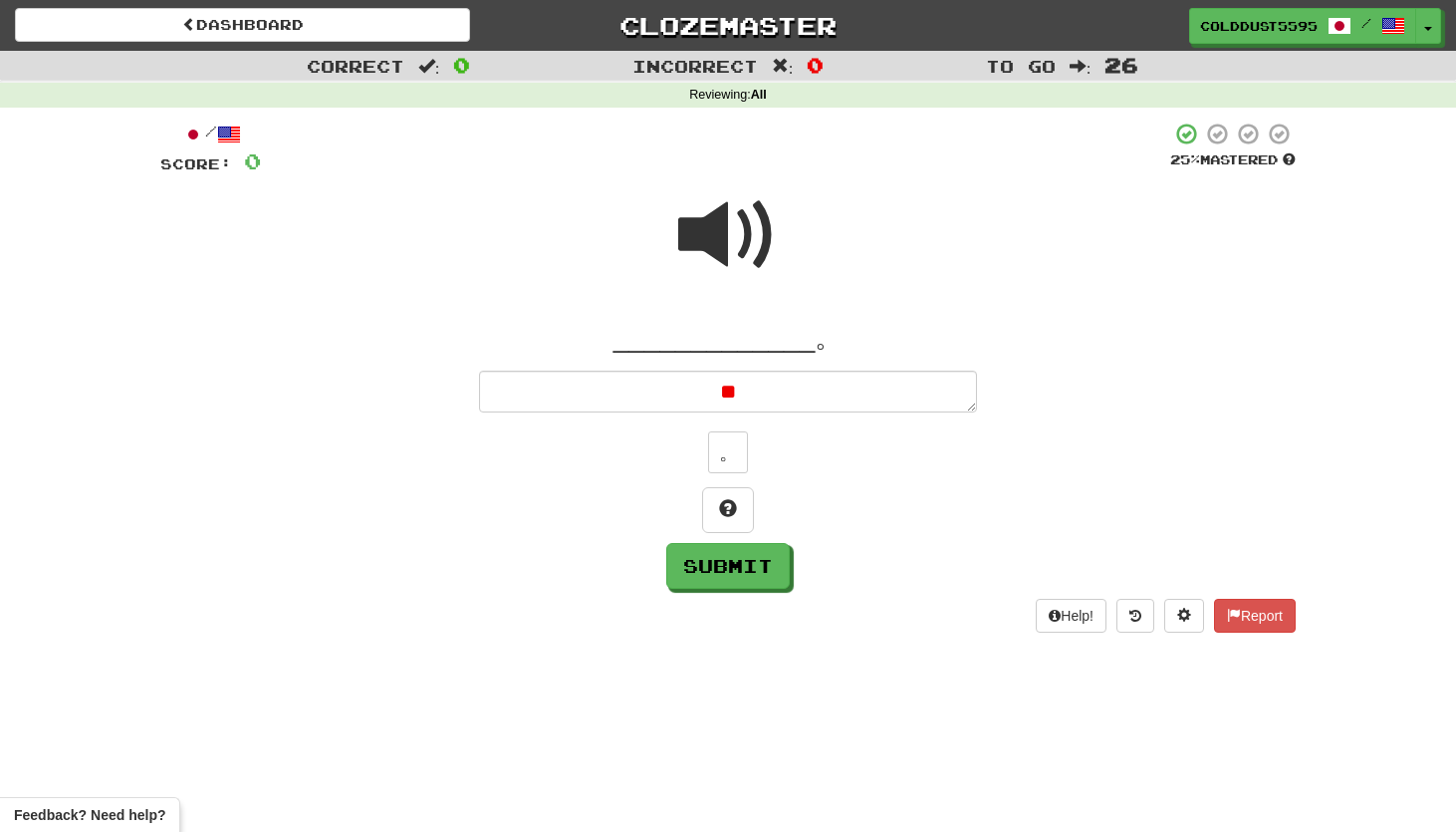 type on "**" 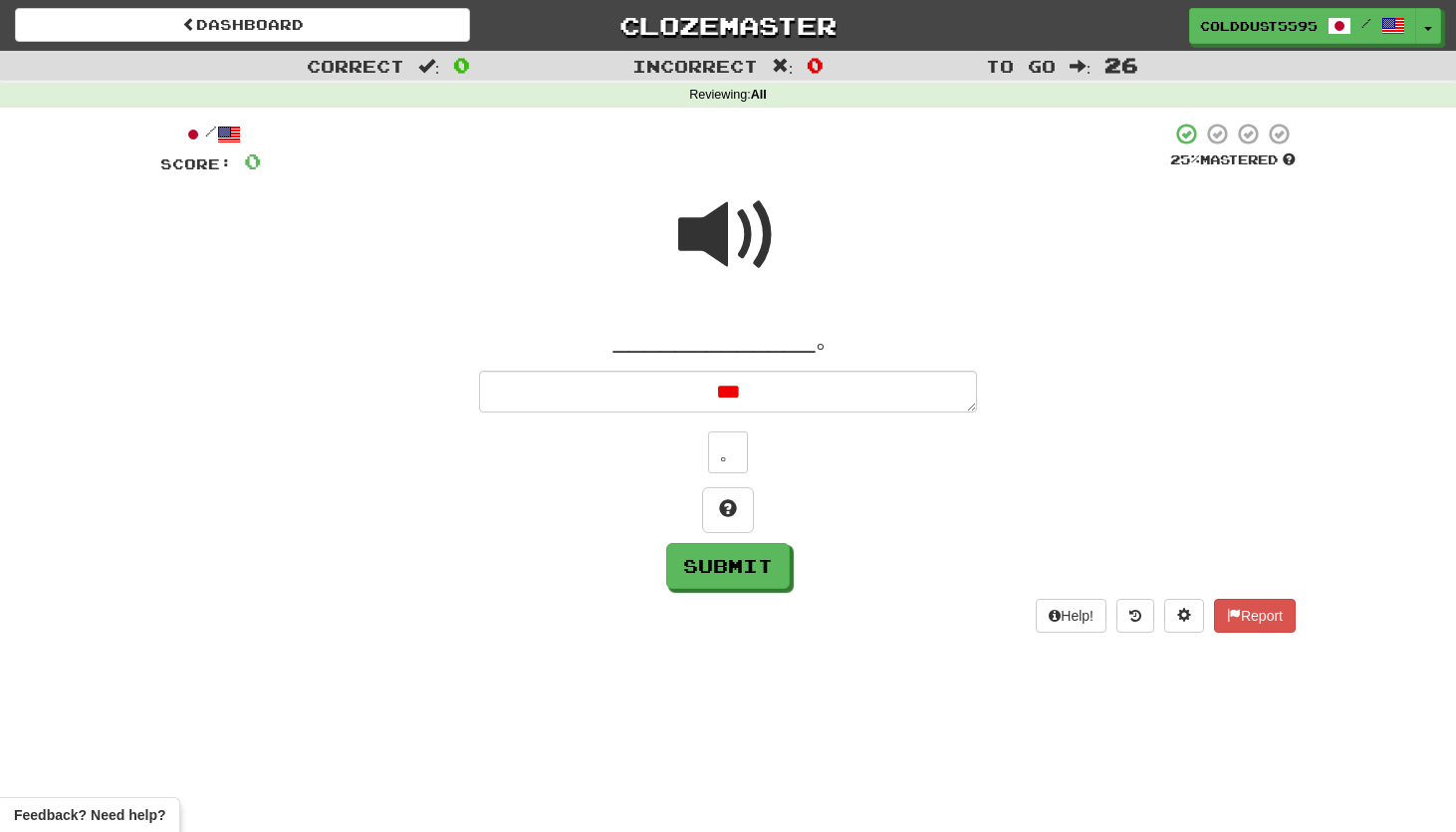 type on "*" 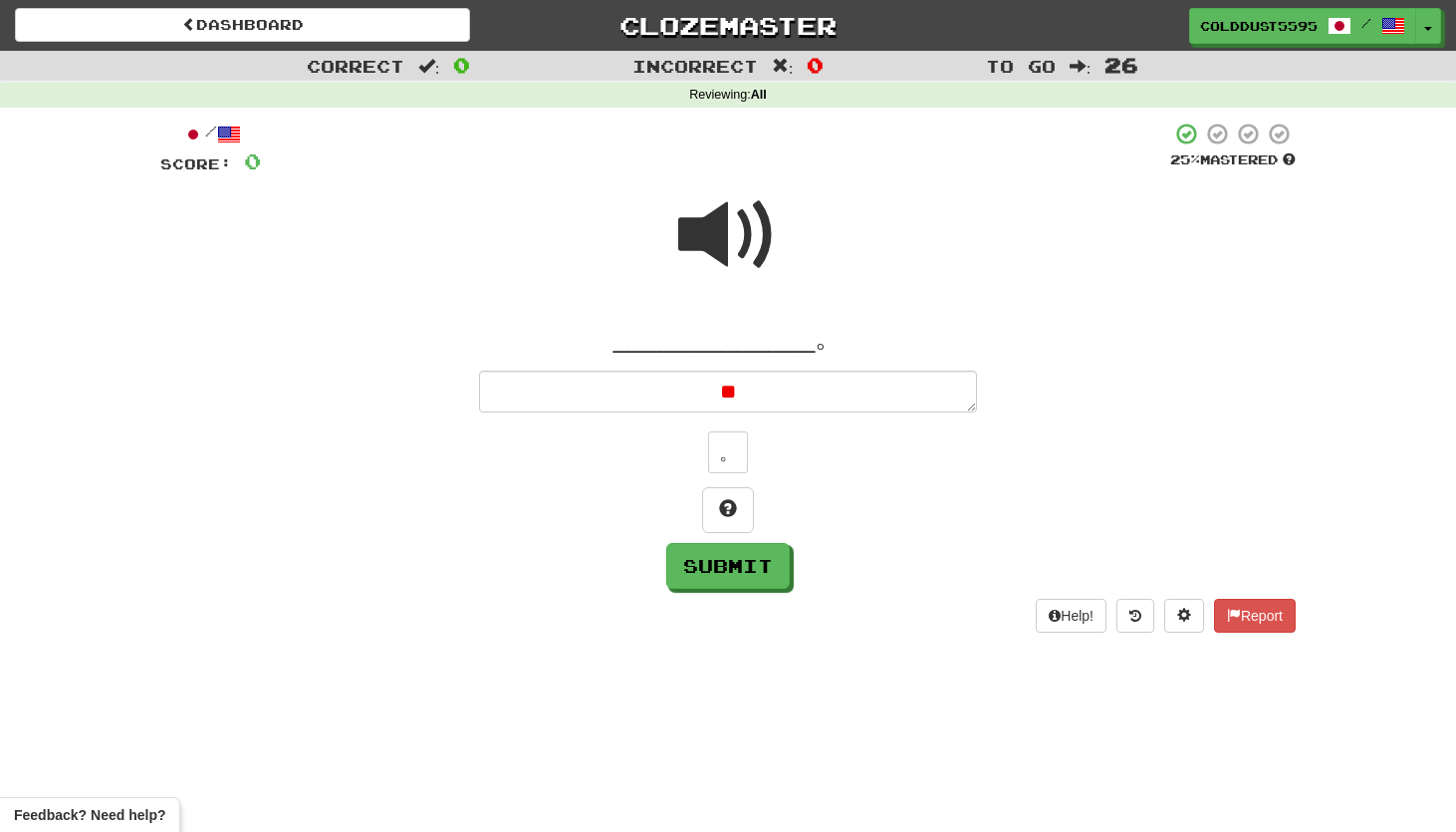 type on "*" 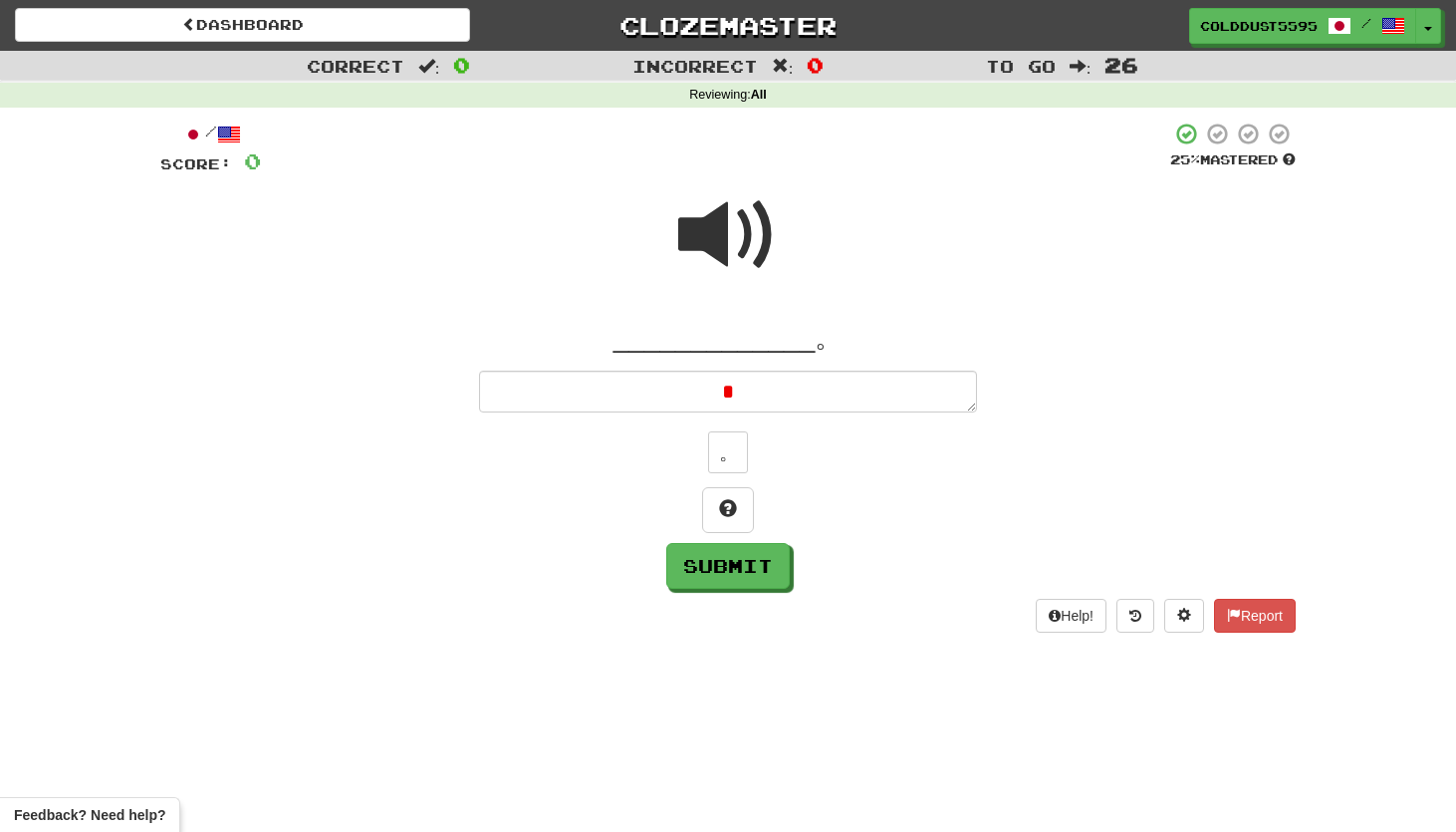 type 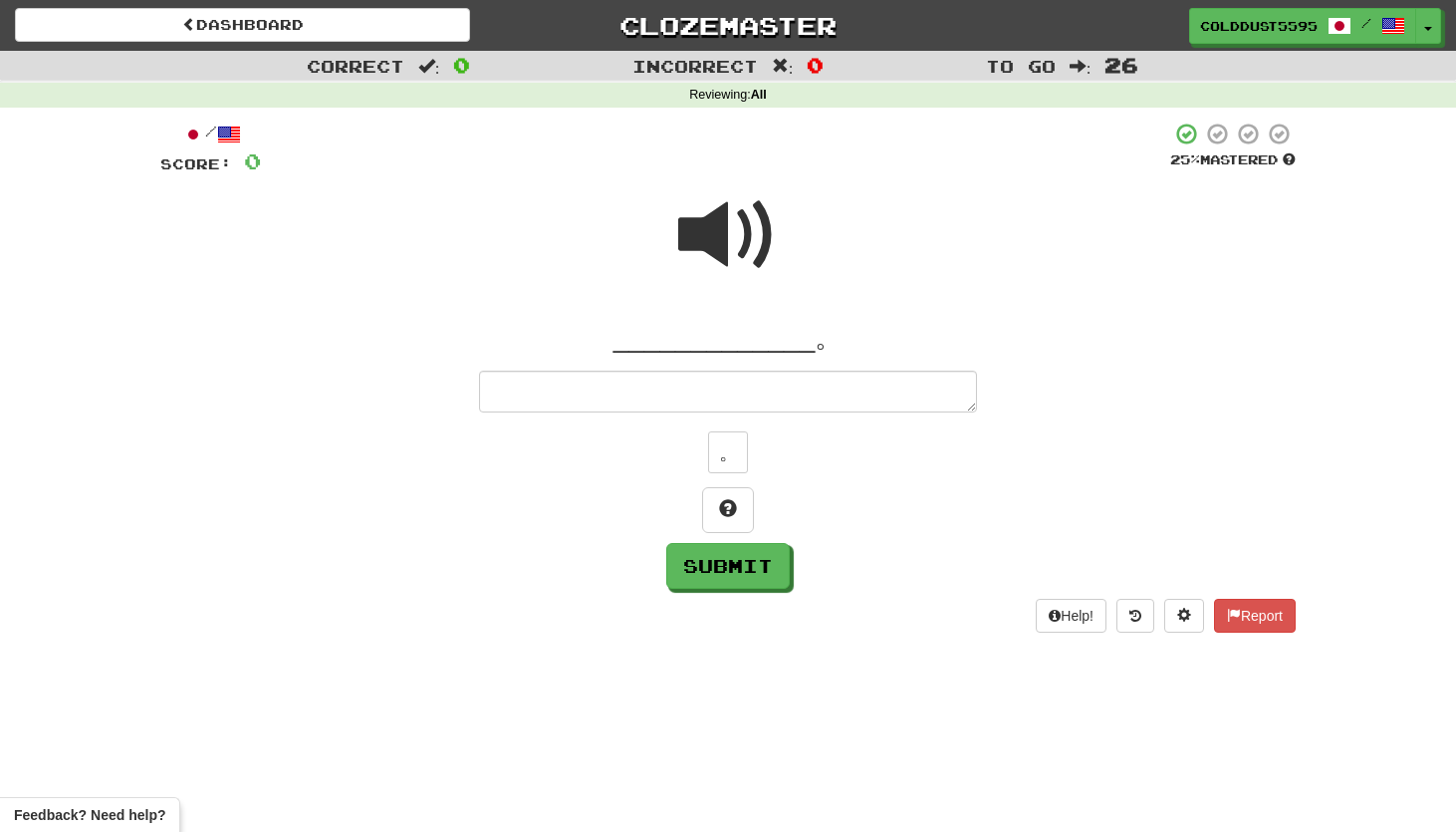 type on "*" 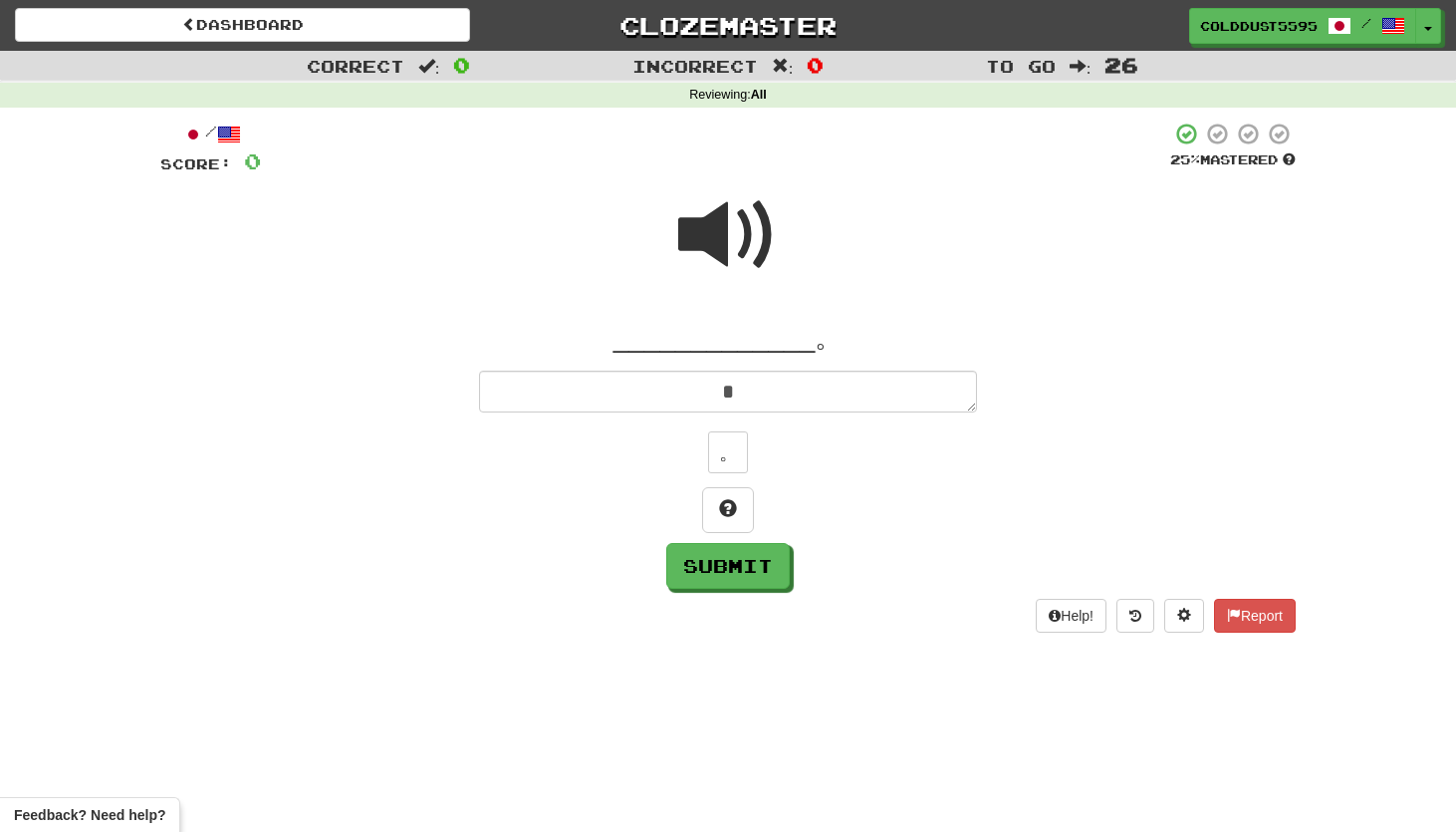 type on "*" 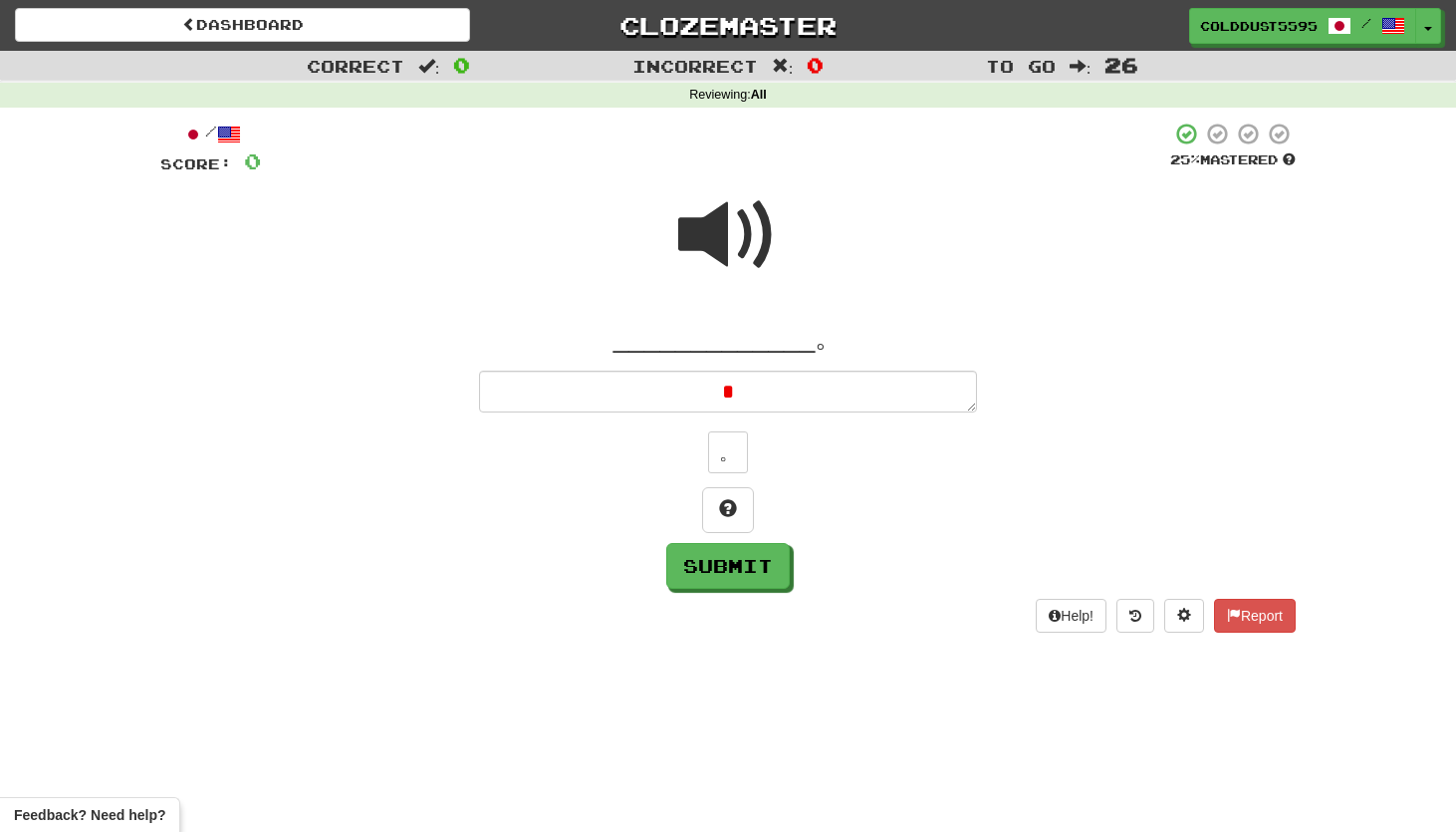 type on "*" 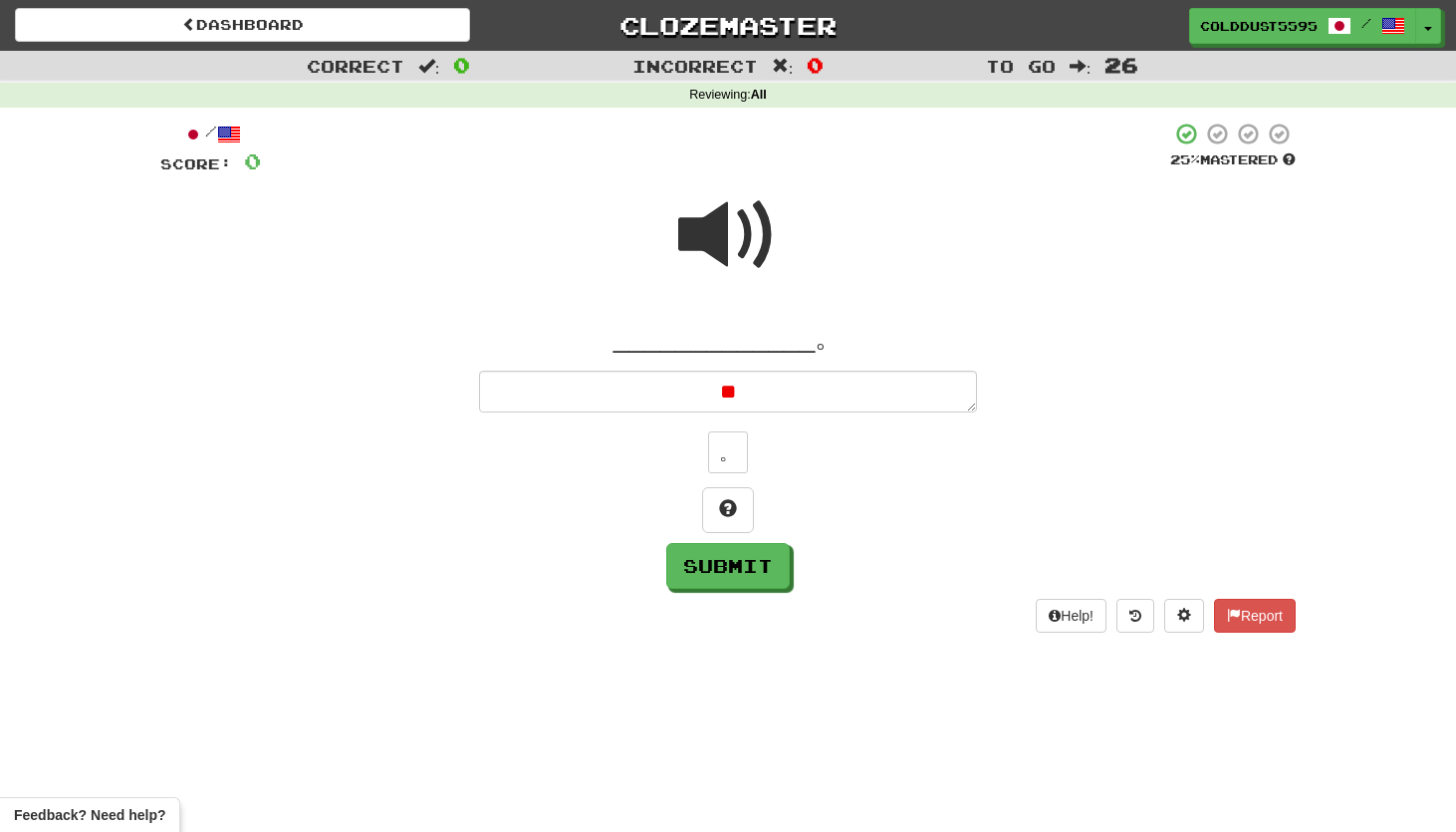 type on "*" 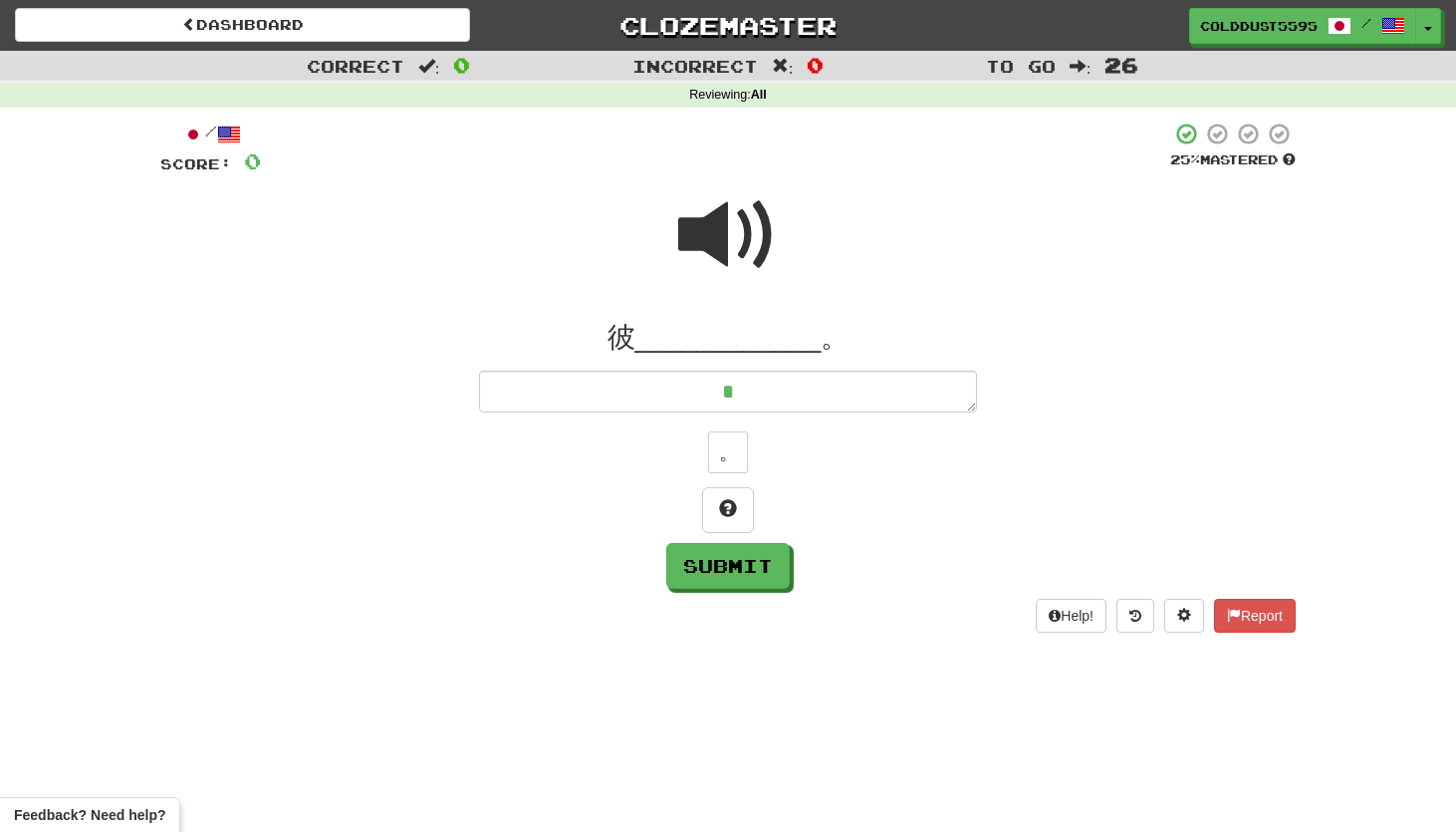 type on "*" 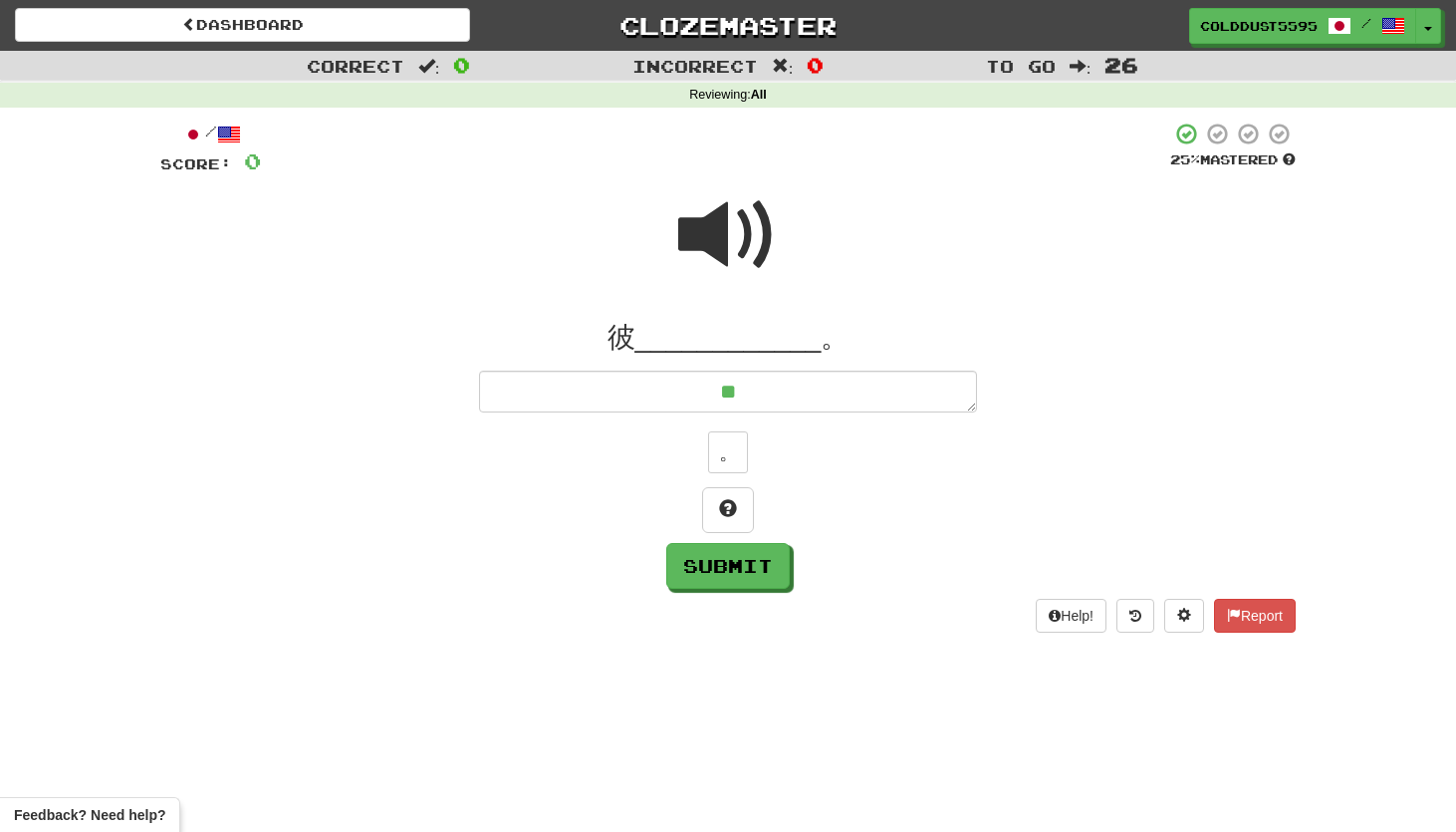 type on "*" 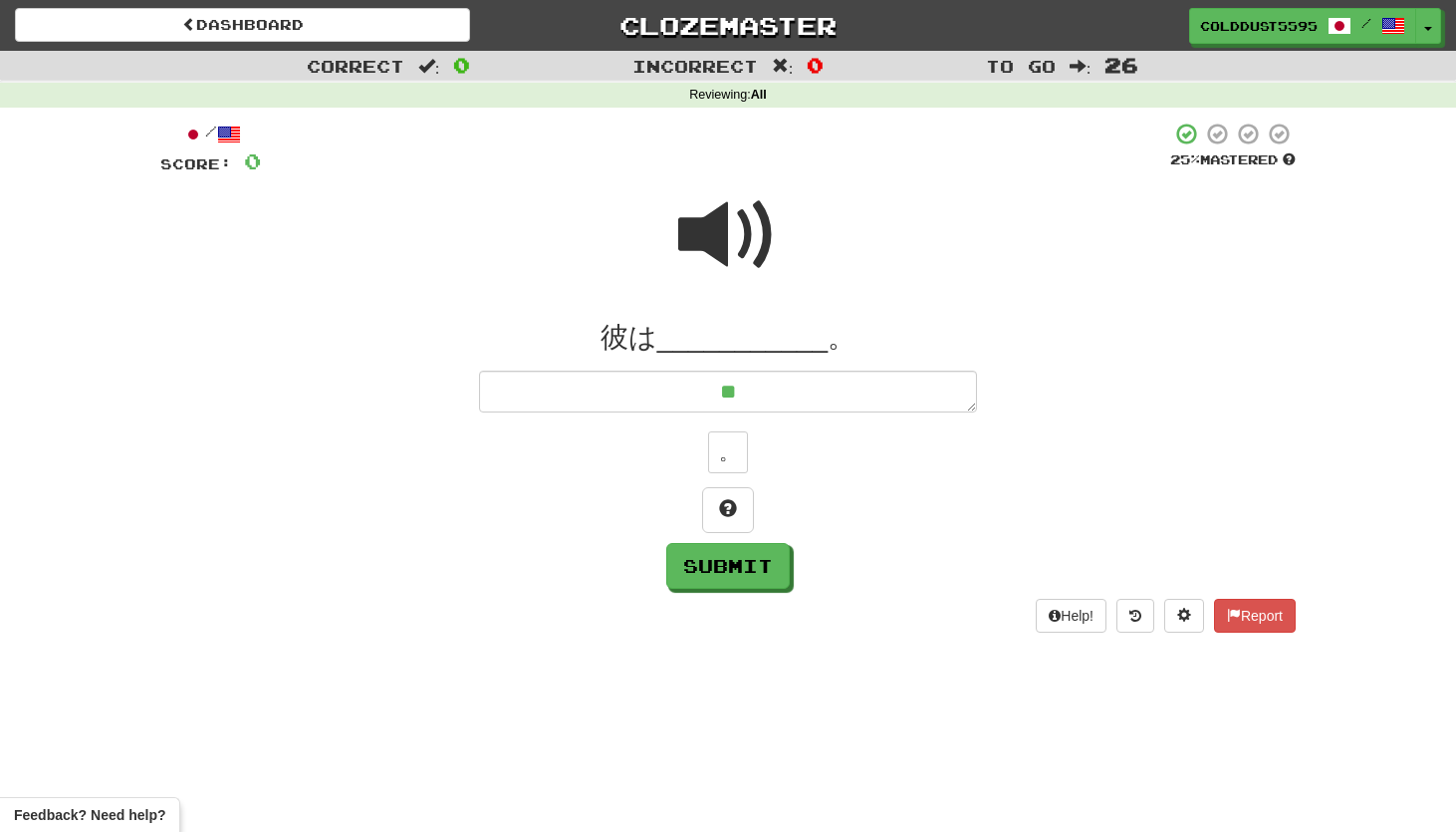 type on "*" 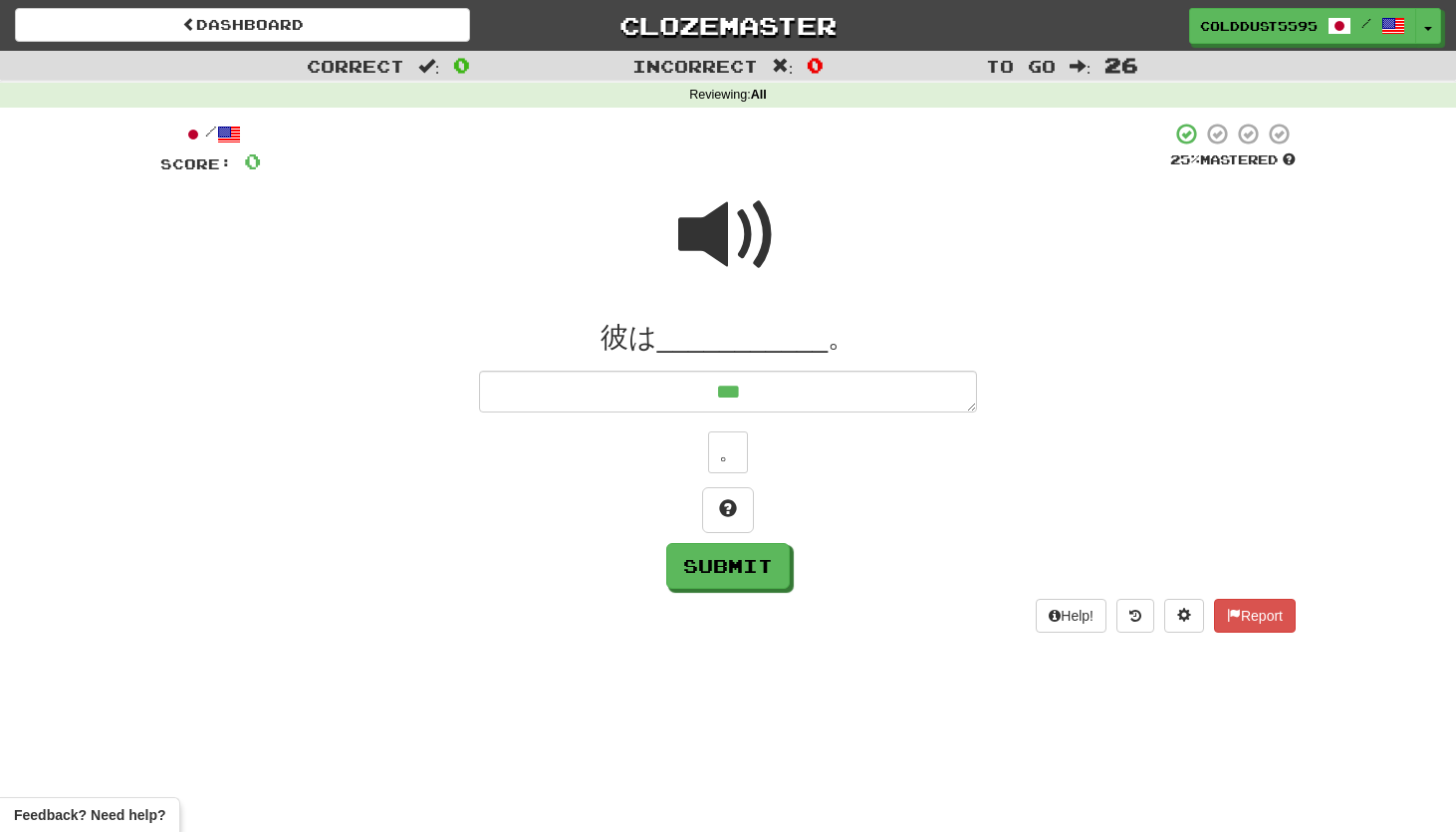 type on "***" 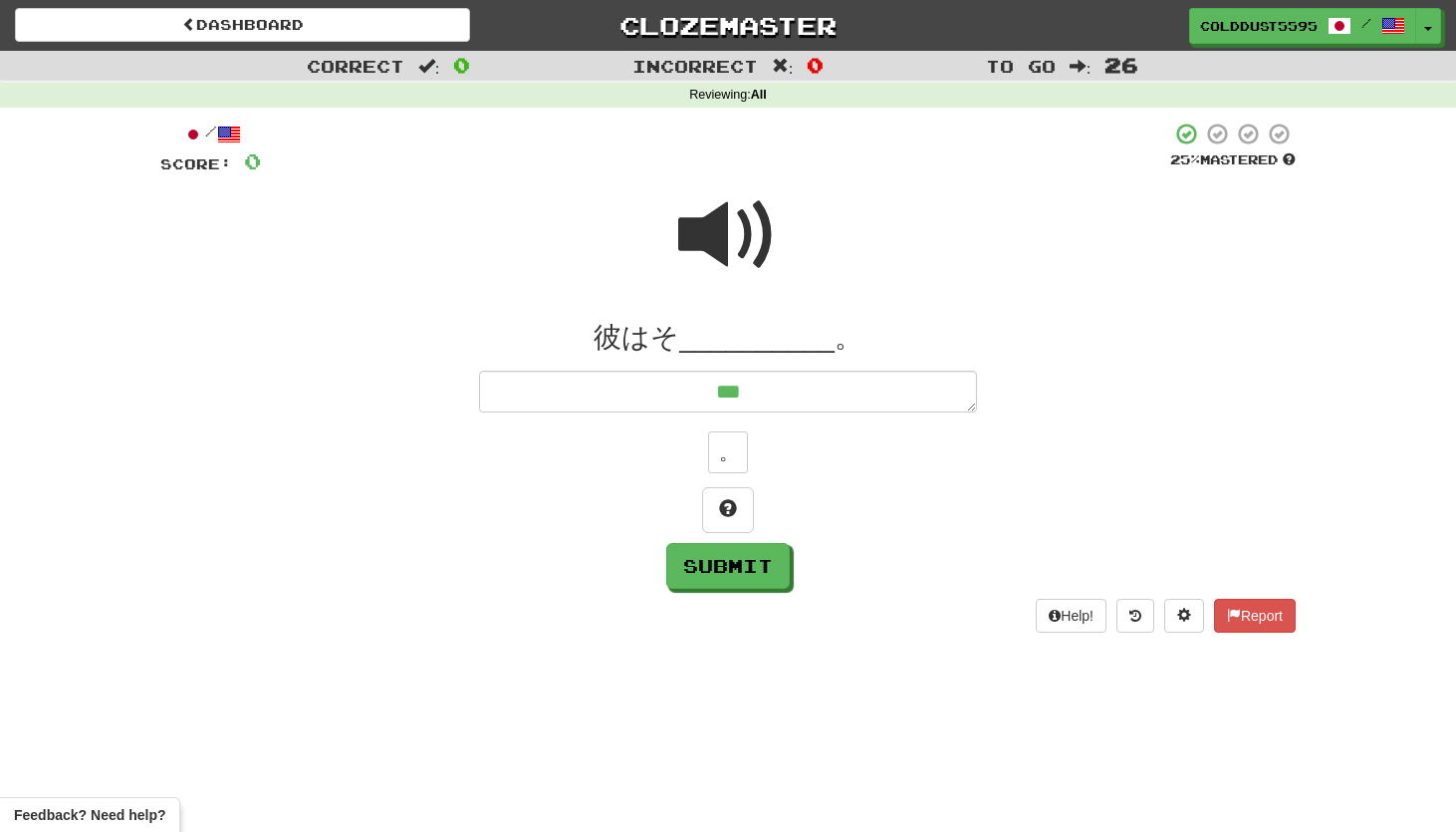 type on "*" 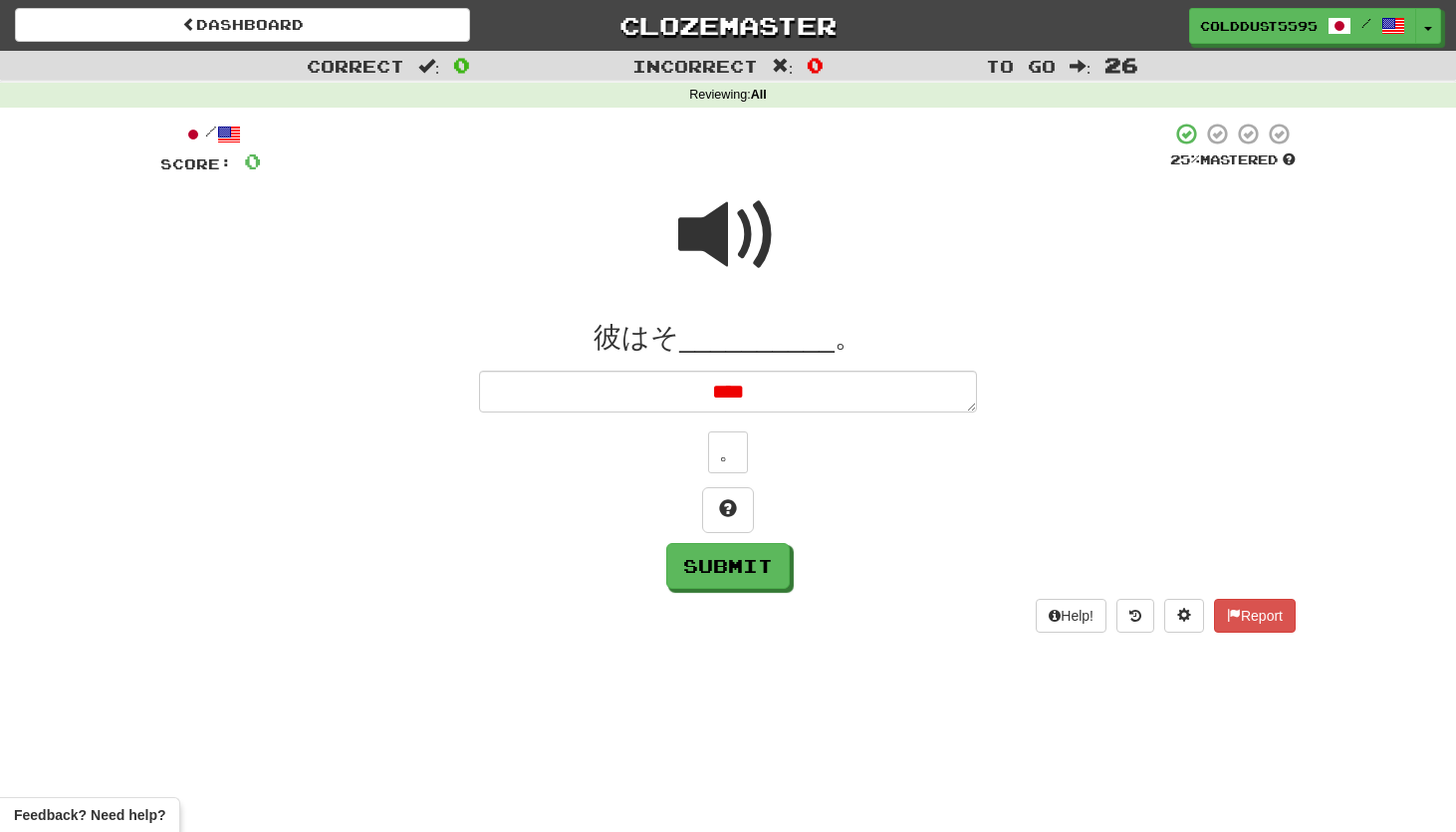 type on "*" 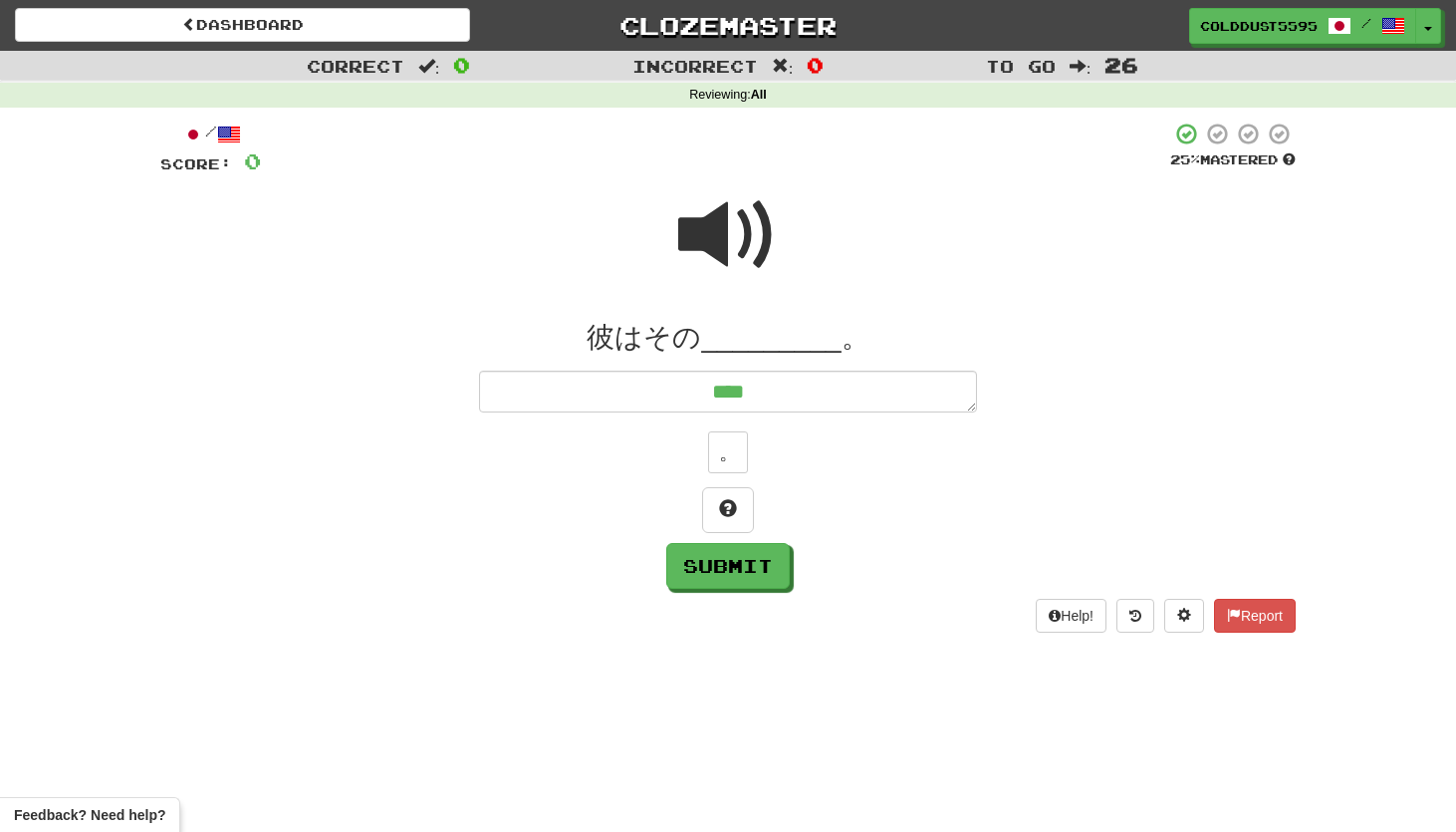 type on "*" 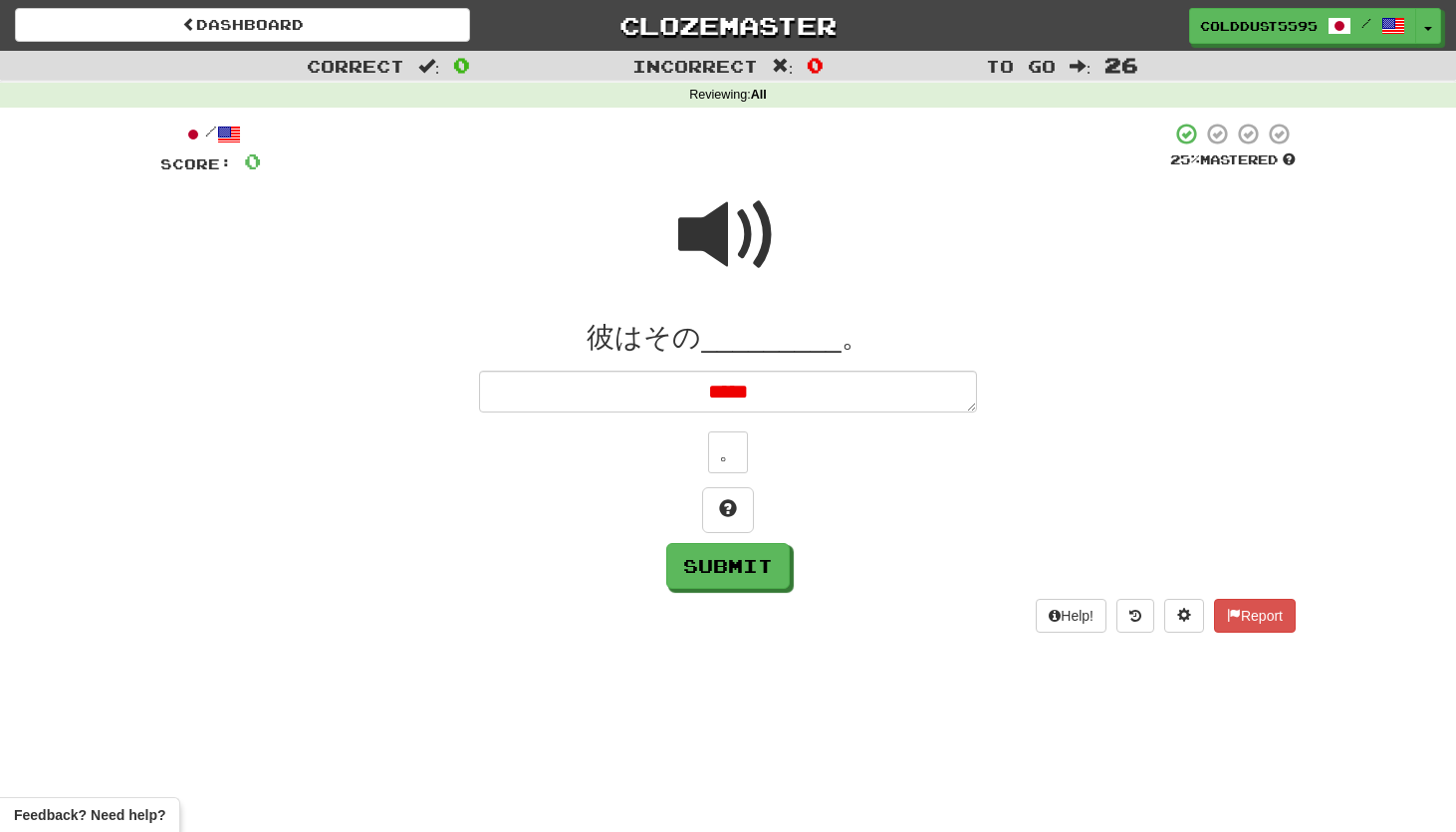 type on "*" 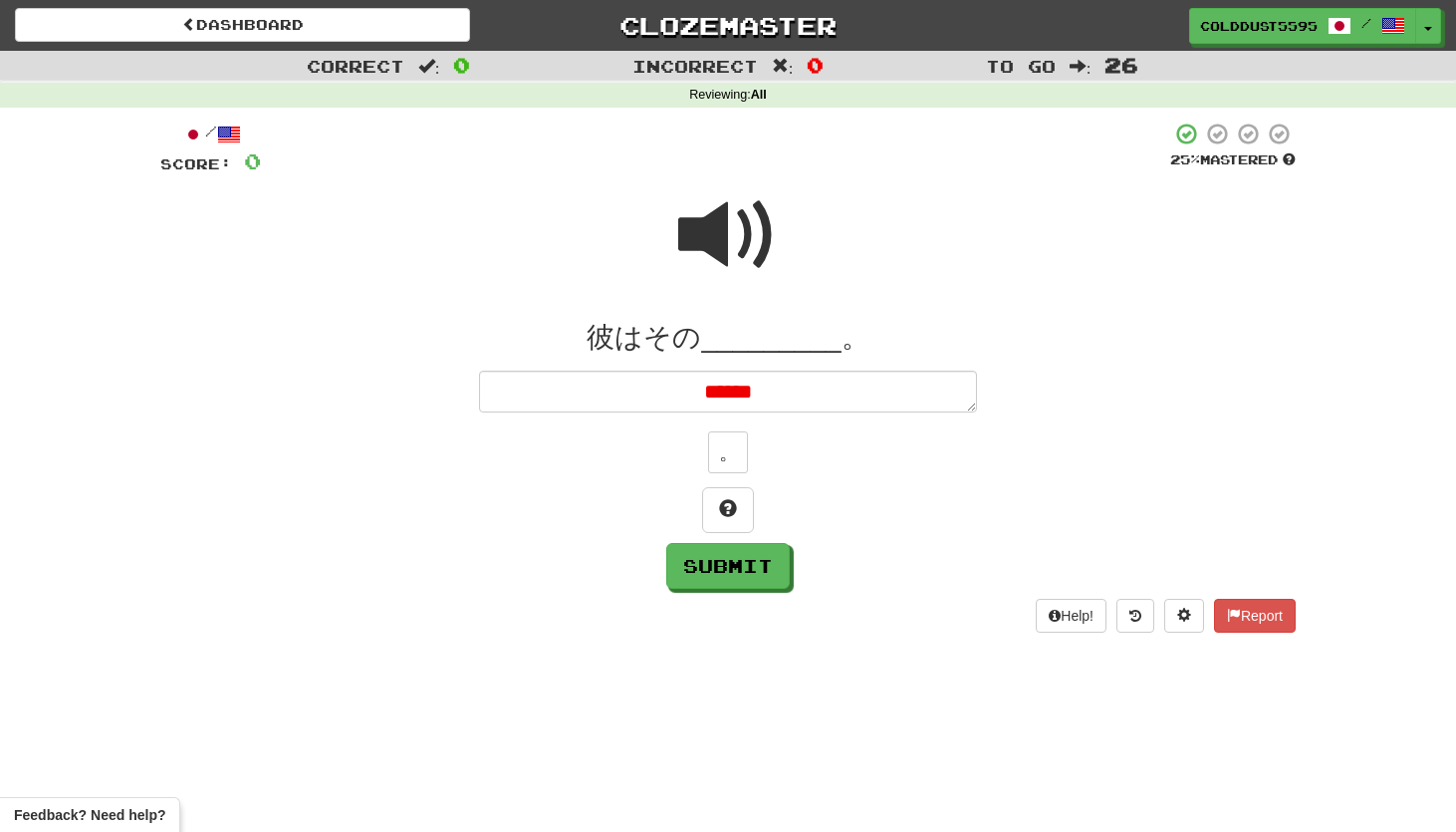 type on "*****" 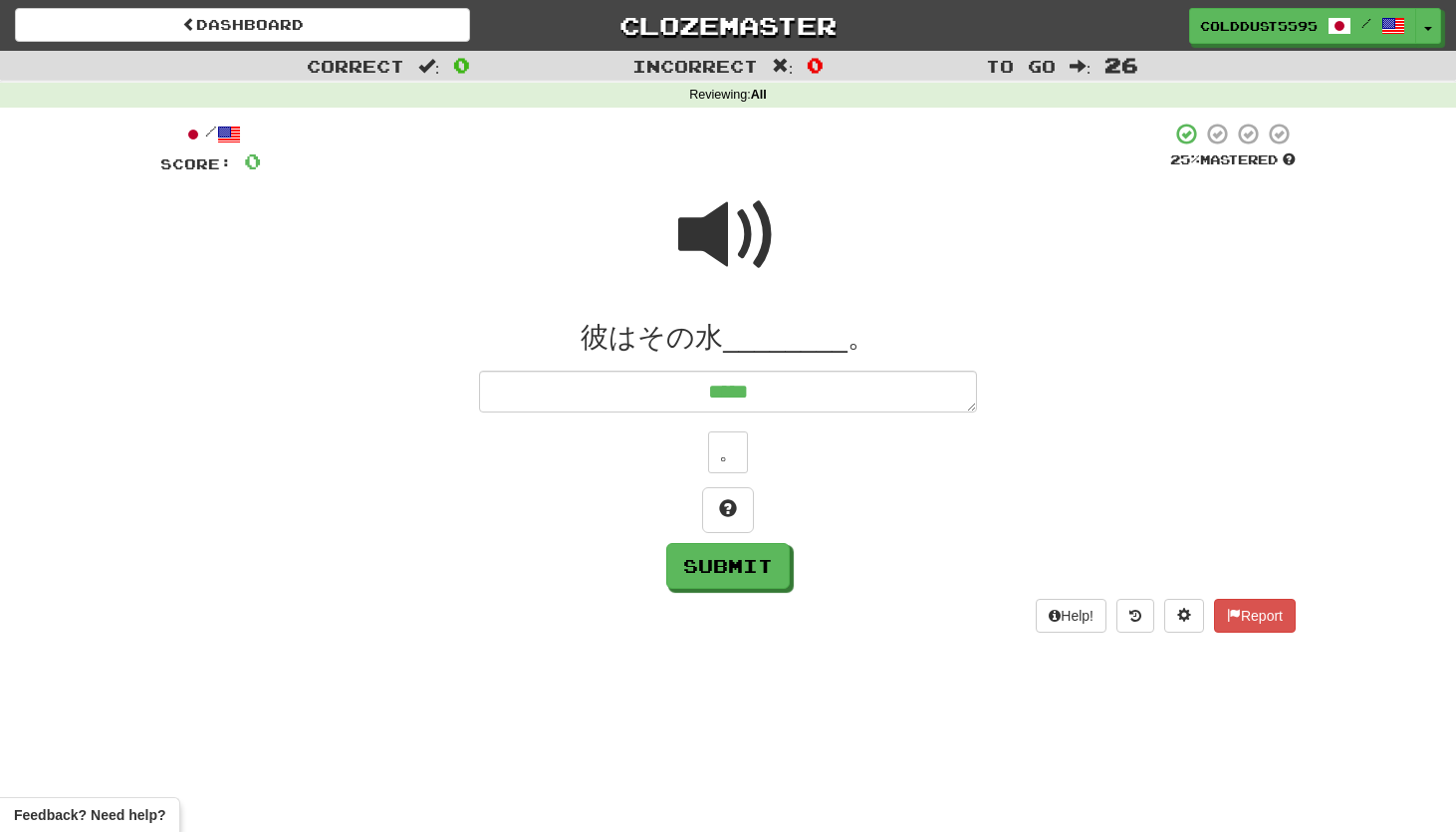 type on "*" 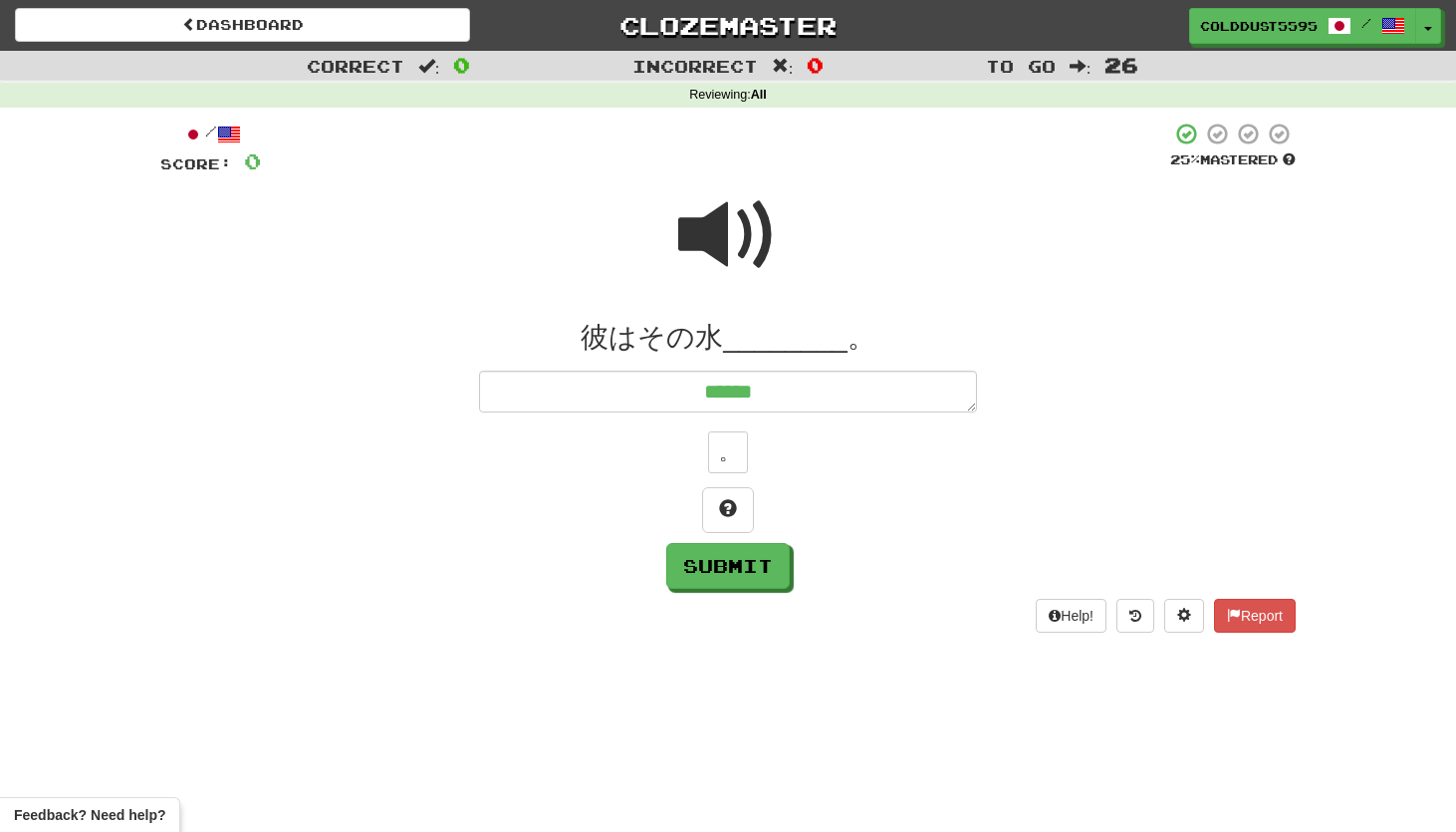 type on "*" 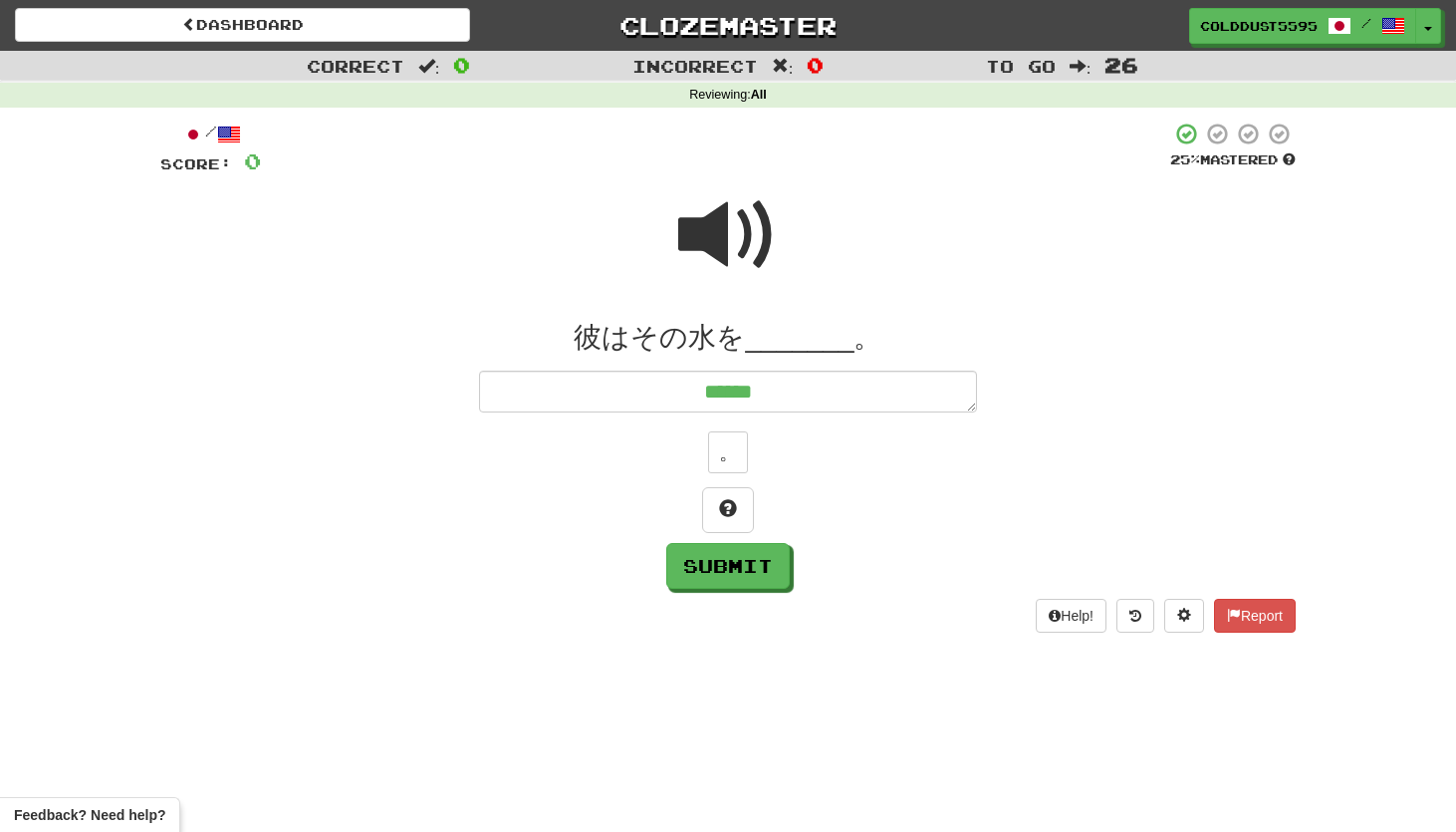 type on "*******" 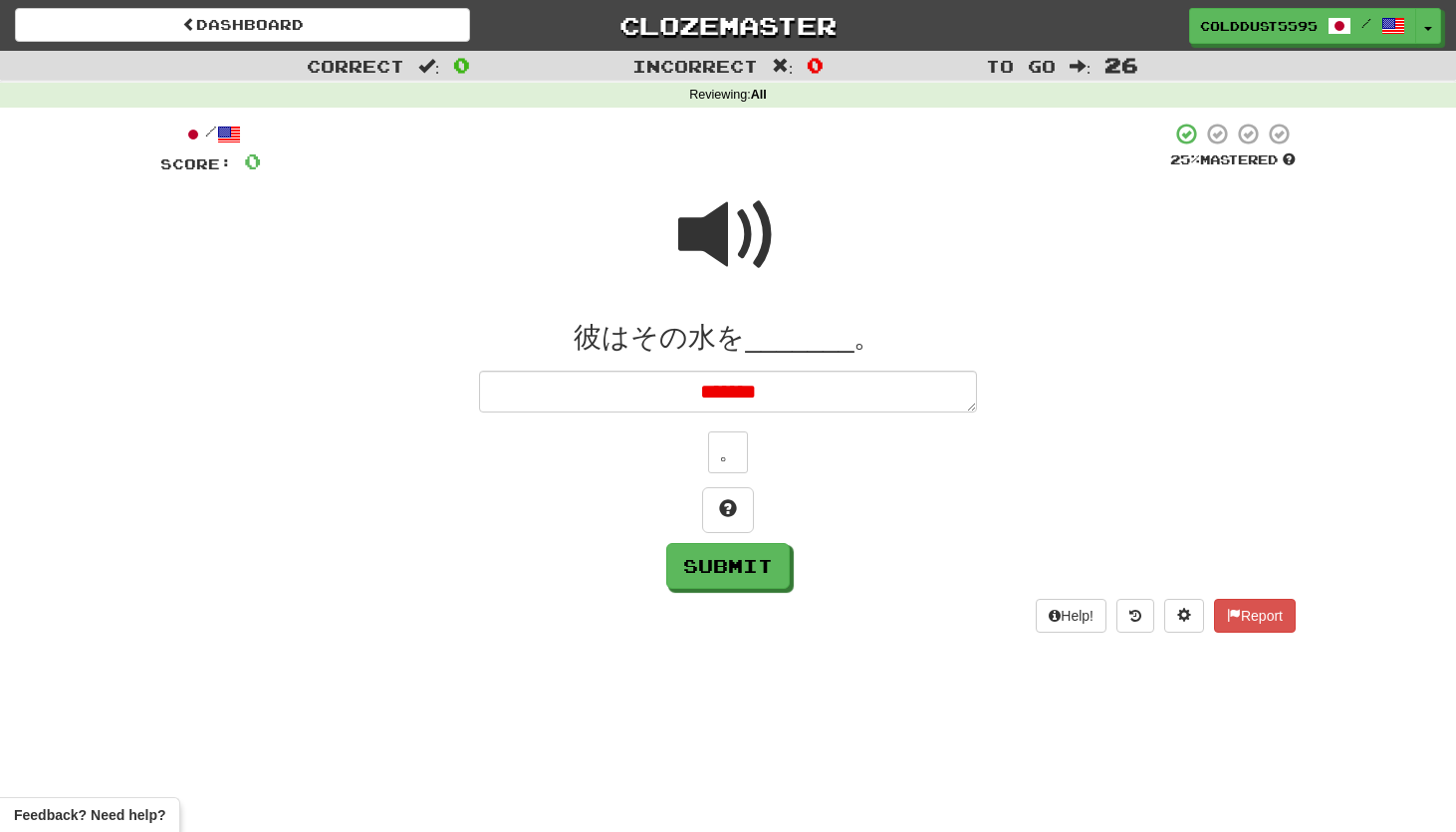 type on "*" 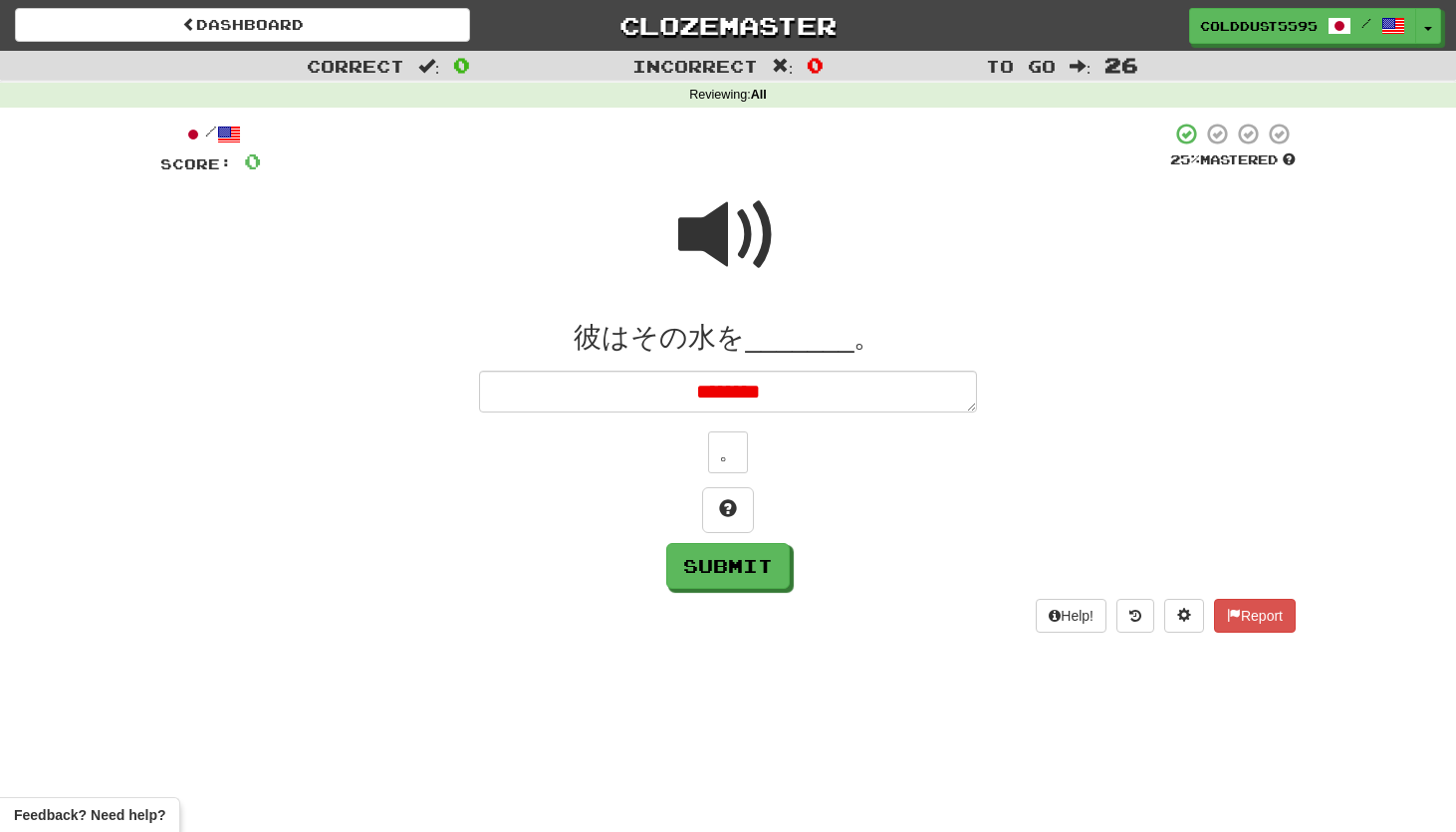 type on "*" 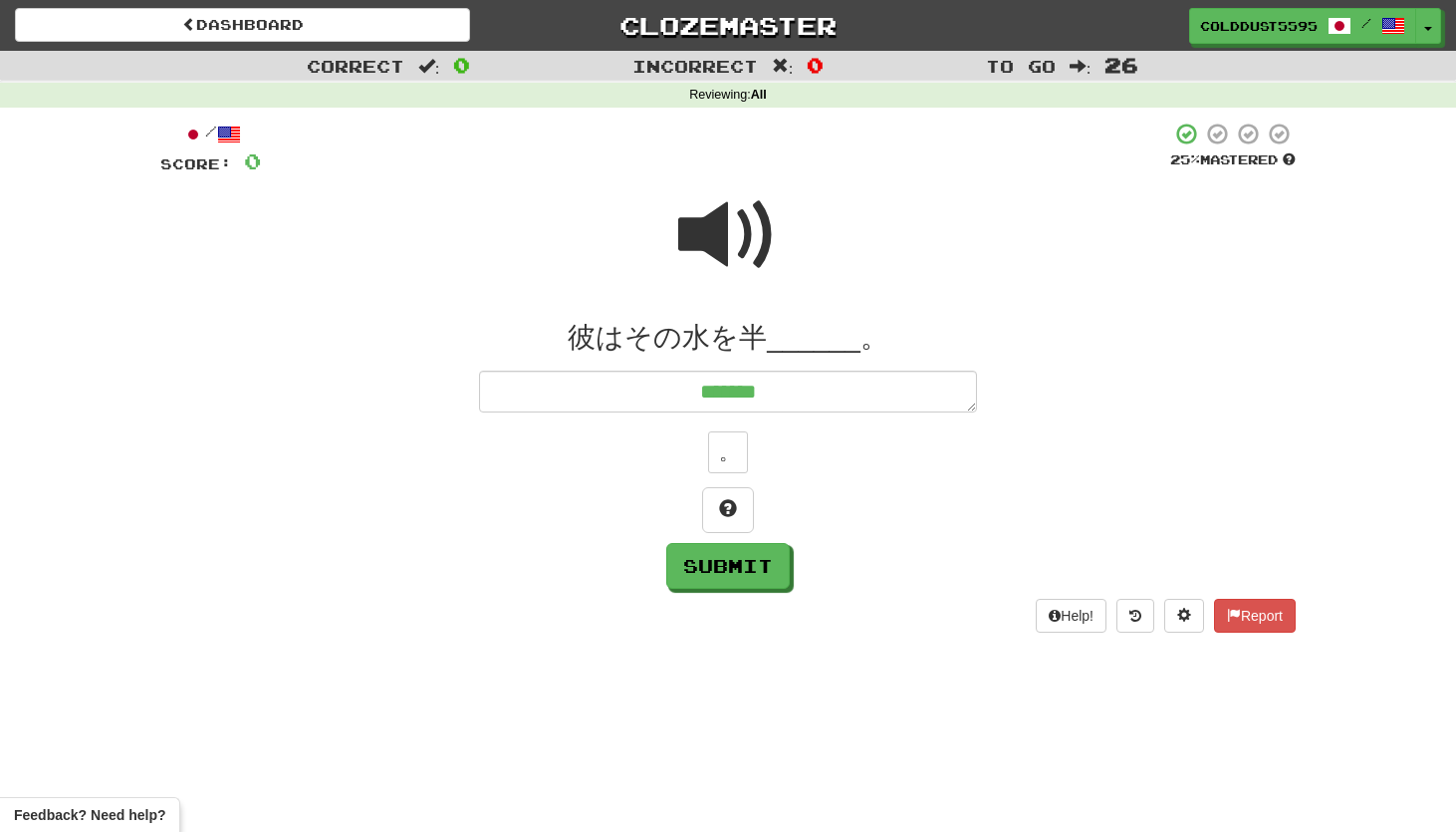 type on "*" 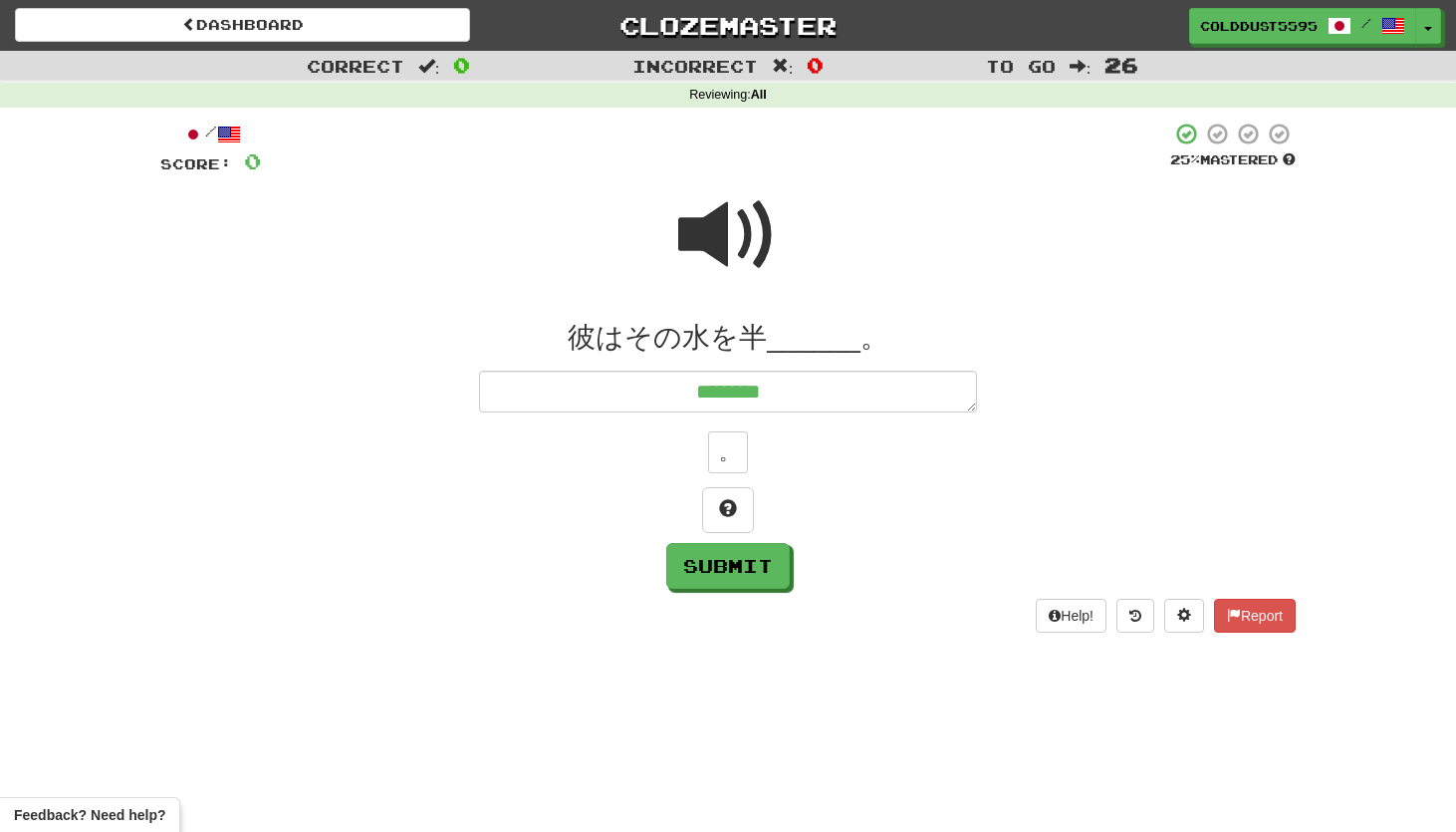 type on "*" 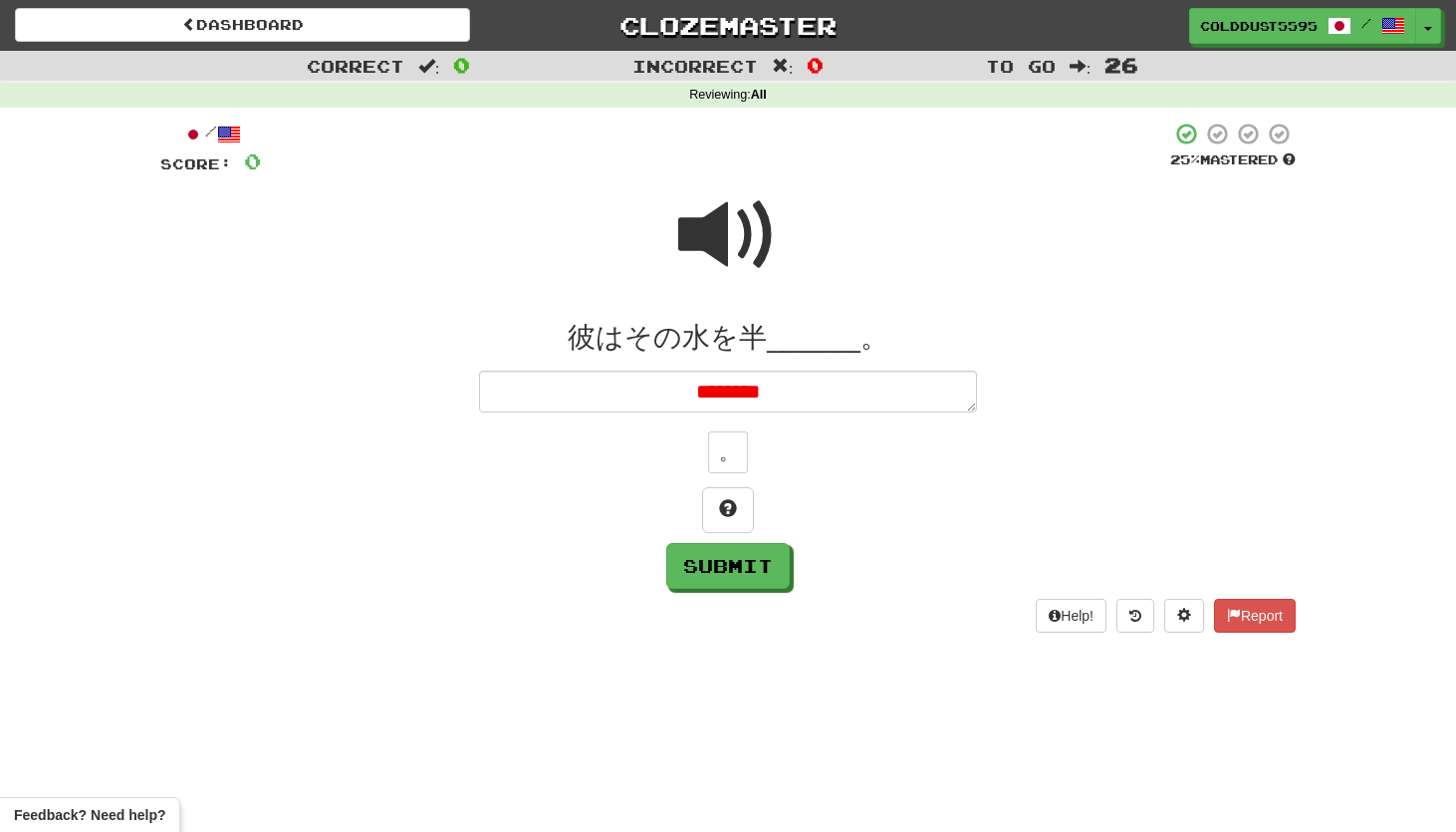 type on "*" 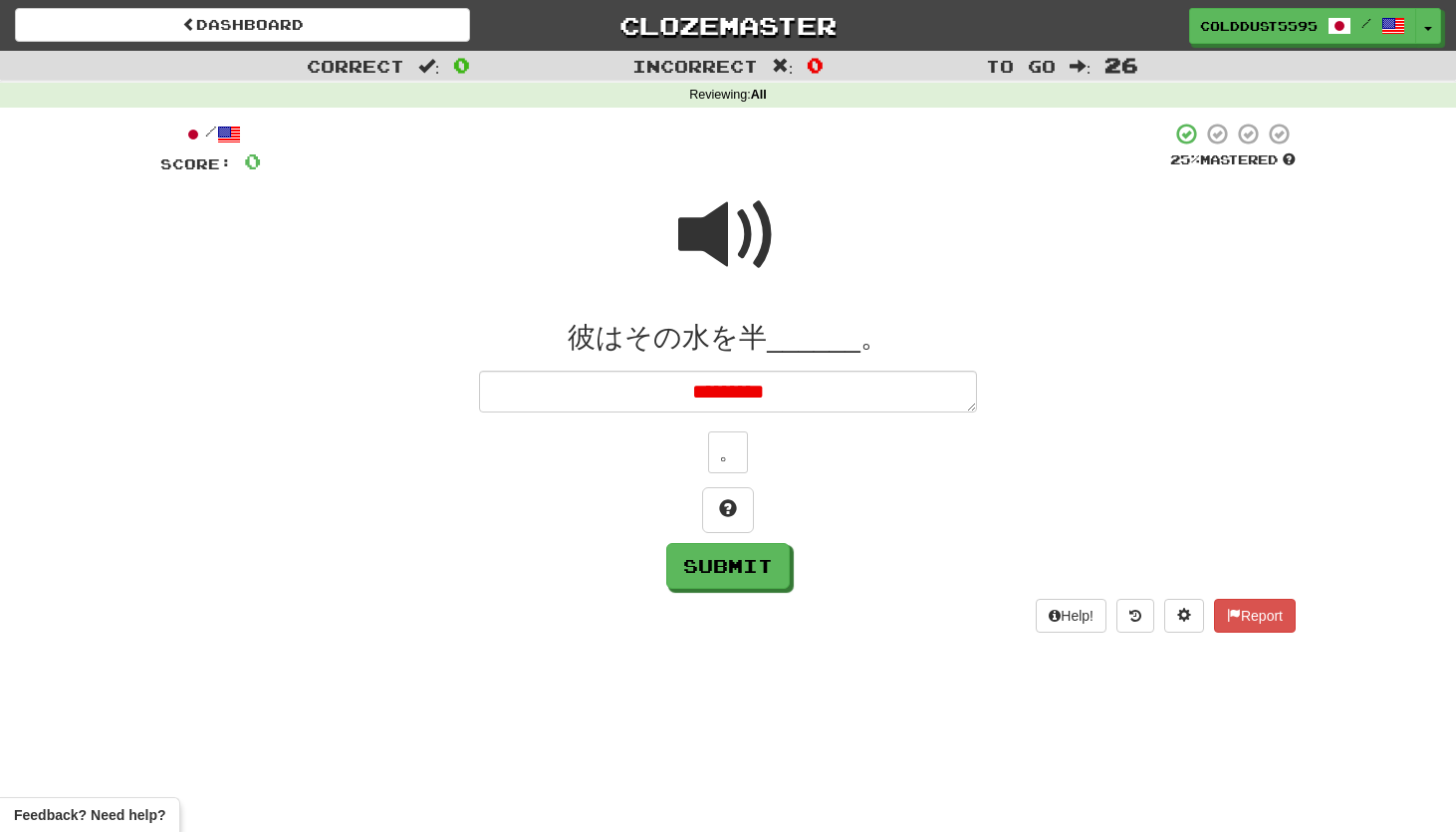 type on "********" 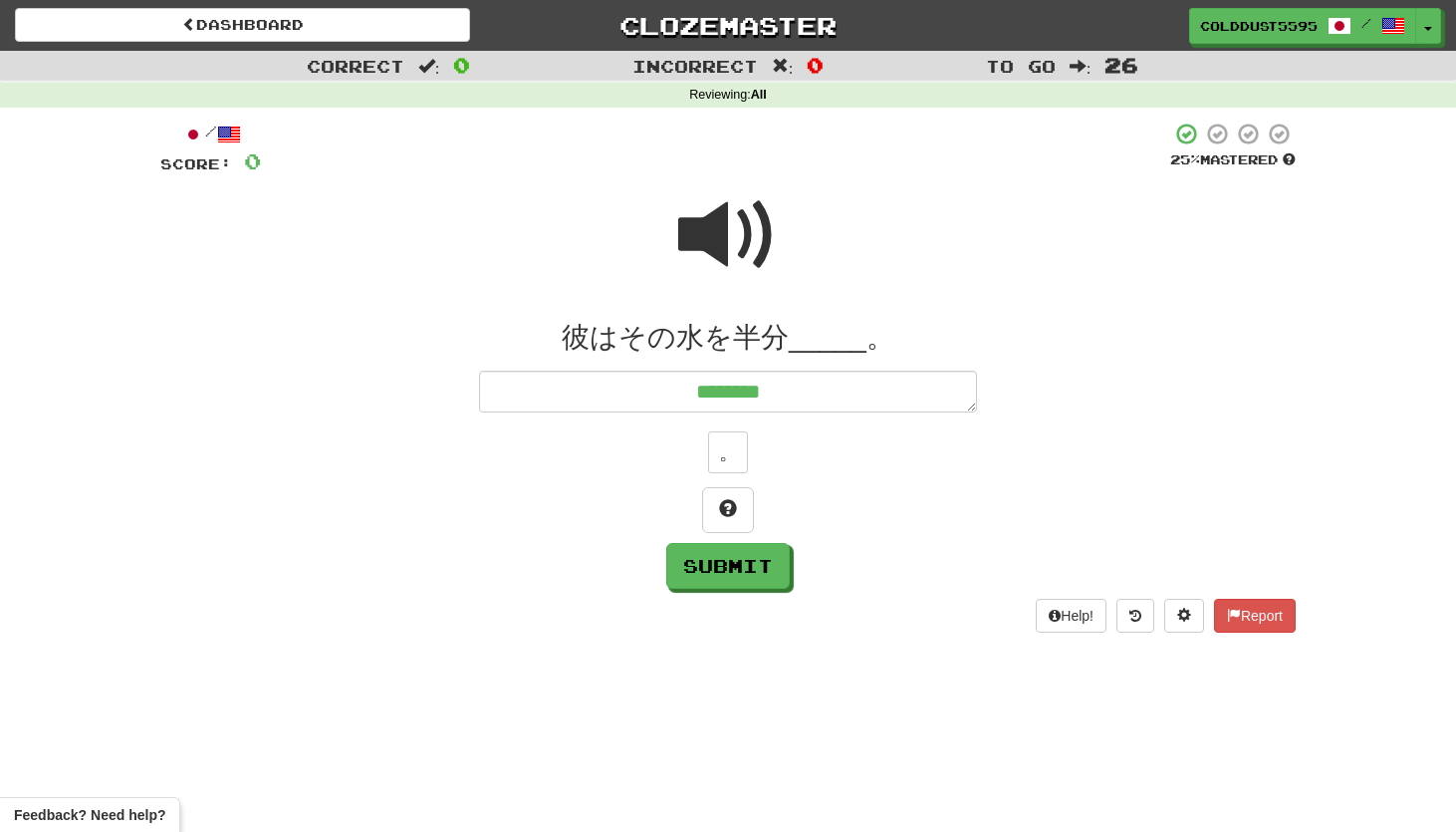 type on "*" 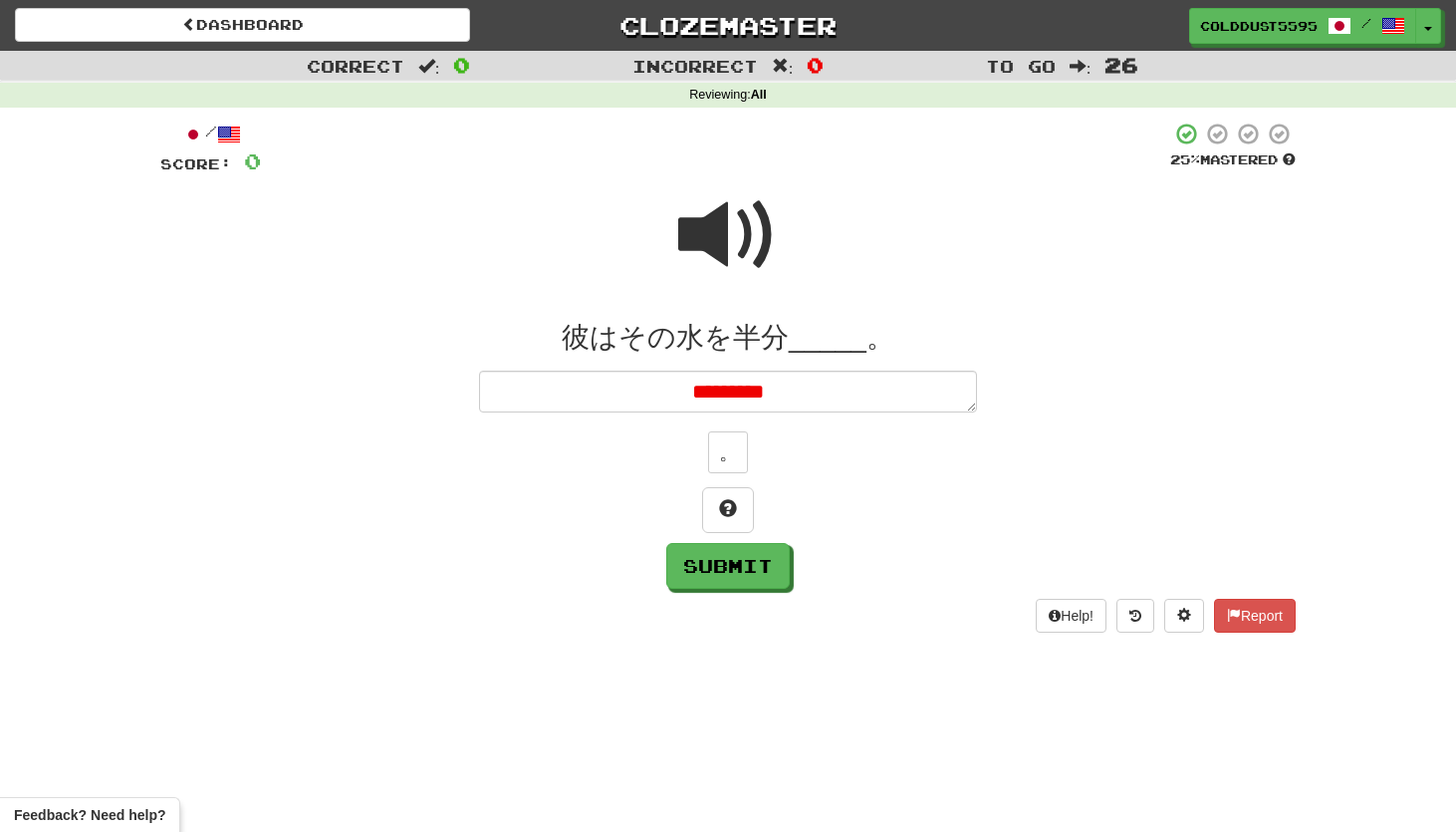 type on "*" 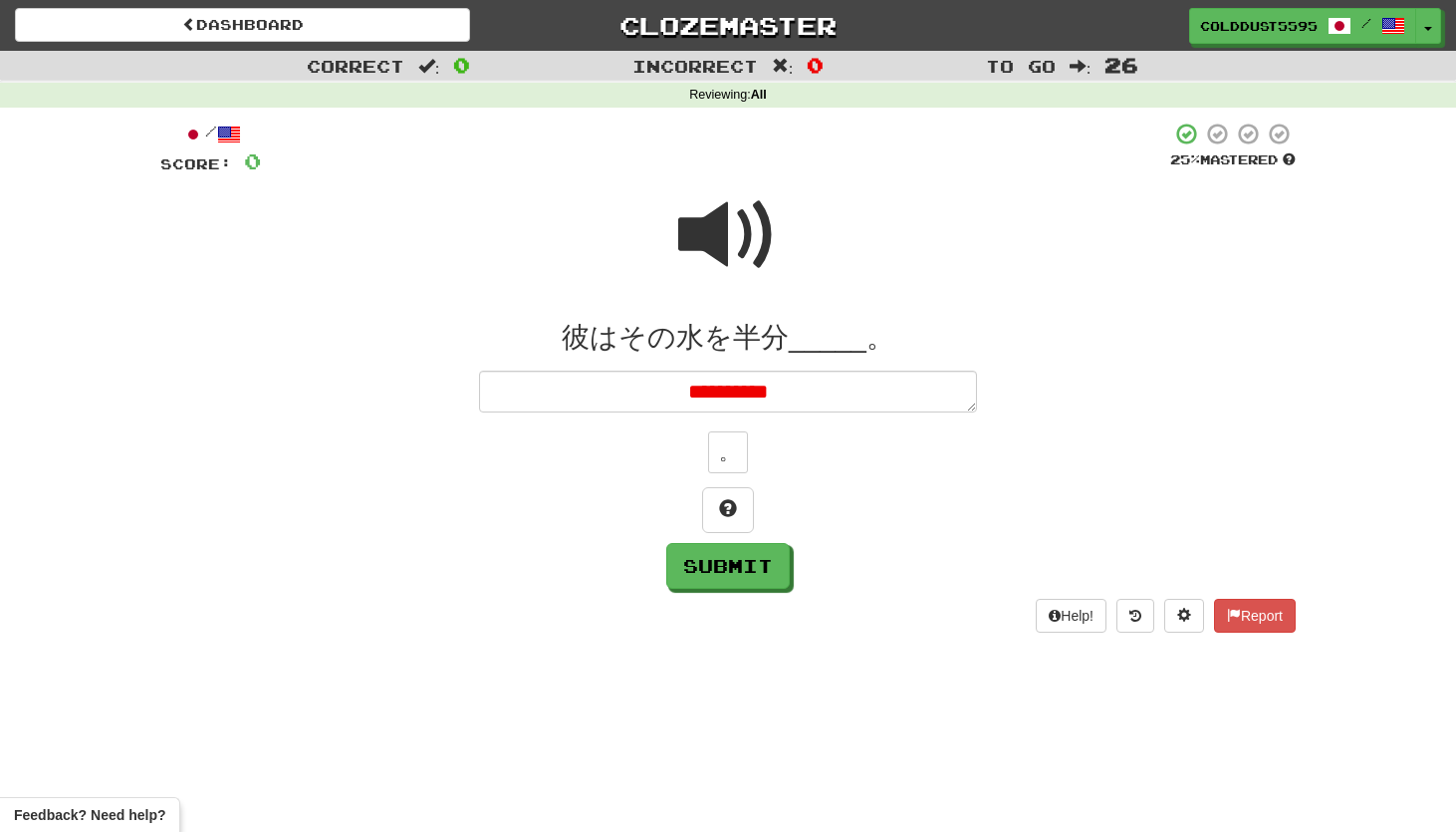type on "*" 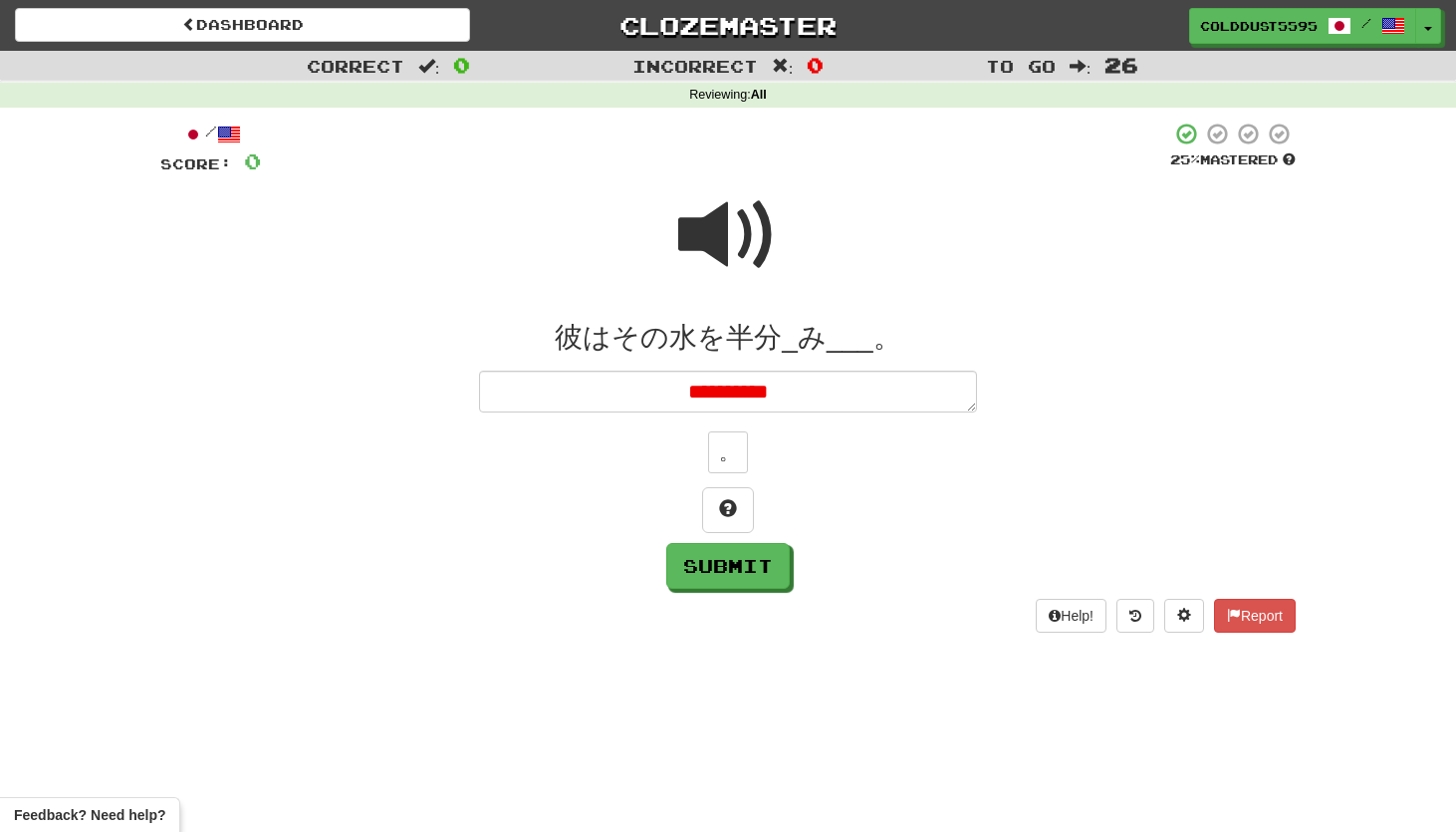 type on "*" 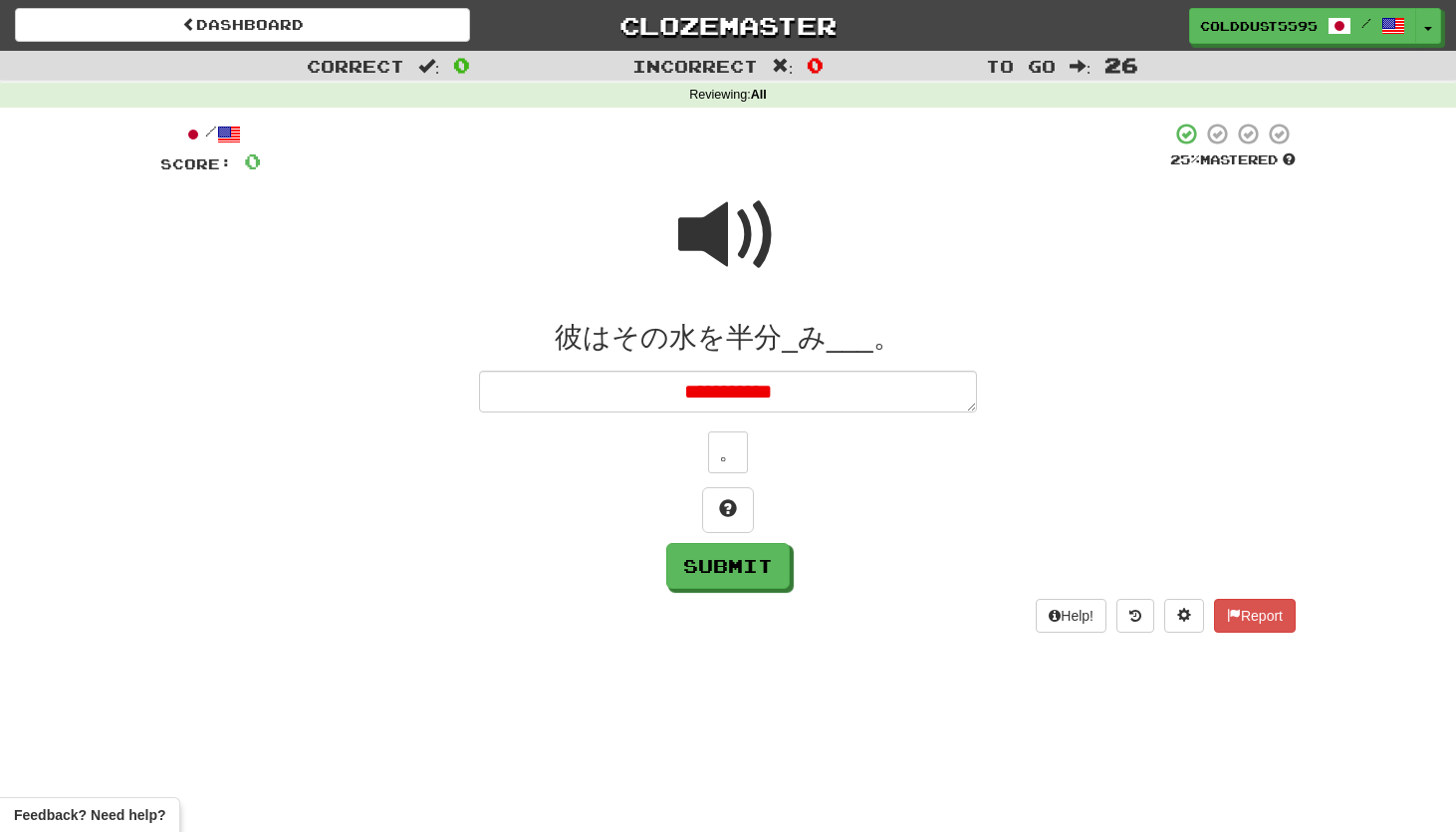type on "*" 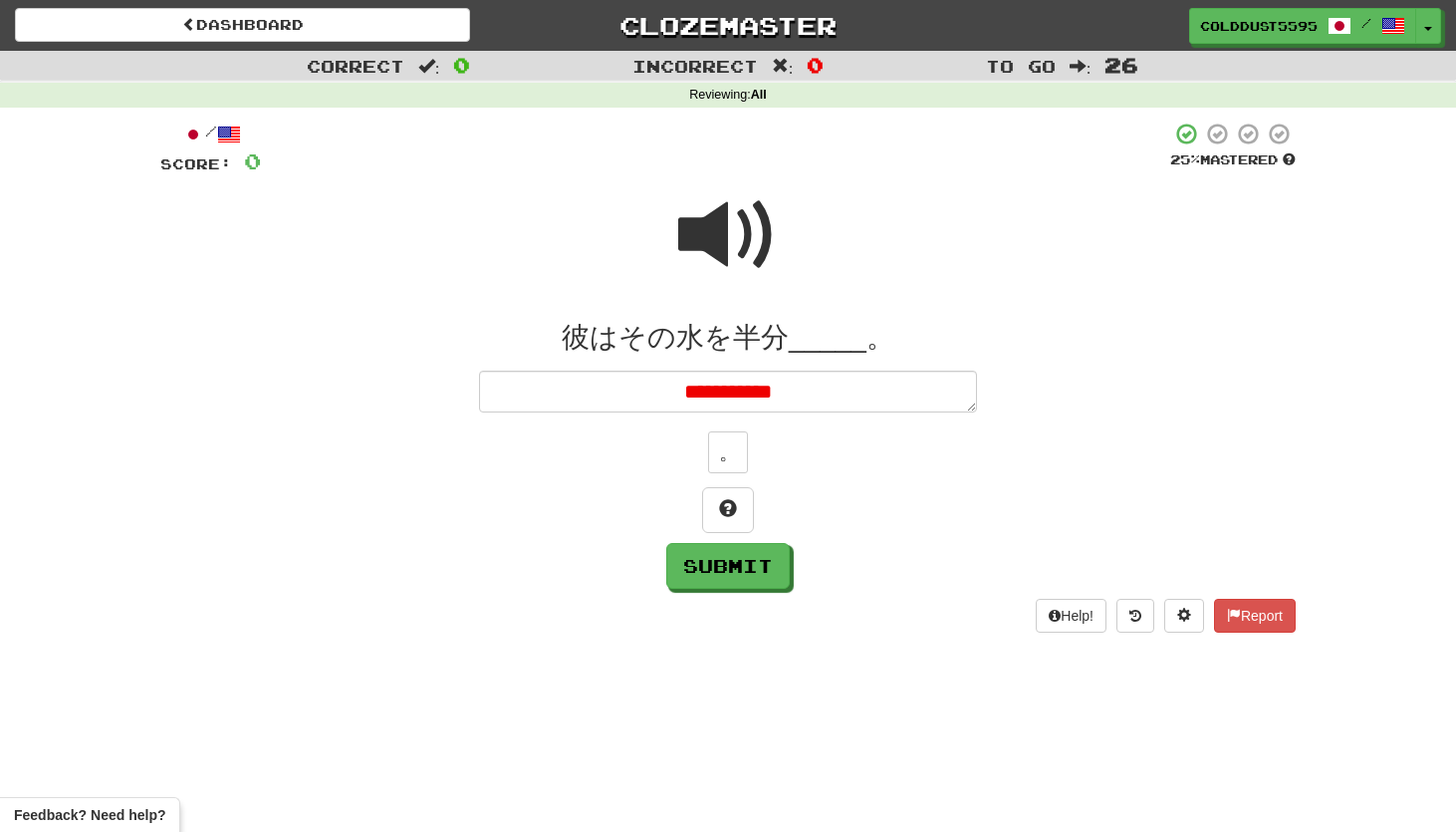 type on "*" 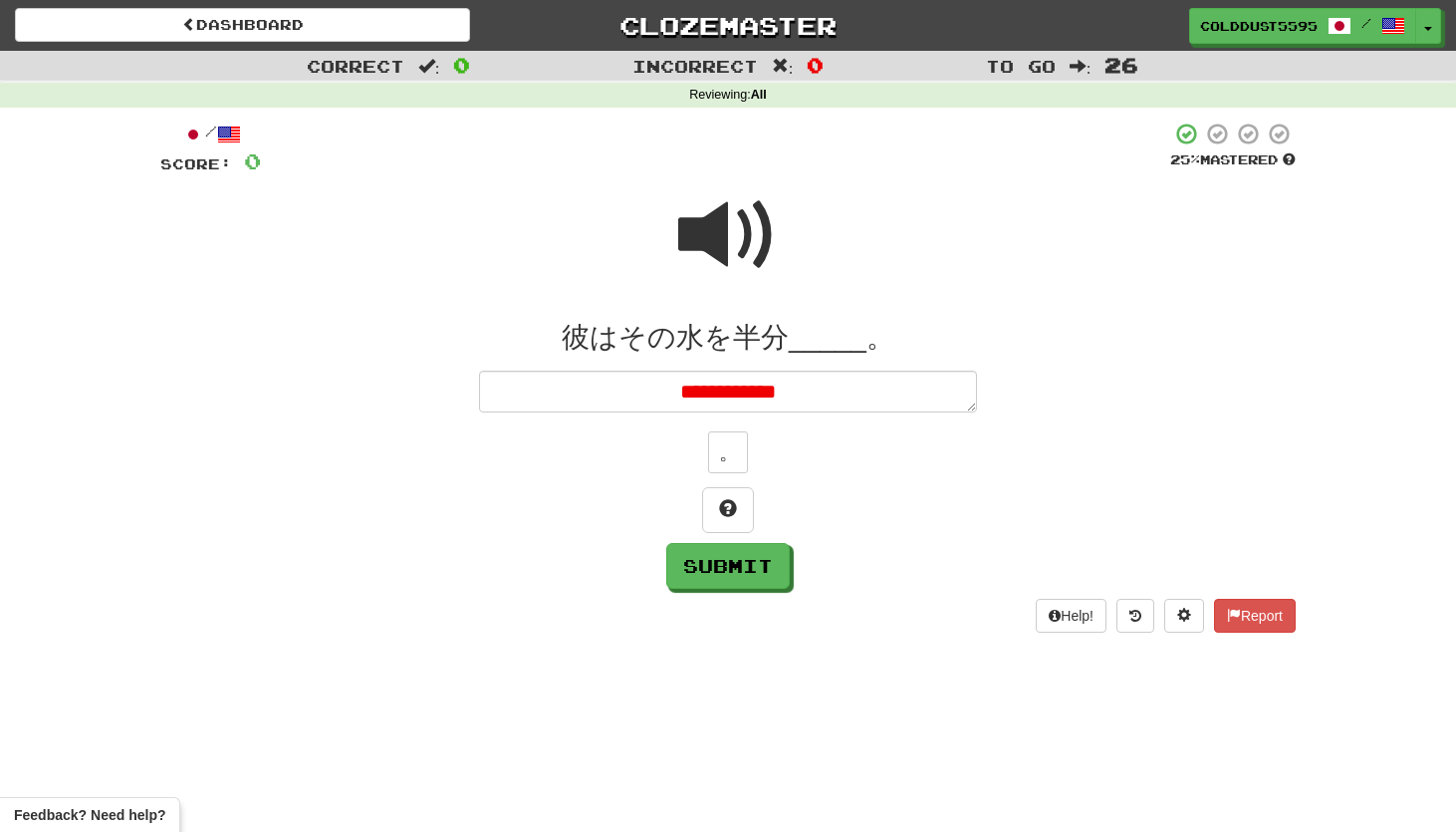 type on "**********" 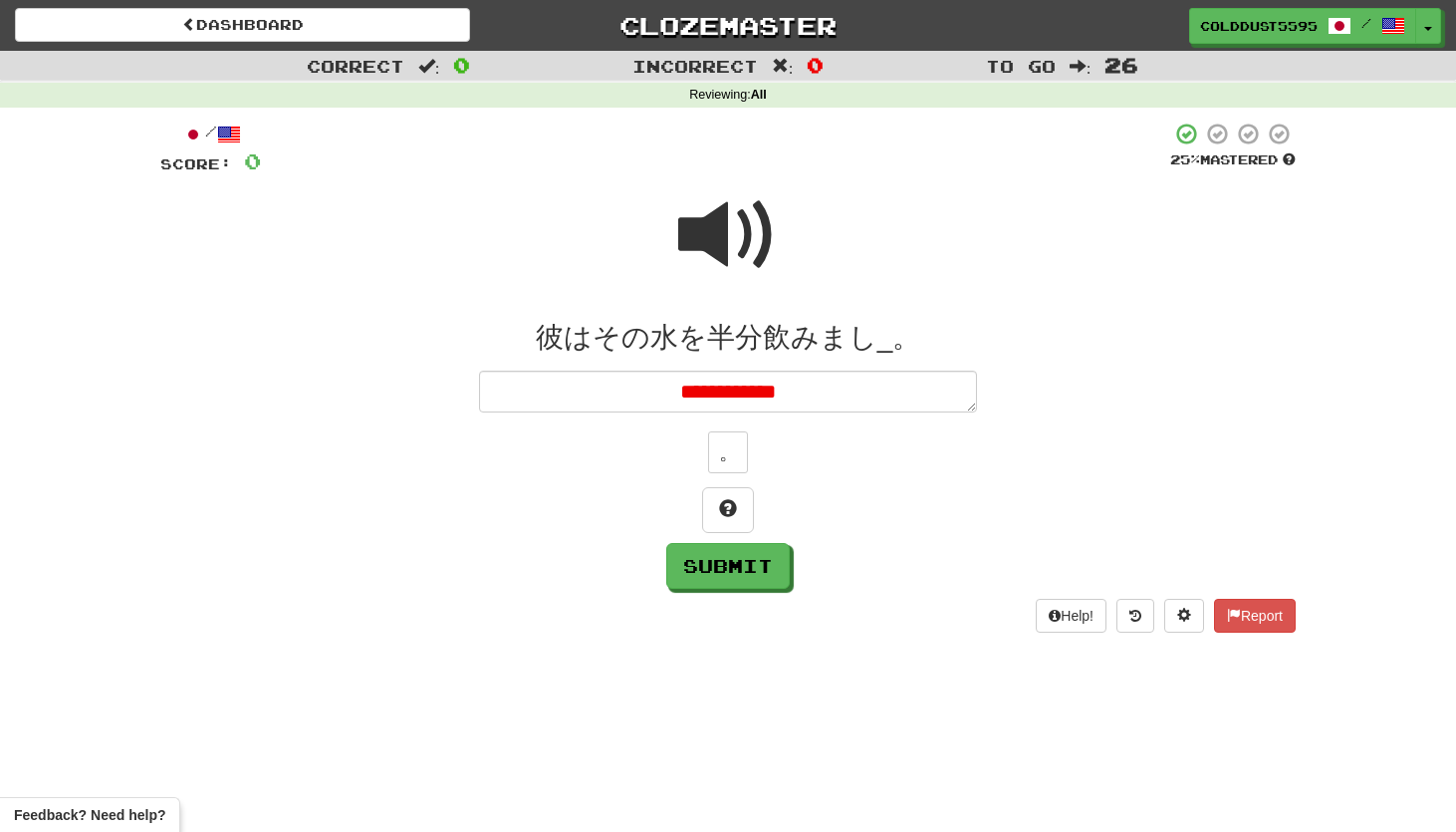 type on "*" 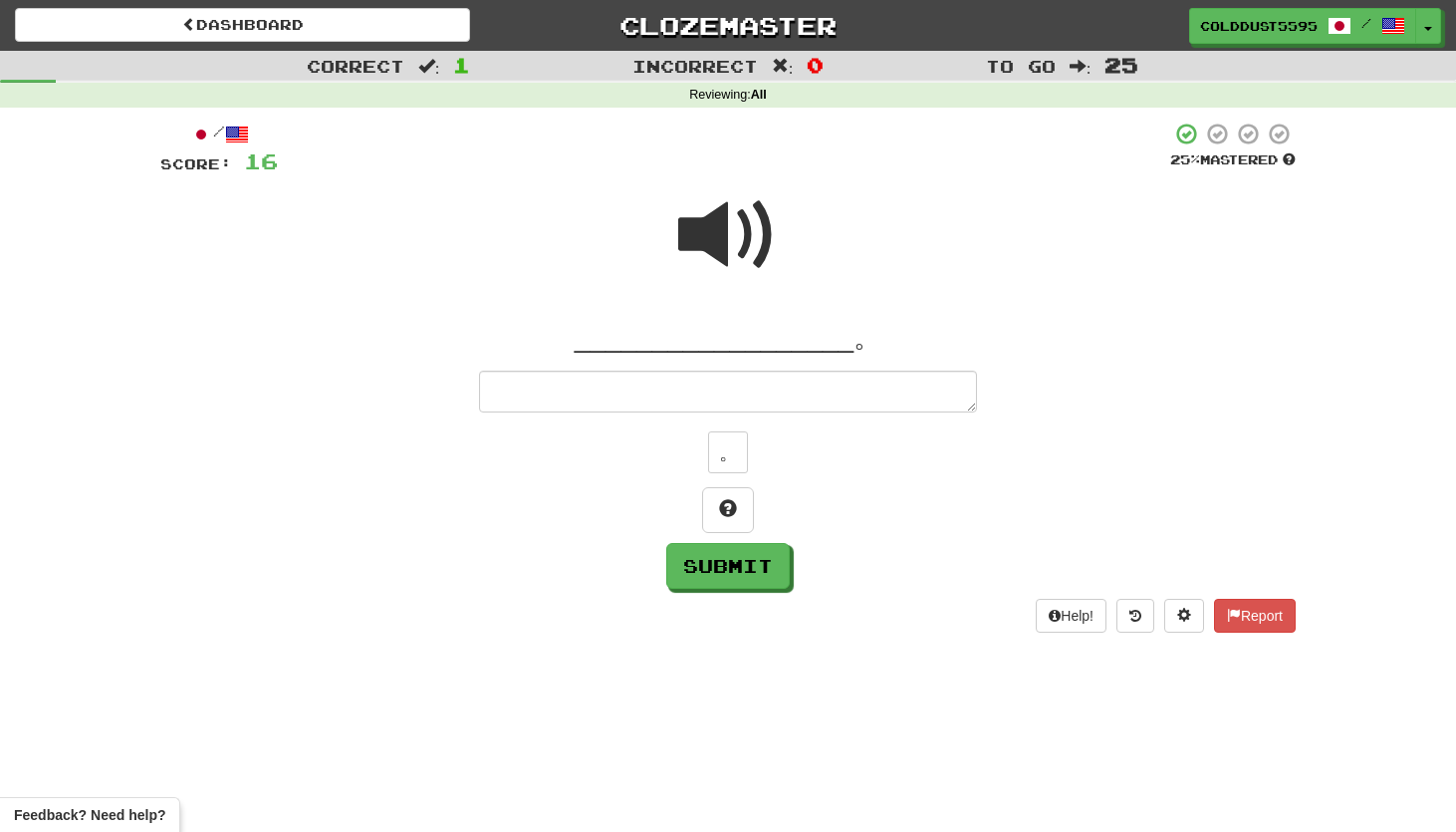 type on "*" 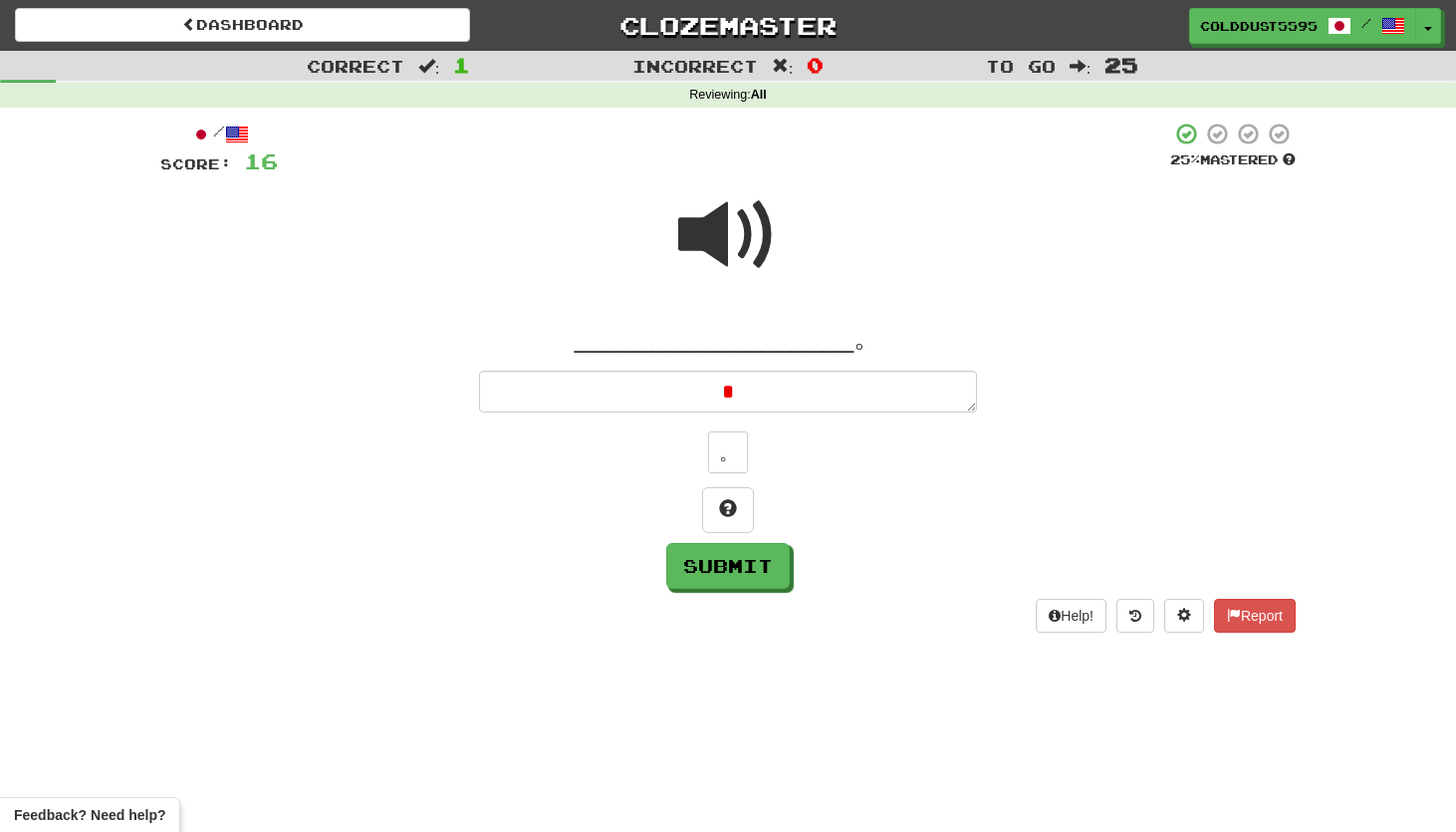 type on "*" 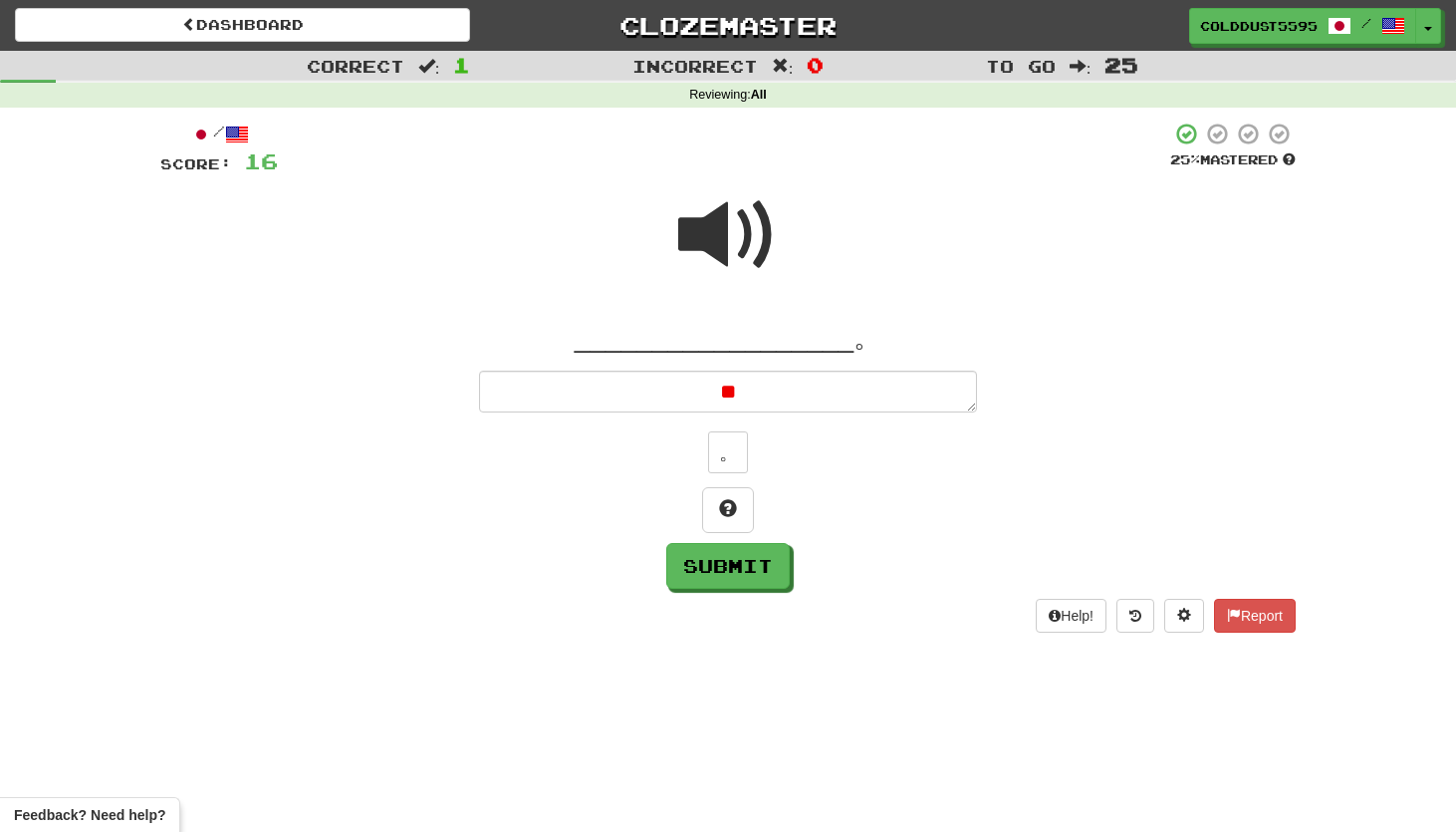 type on "*" 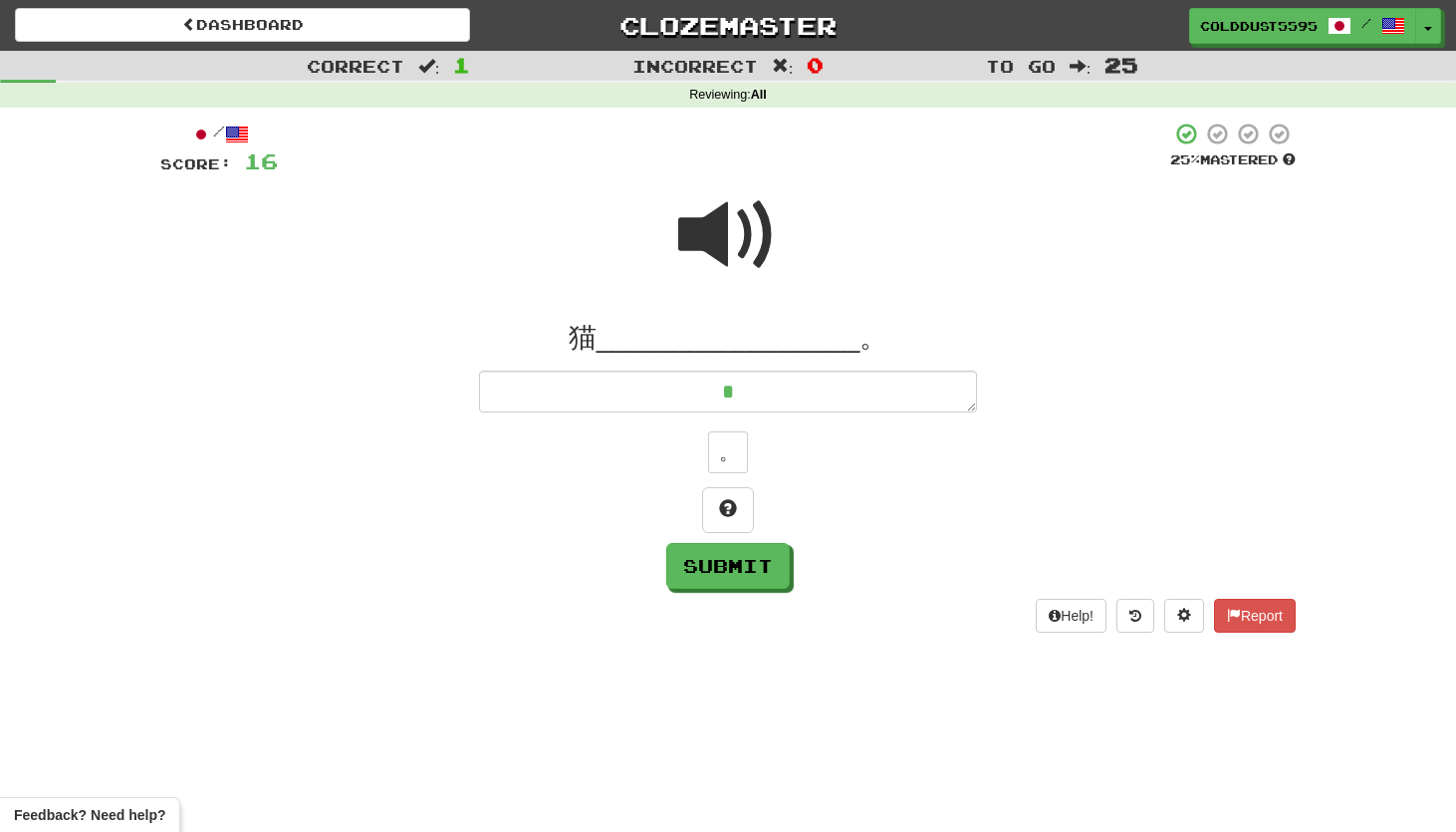 type on "*" 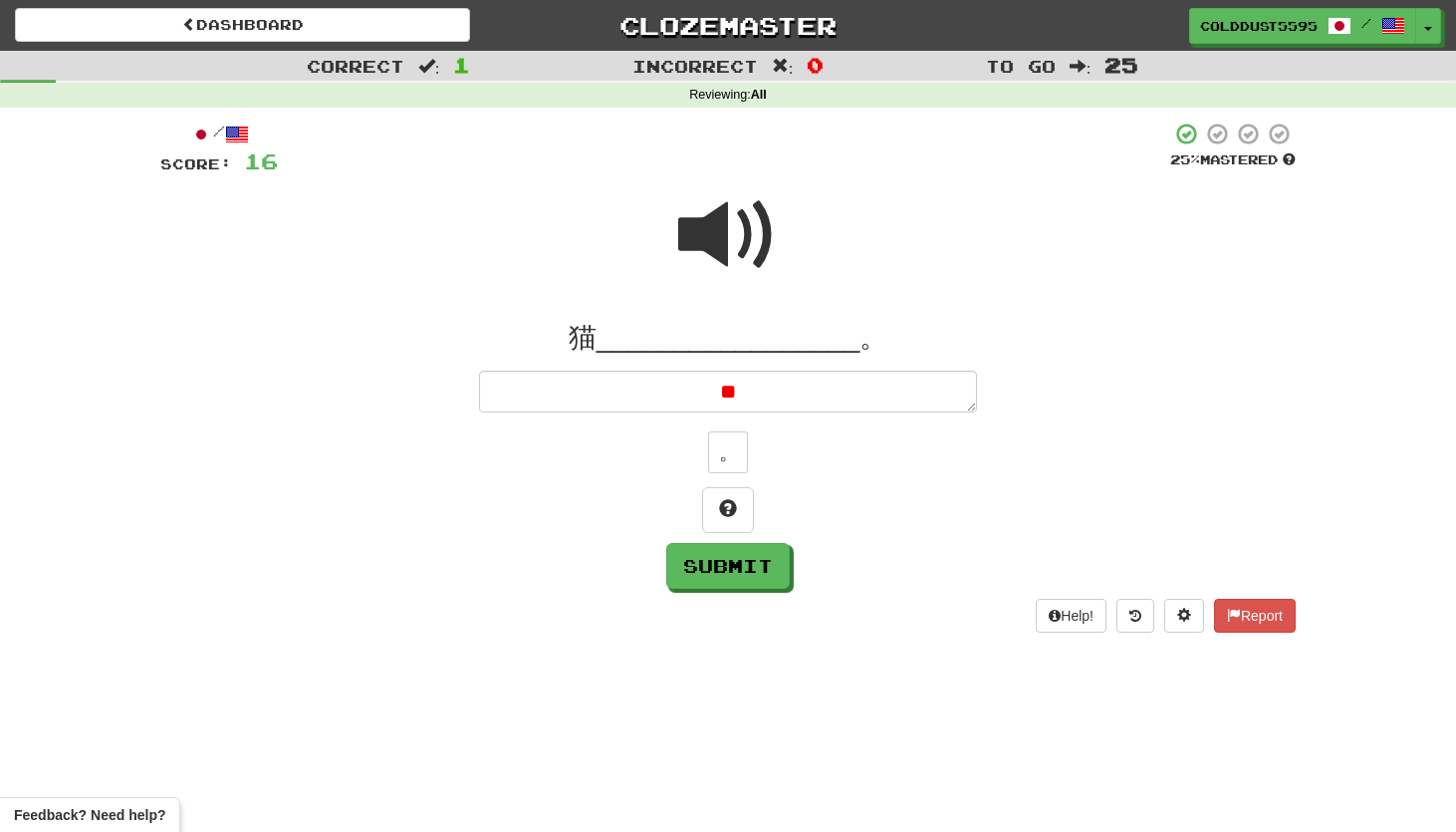 type on "*" 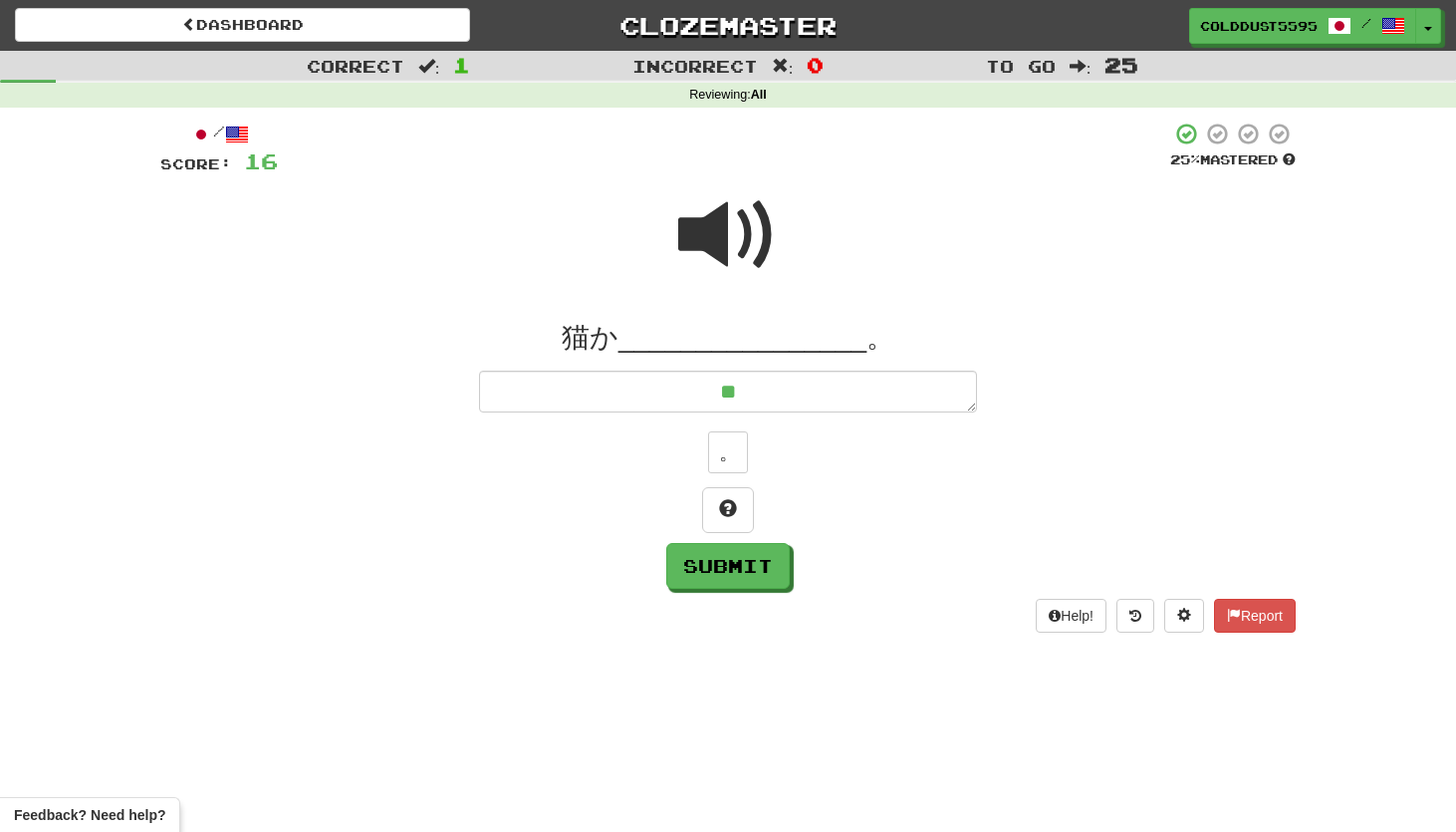 type on "*" 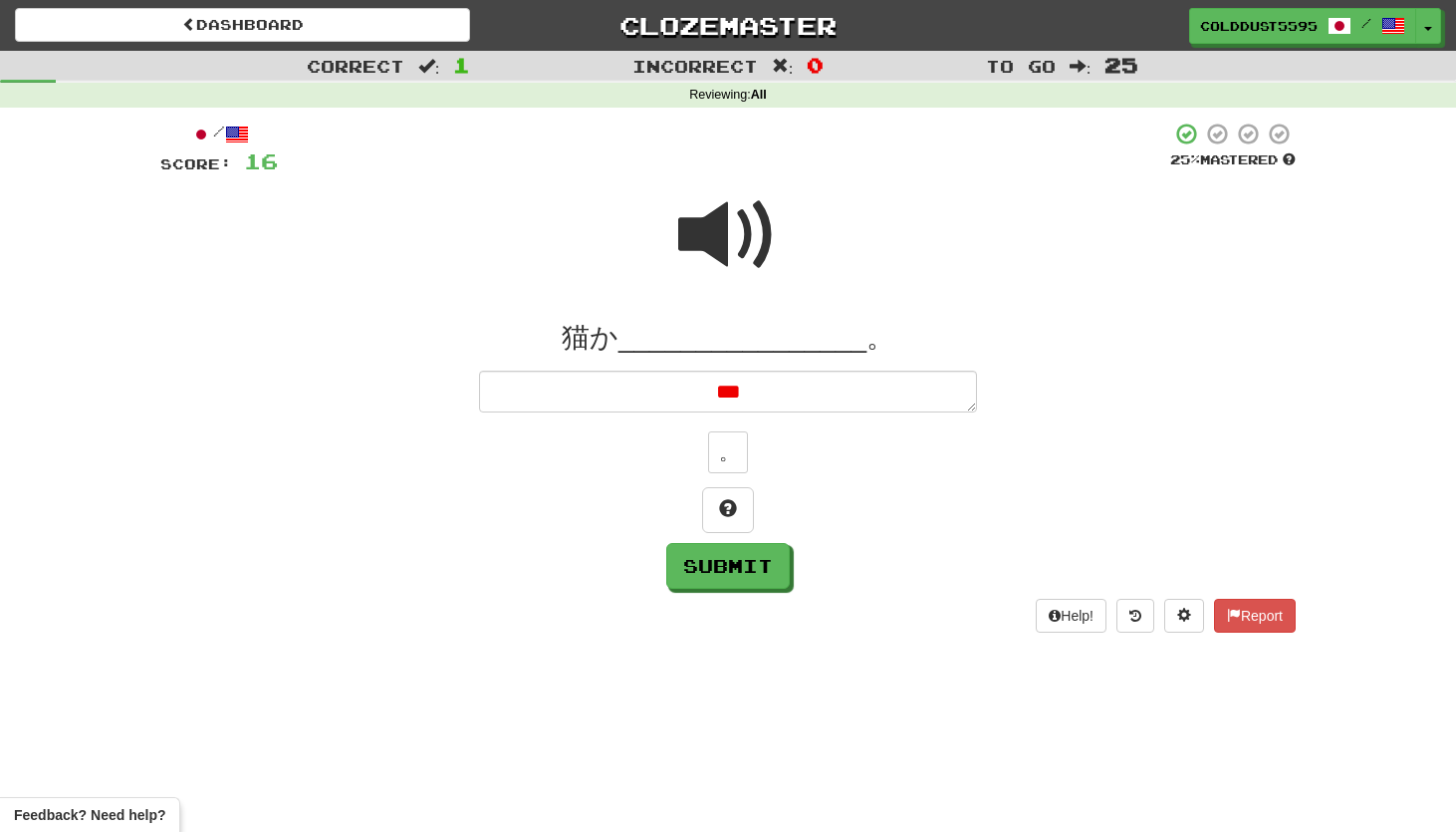 type on "*" 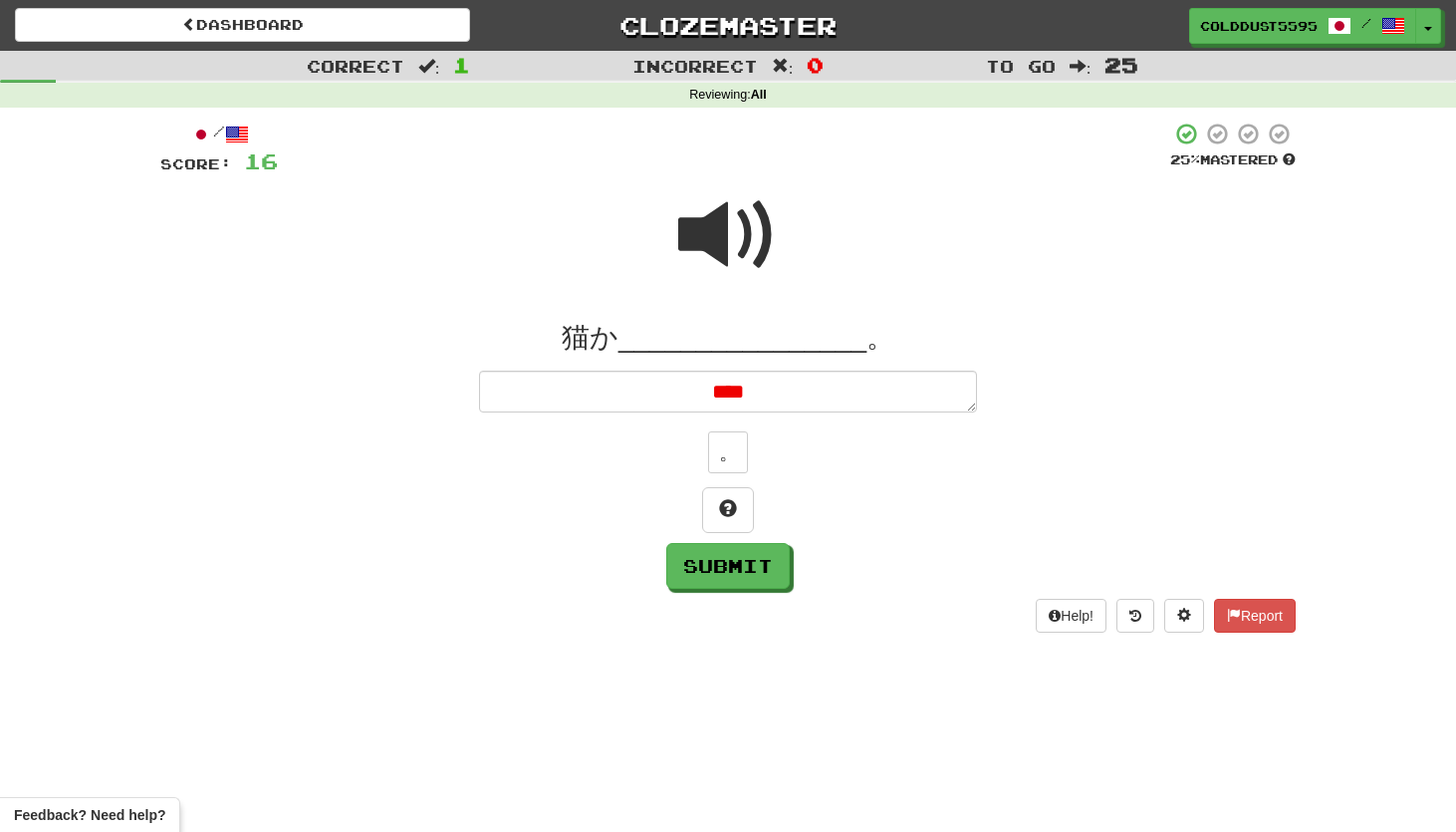 type on "*" 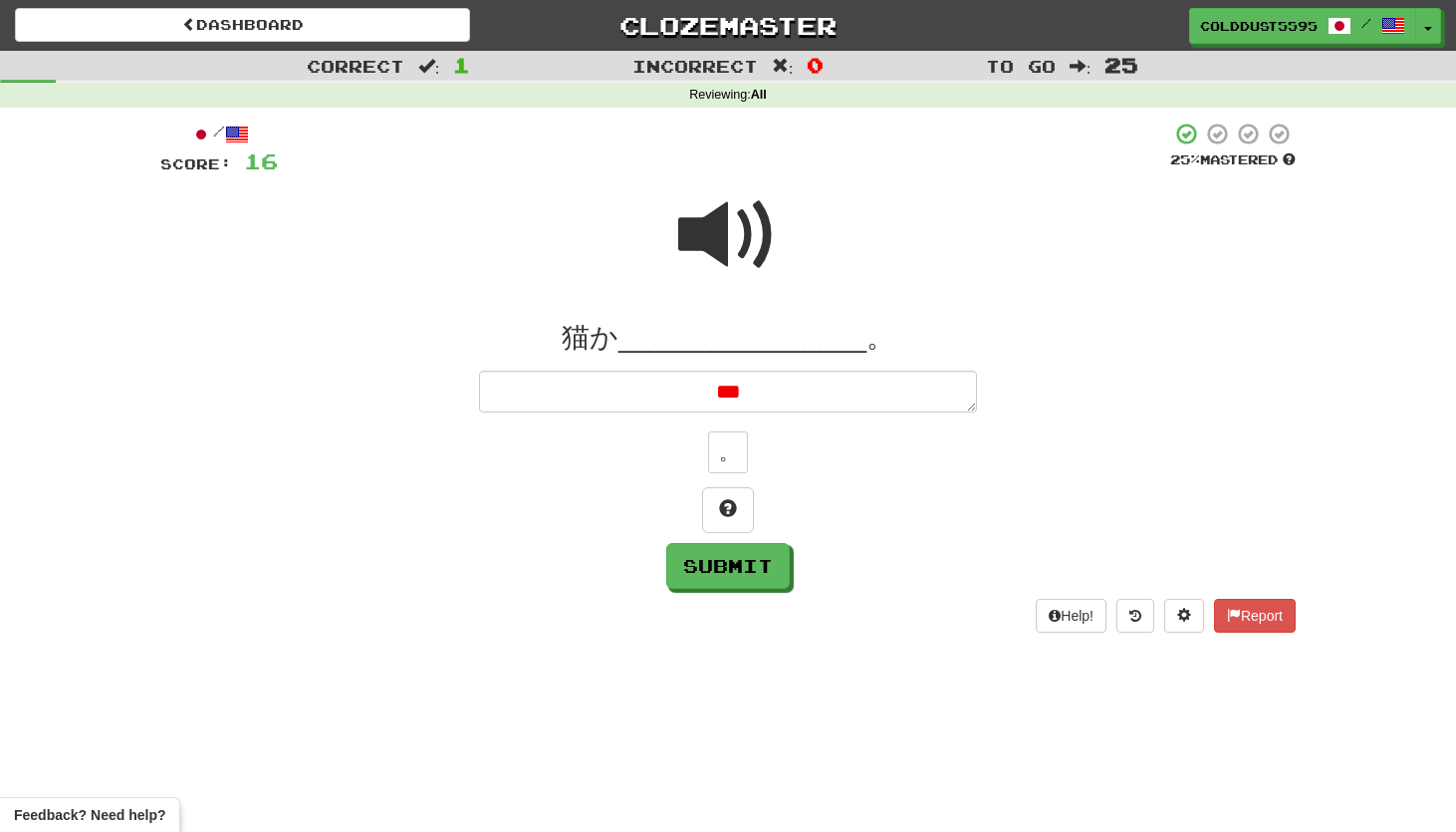 type on "*" 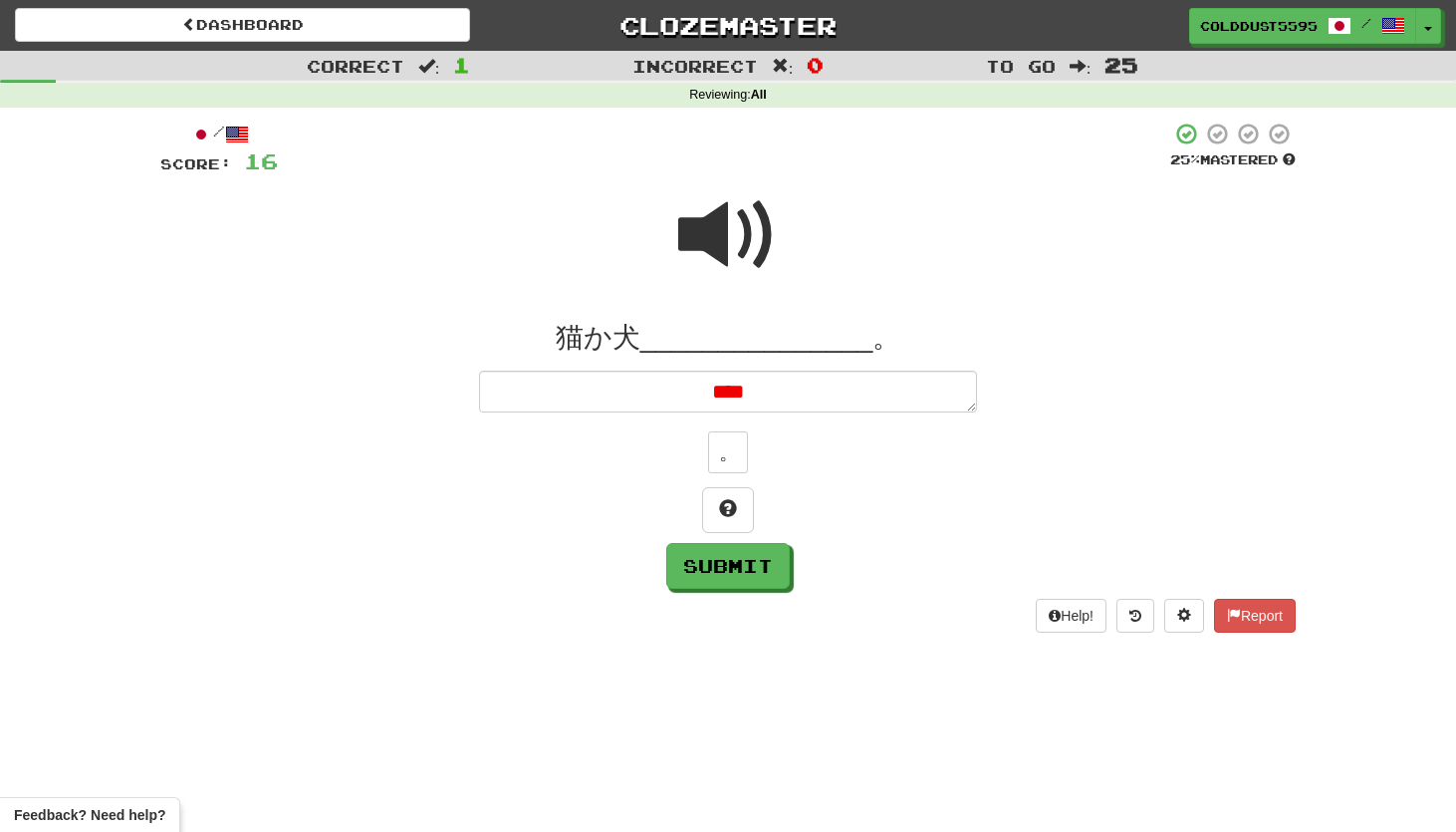 type on "*" 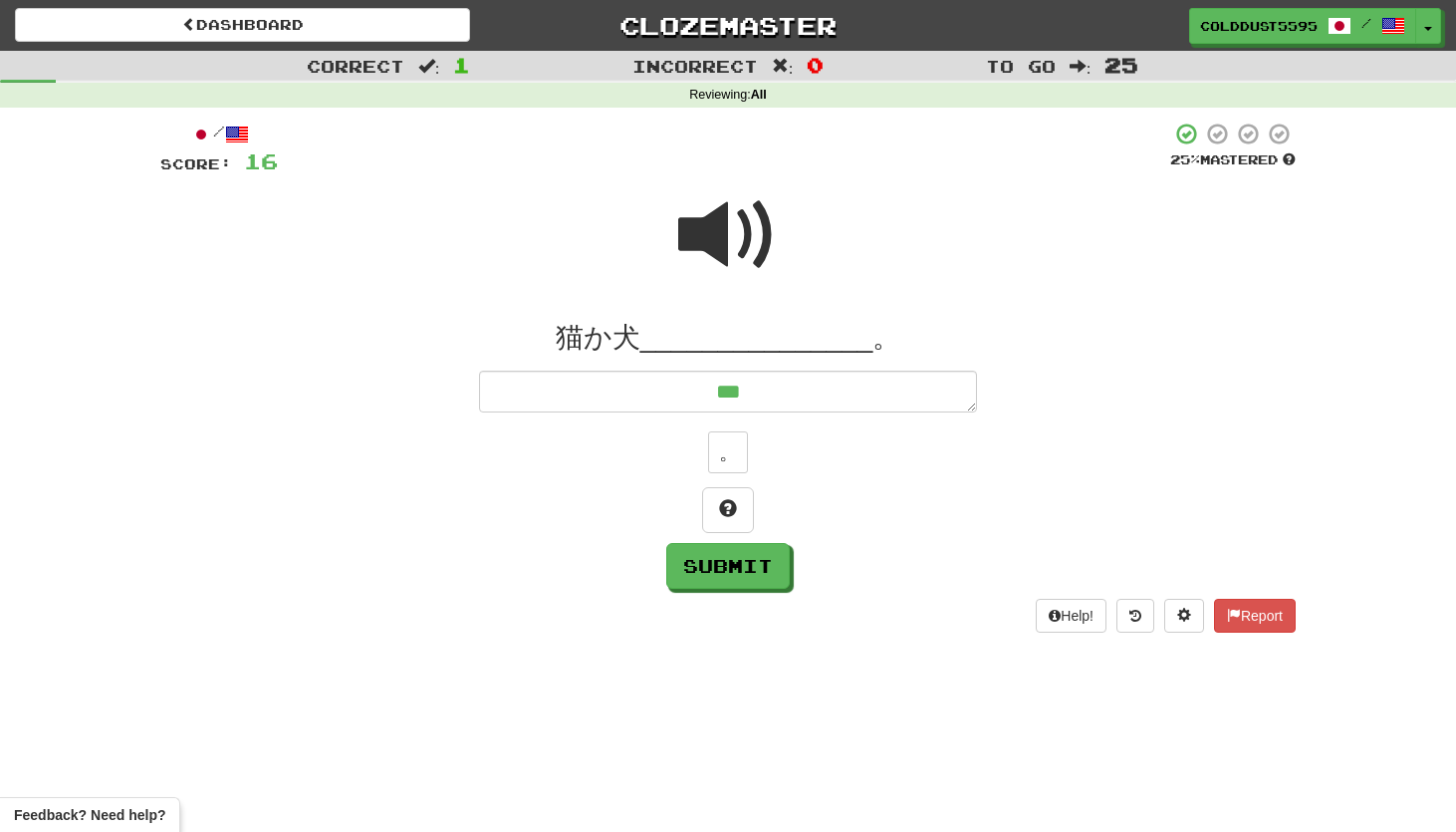 type on "*" 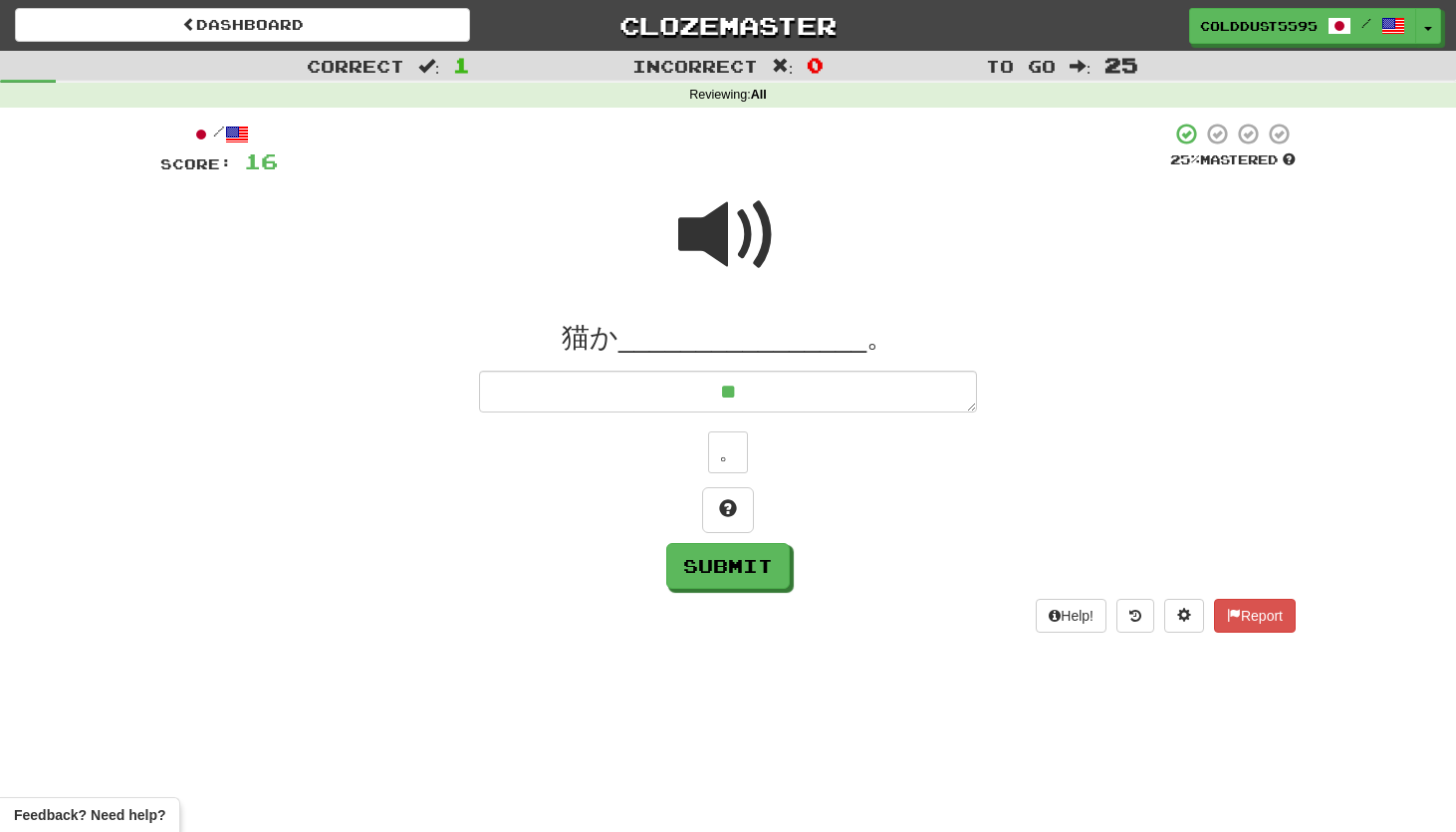 type on "*" 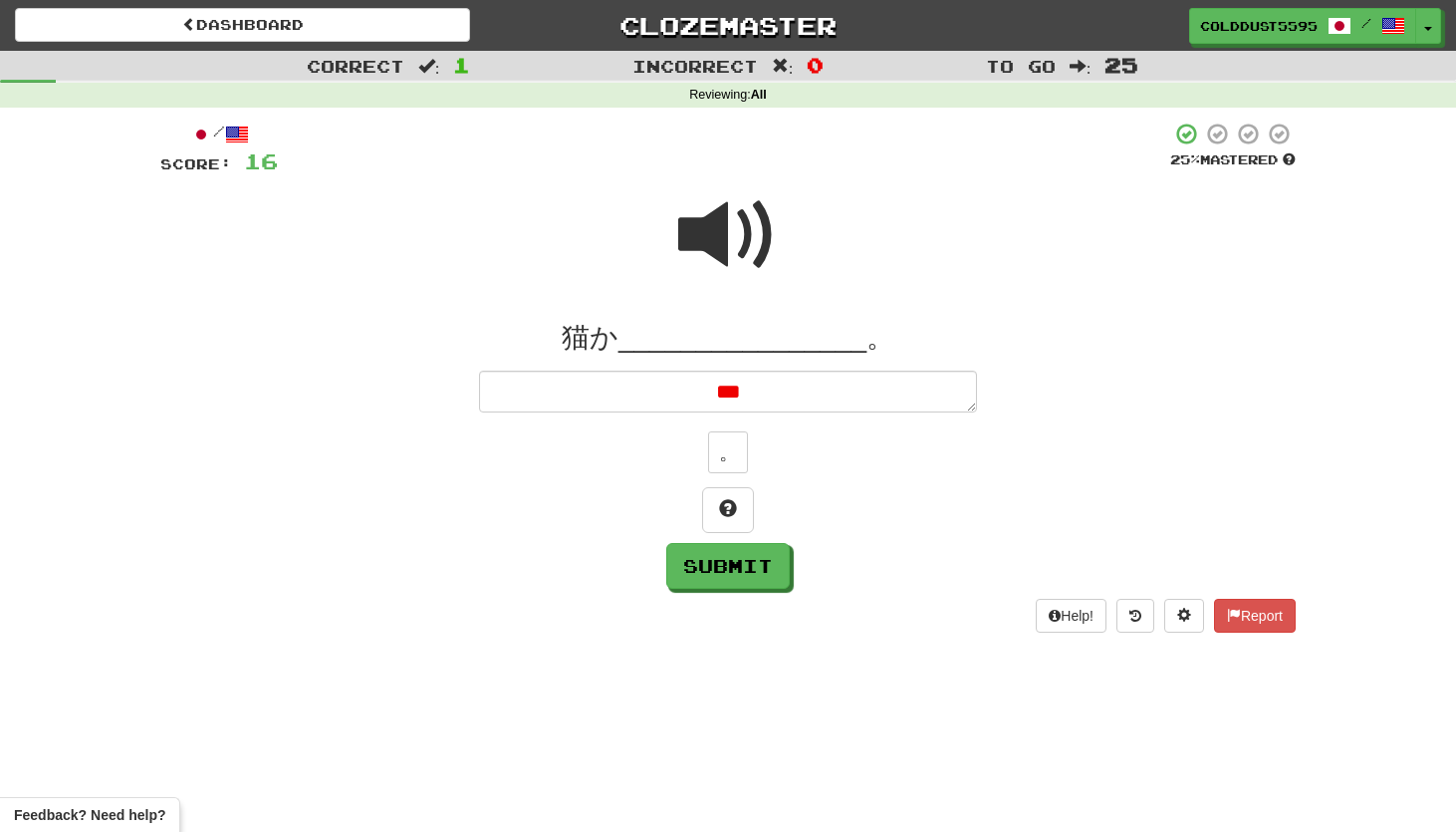 type on "*" 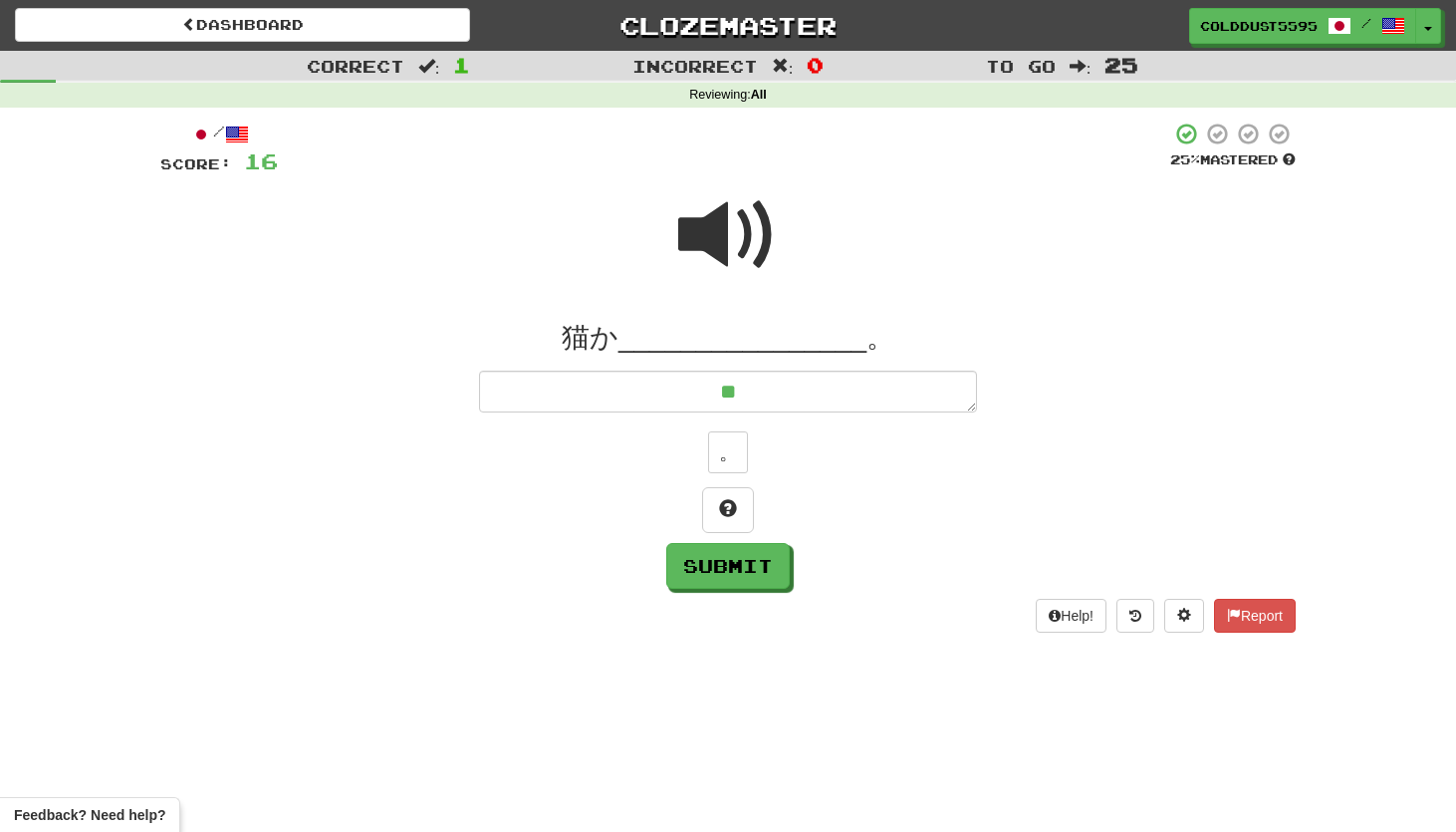 type on "*" 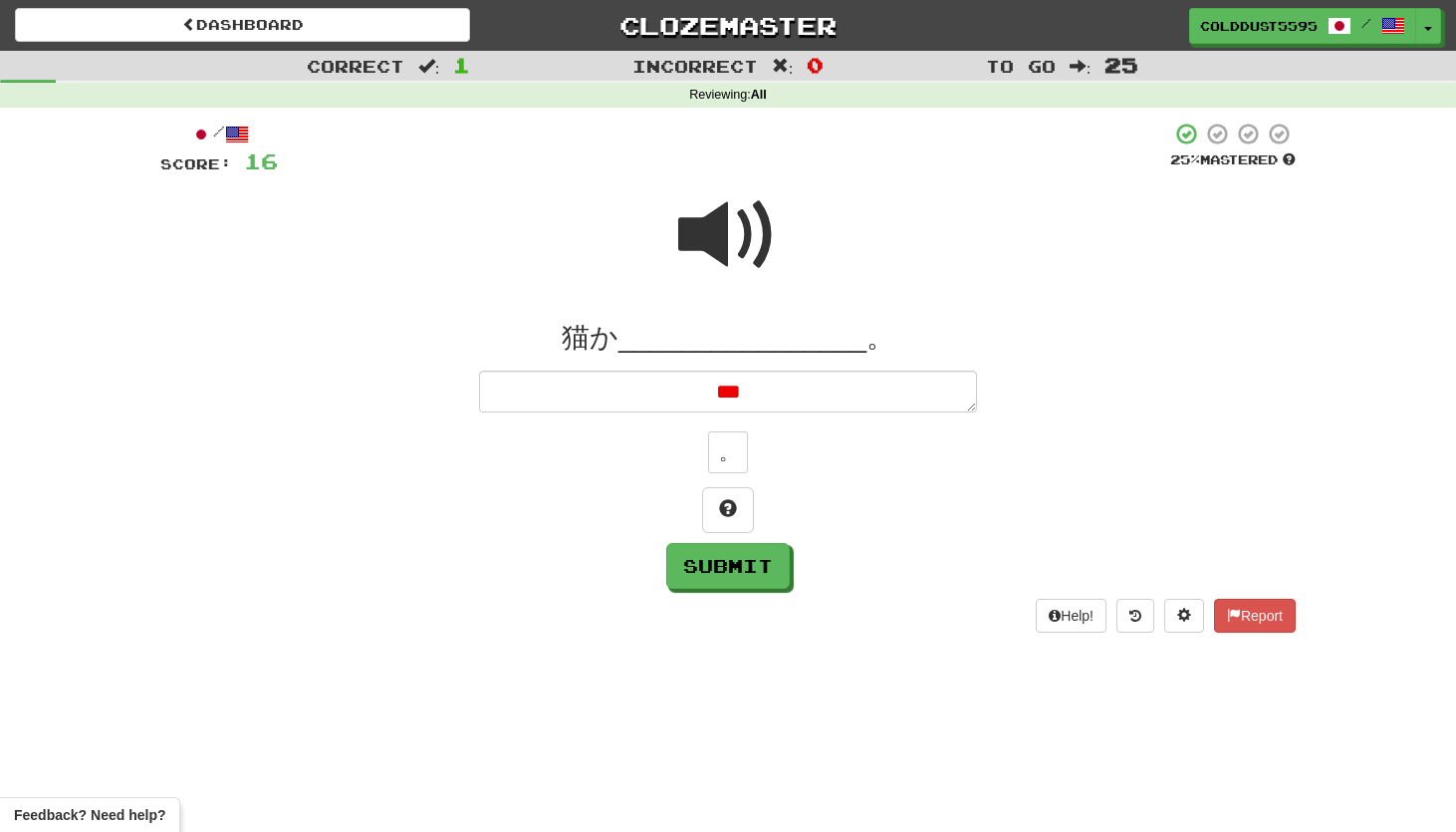 type on "*" 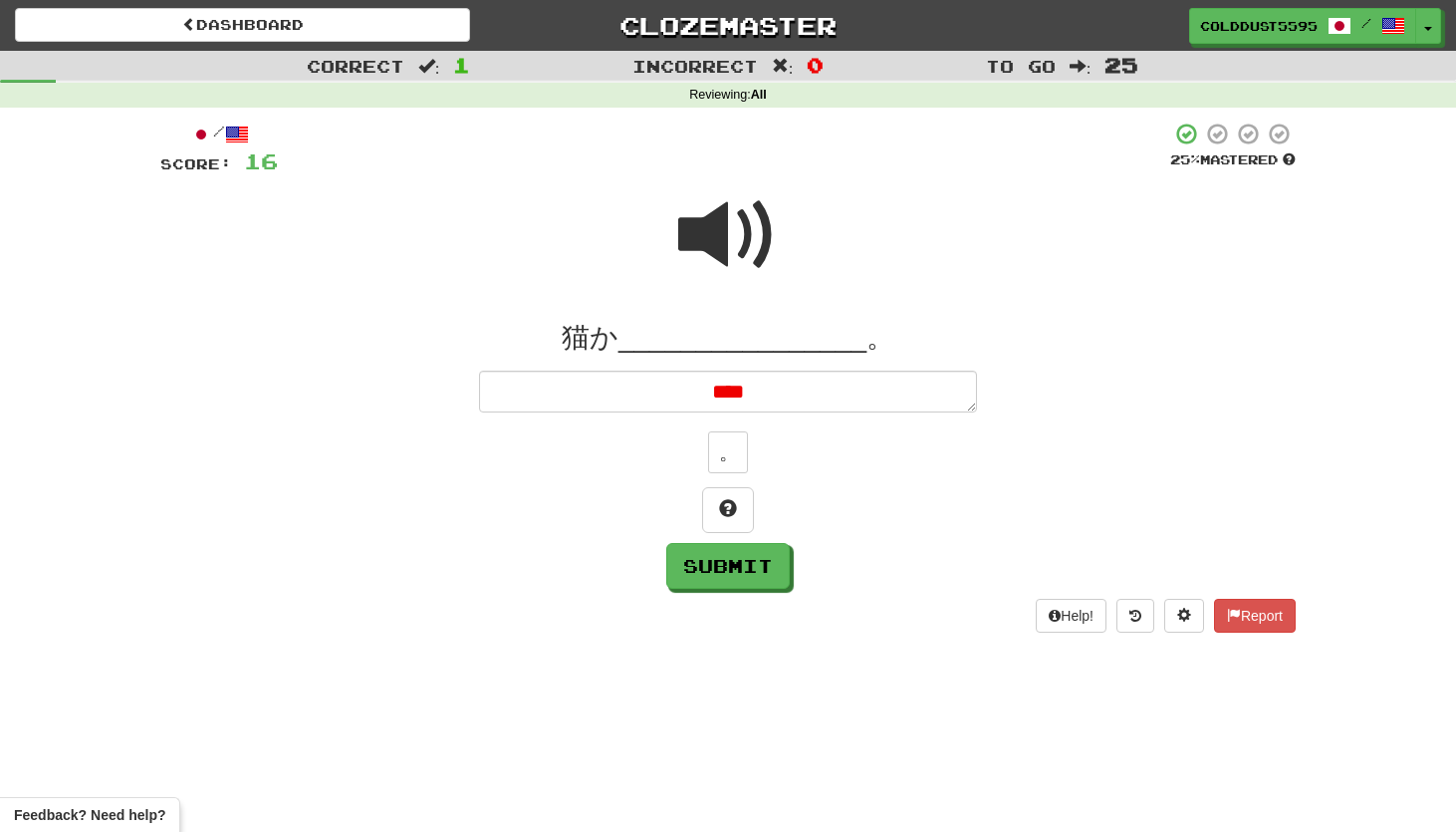 type on "*" 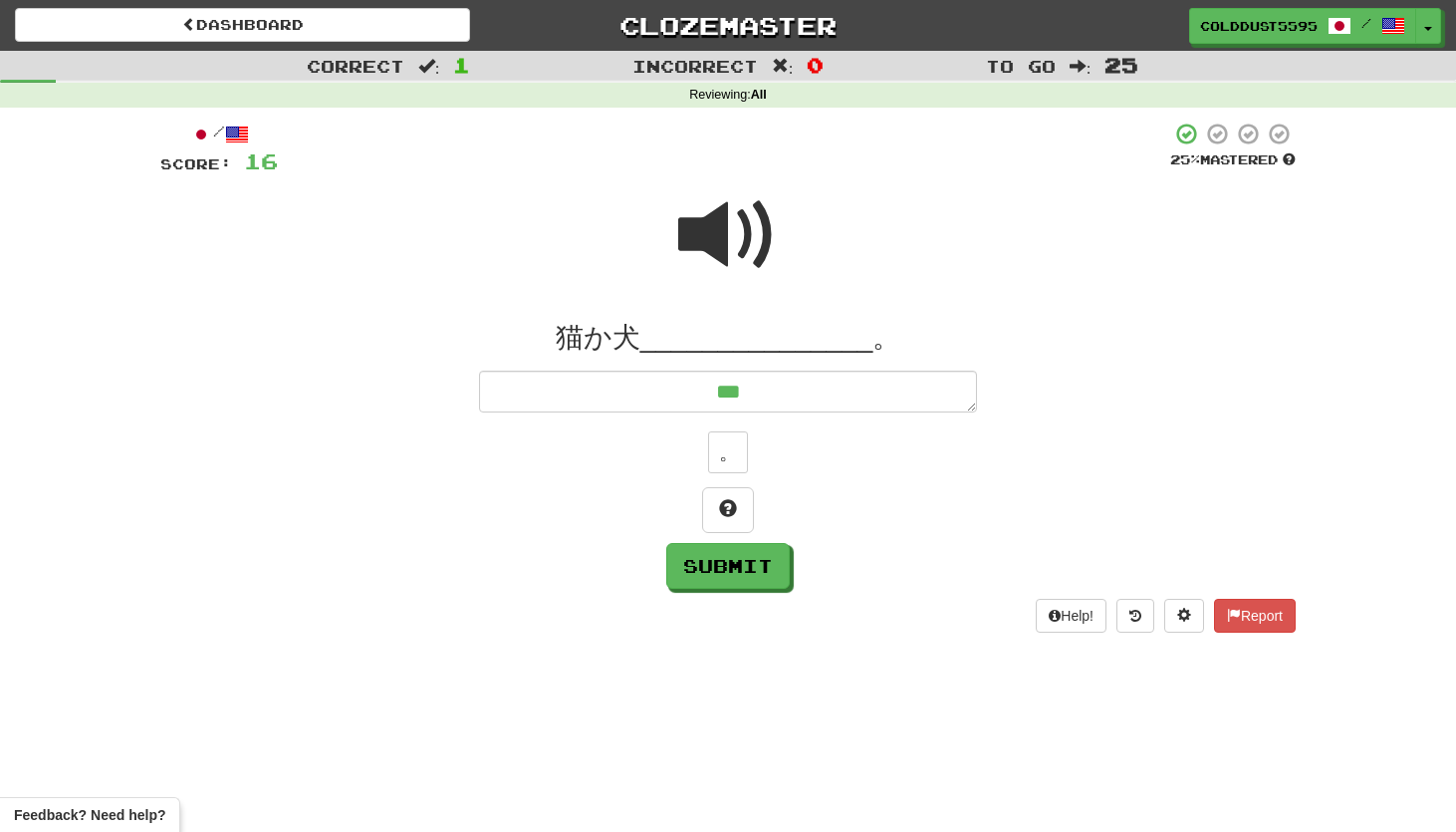 type on "*" 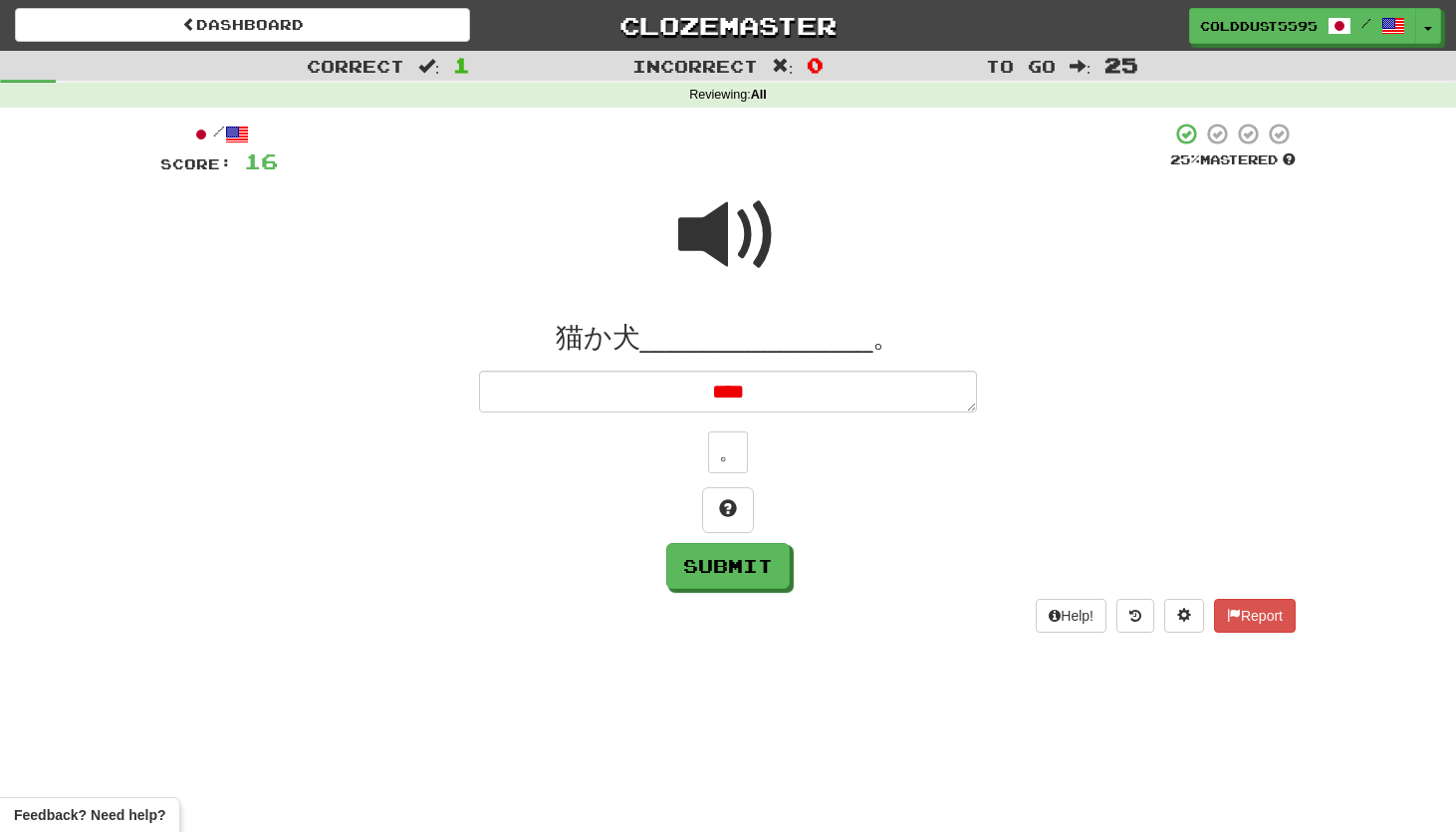 type on "*" 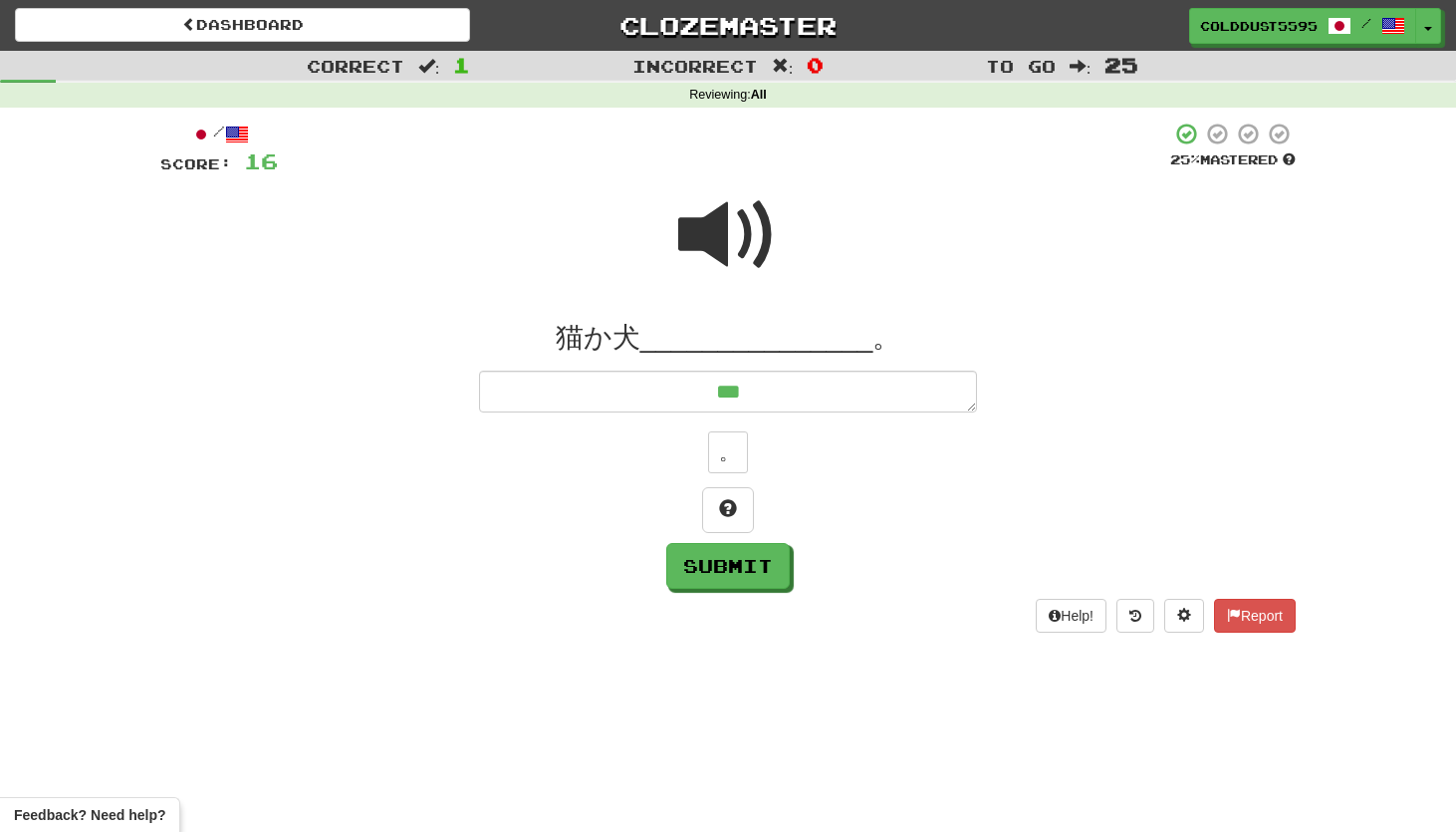 type on "*" 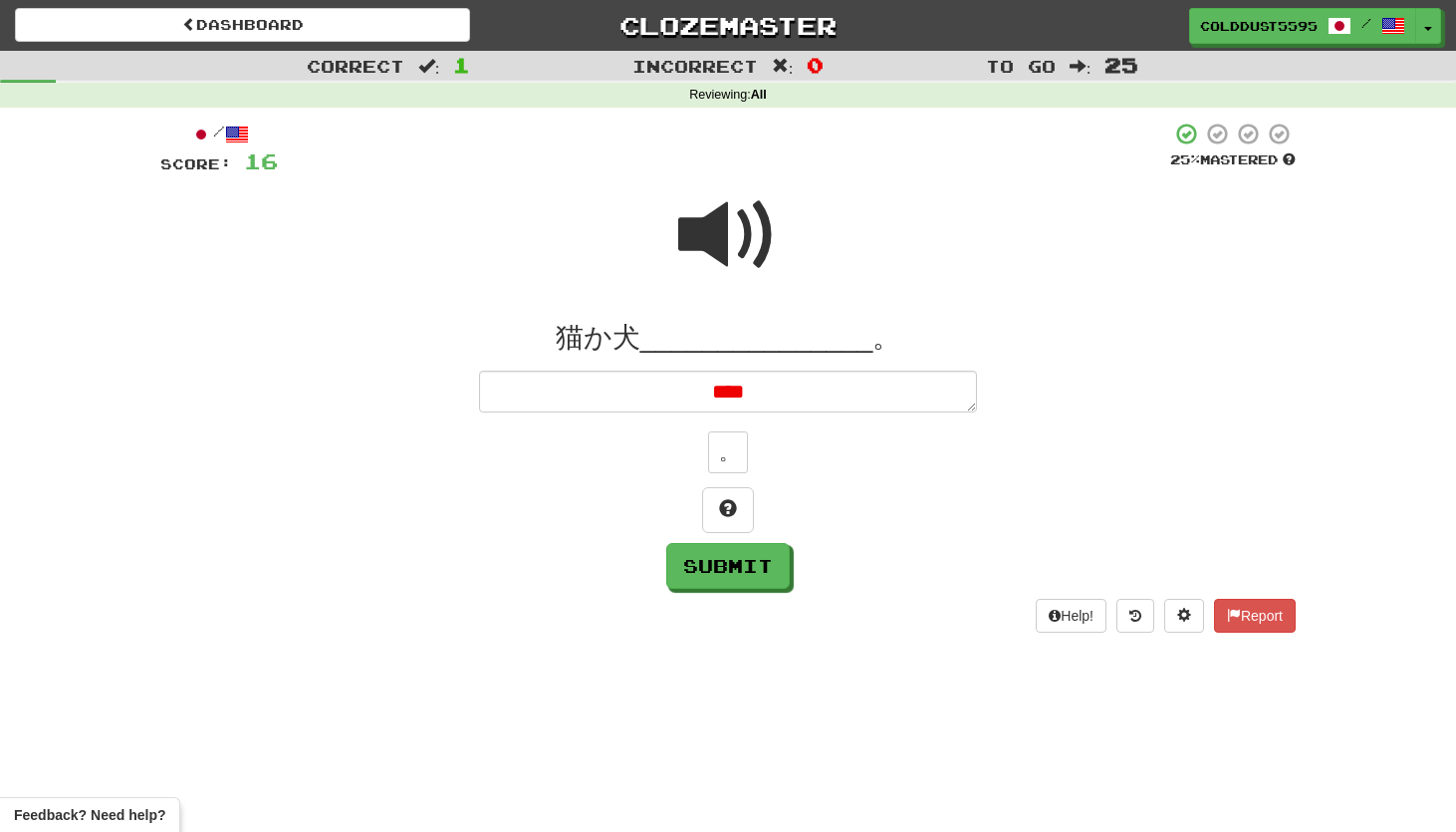 type on "*" 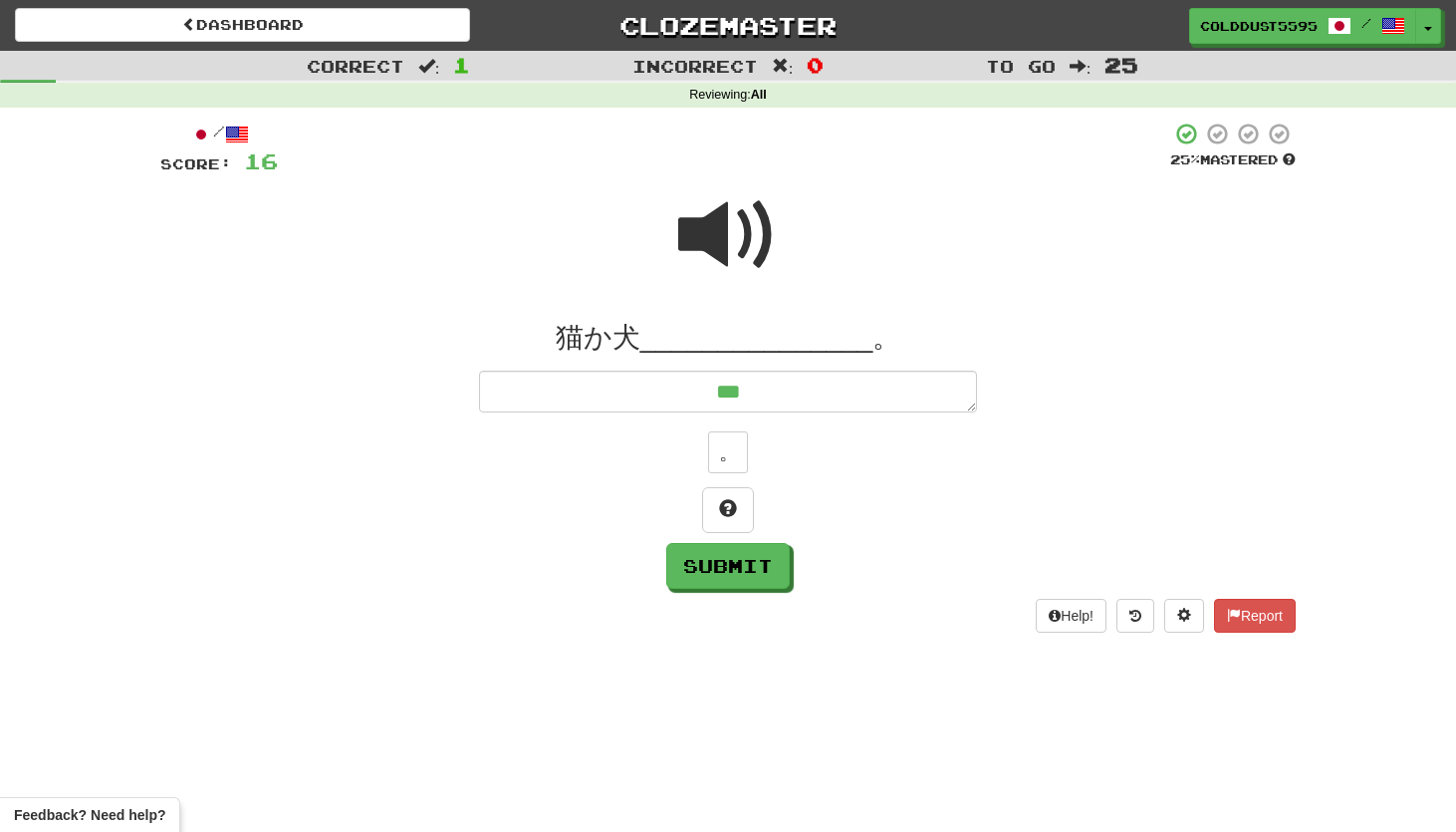 click at bounding box center [728, 235] 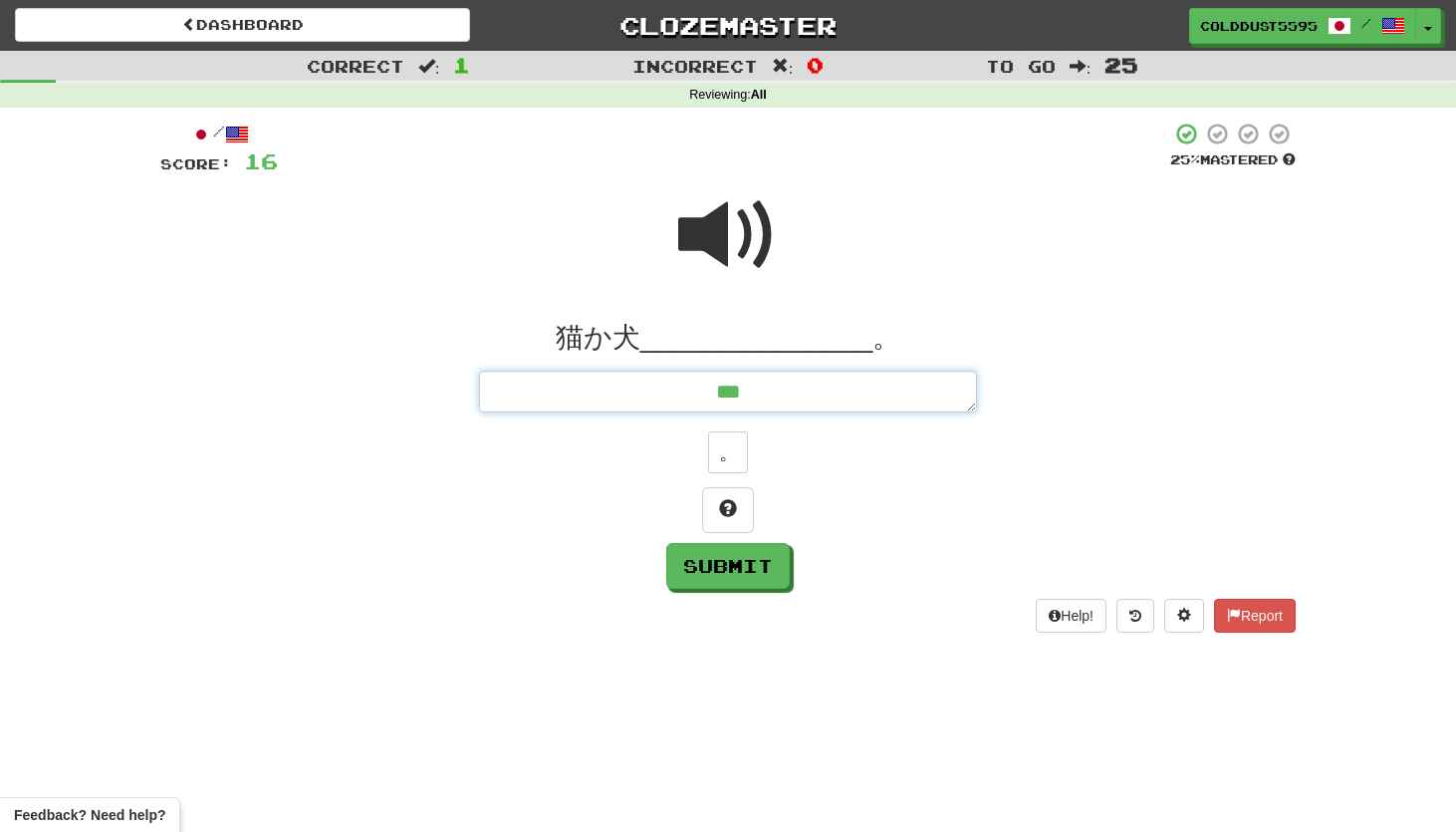 click on "***" at bounding box center [728, 392] 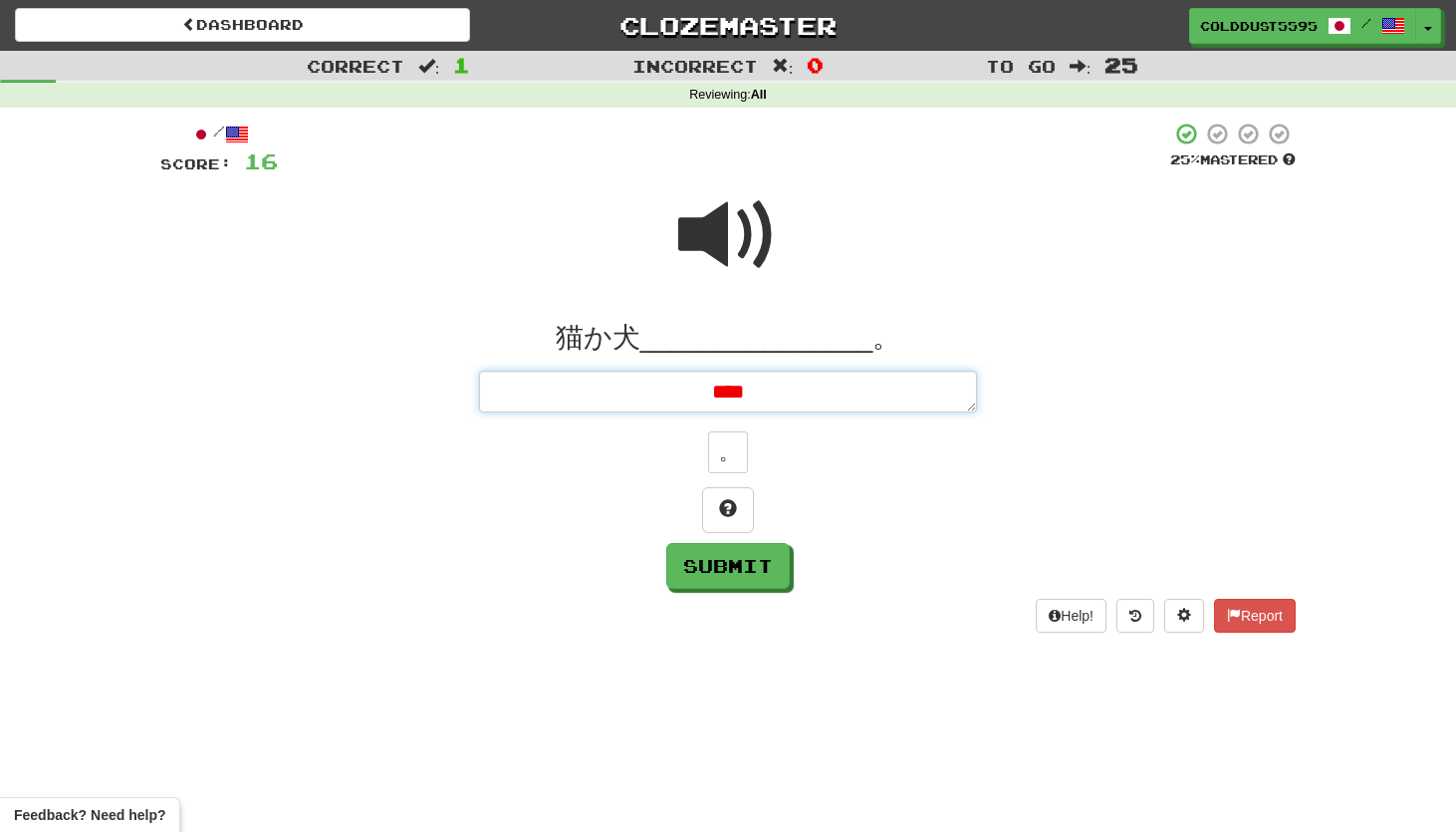 type on "*" 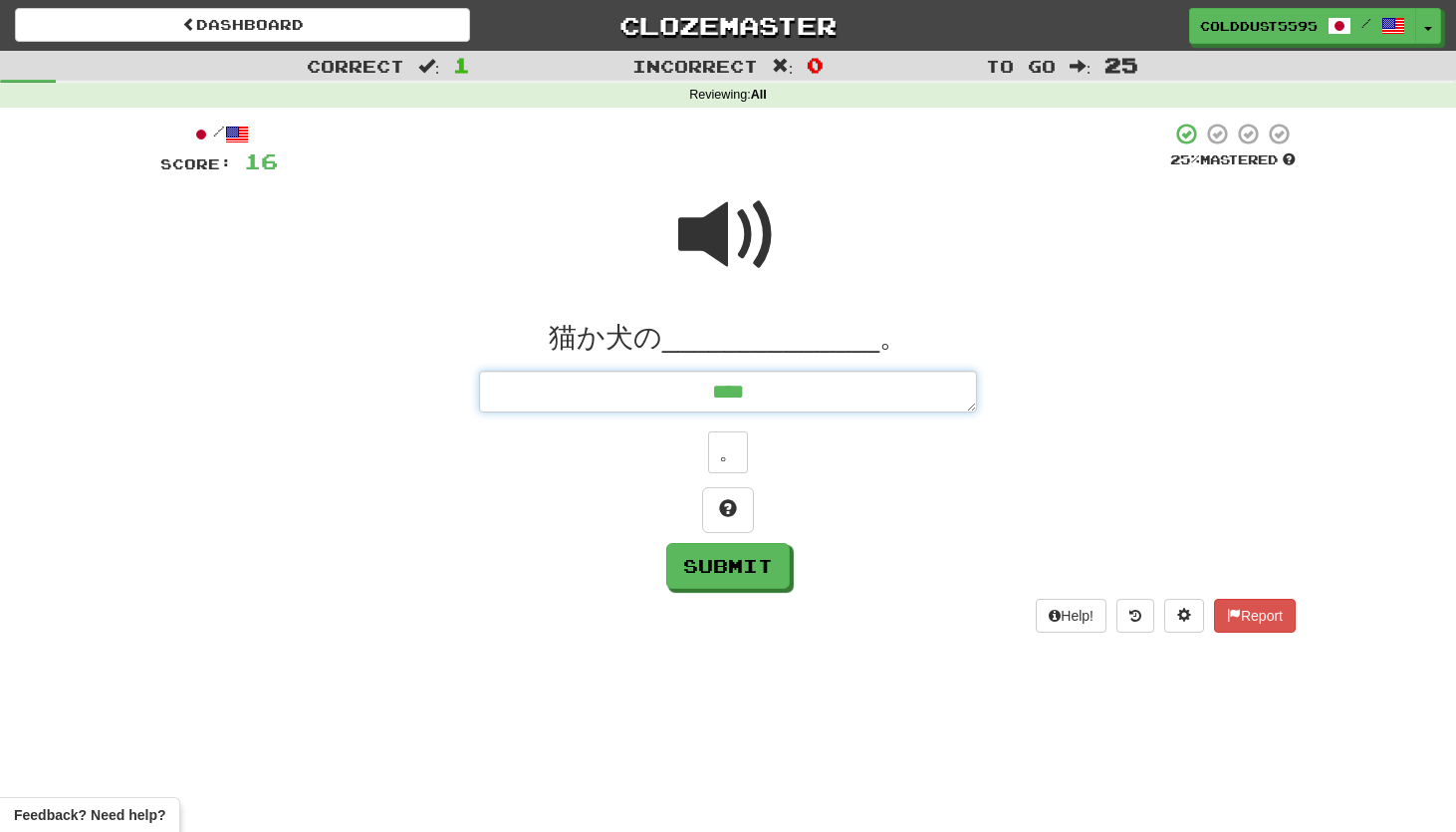 type on "*****" 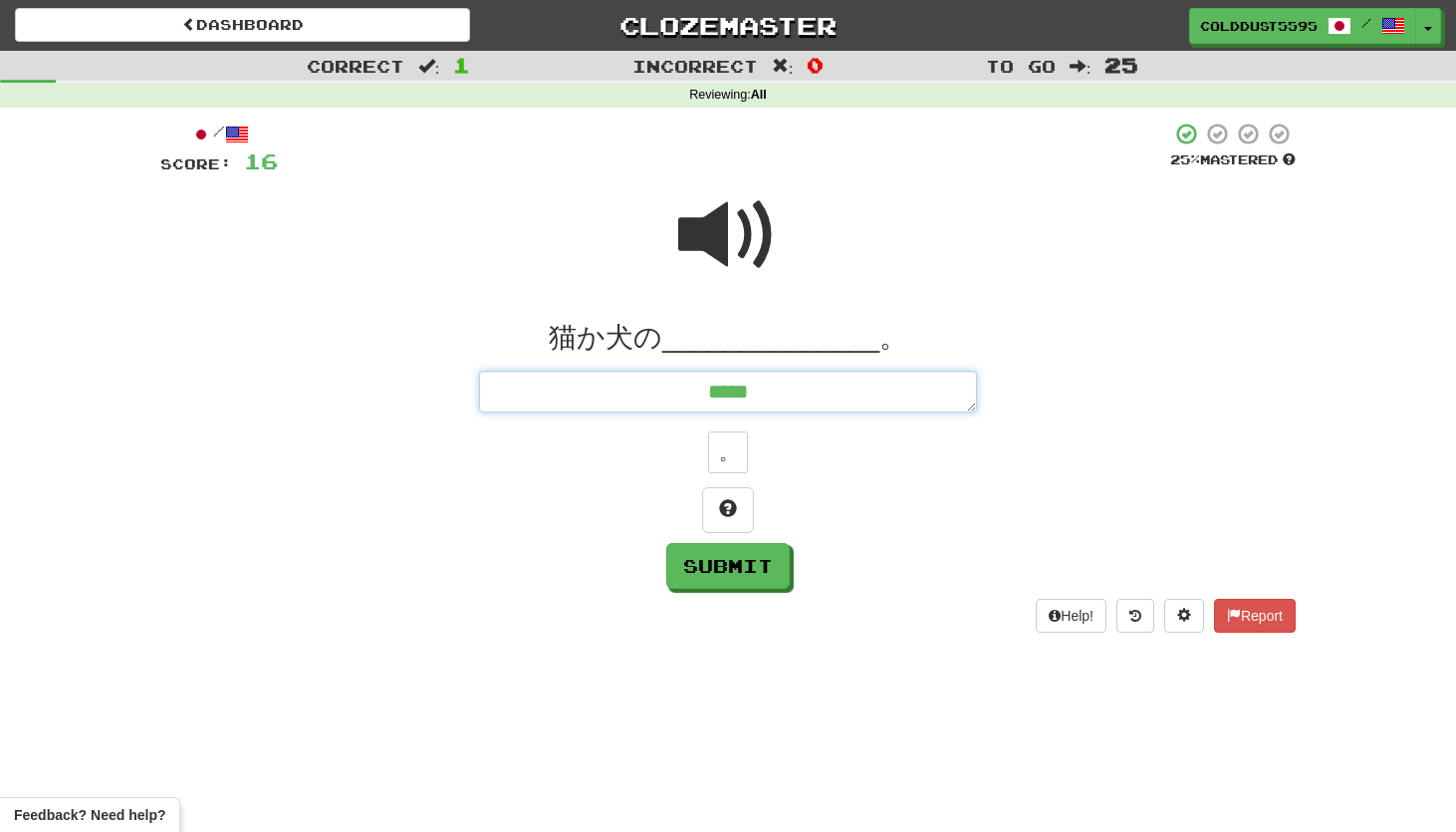 type on "*" 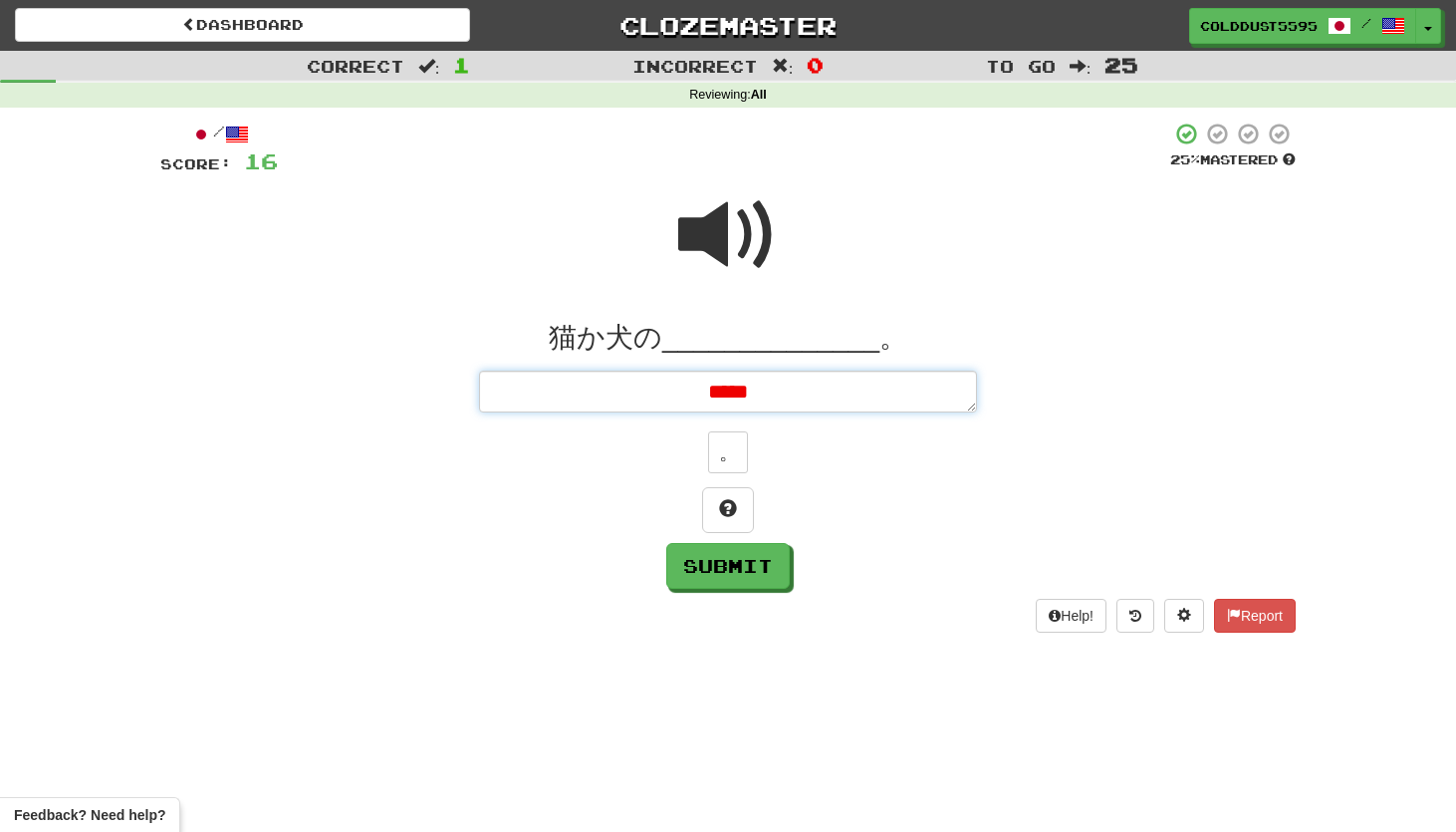 type on "*" 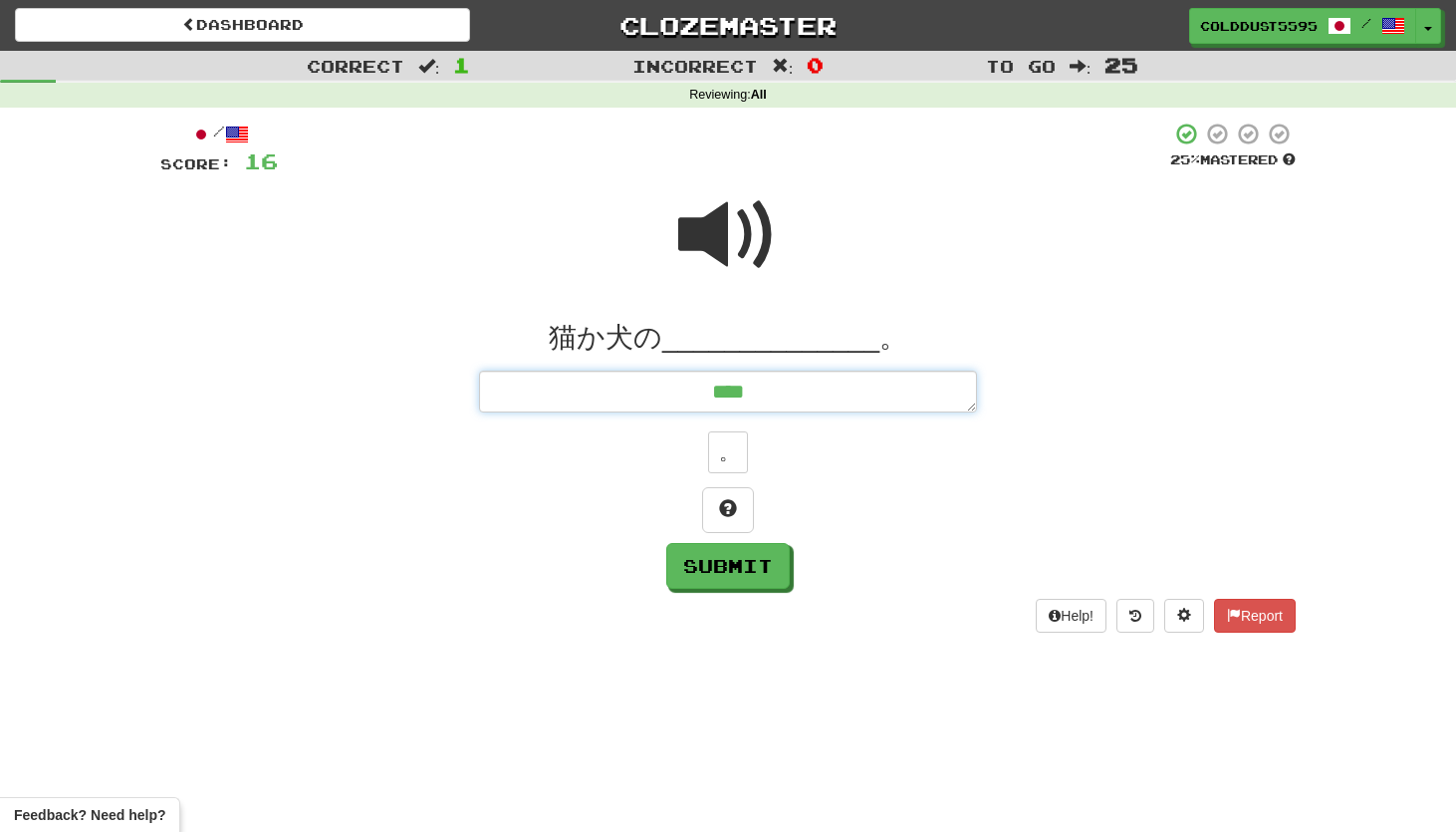 type on "*****" 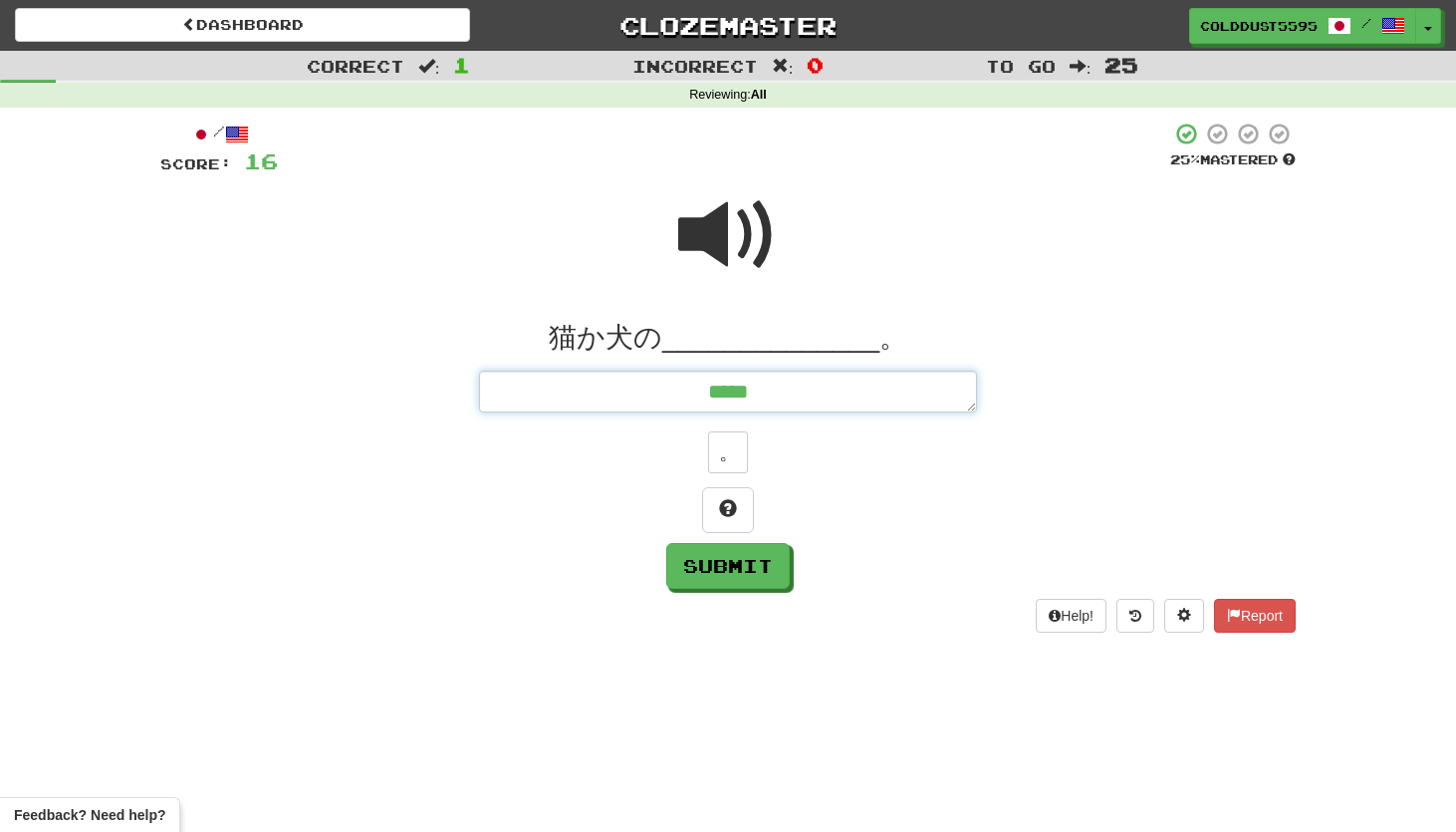 type on "*" 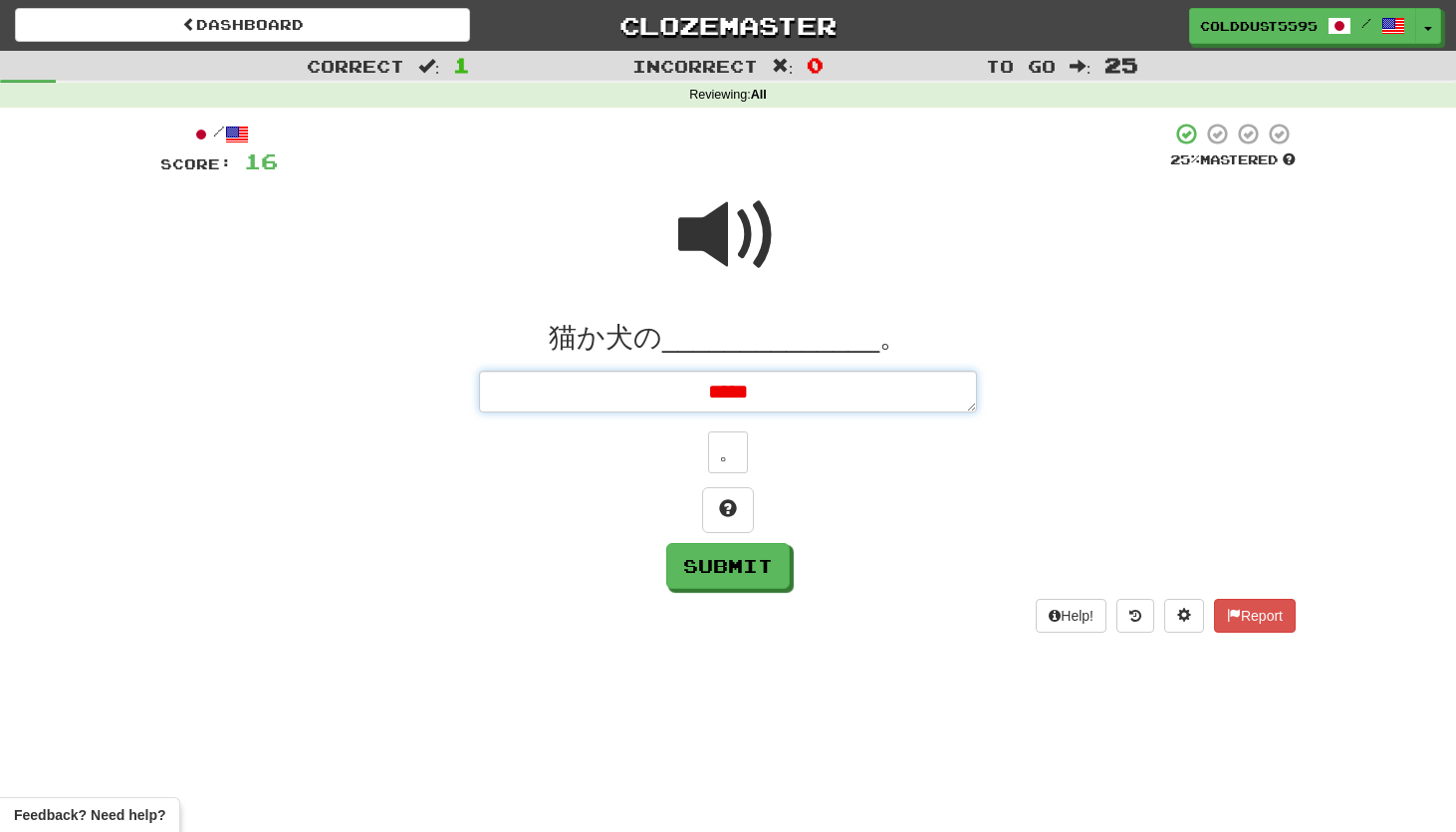 type on "*" 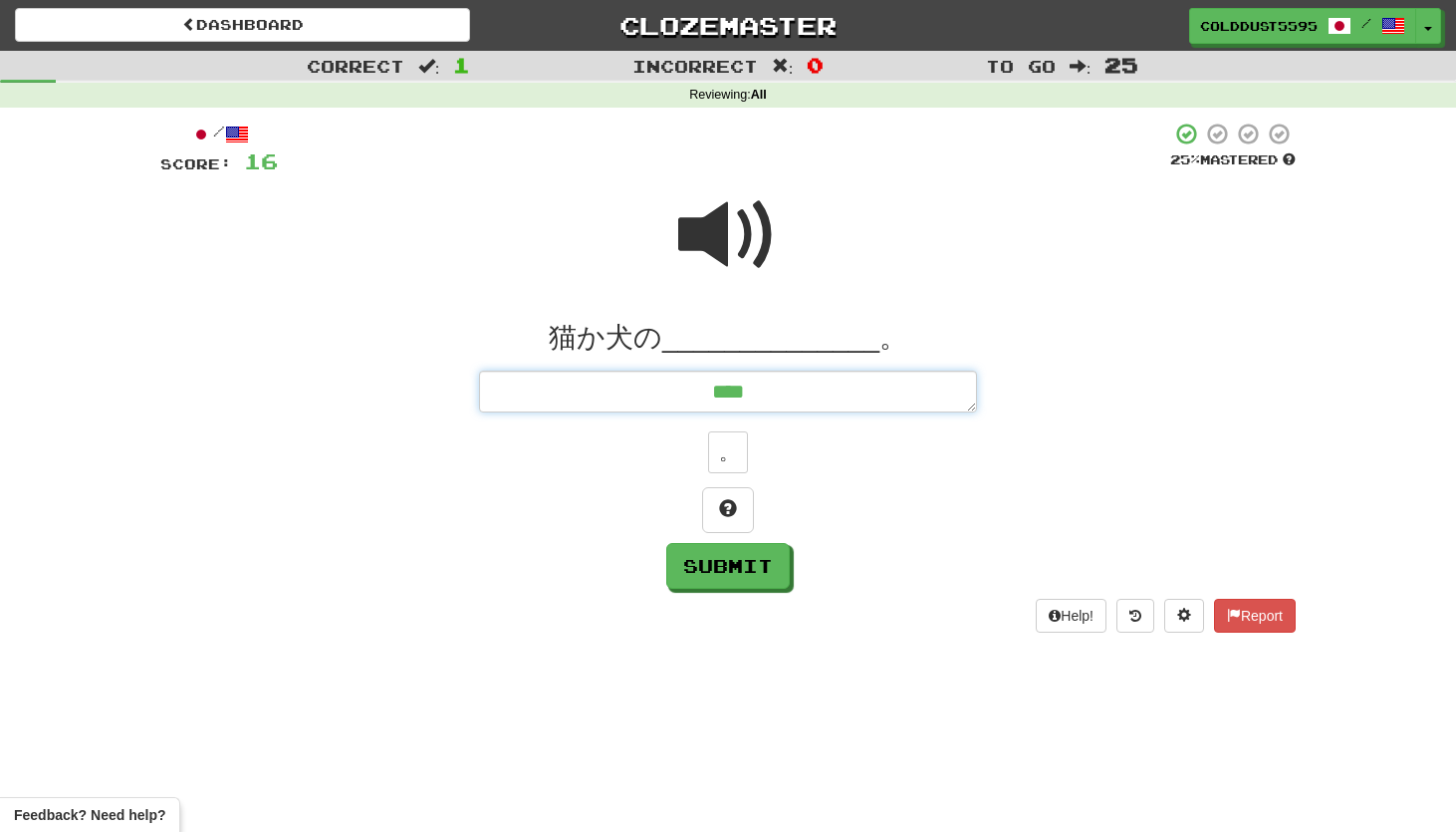 type on "****" 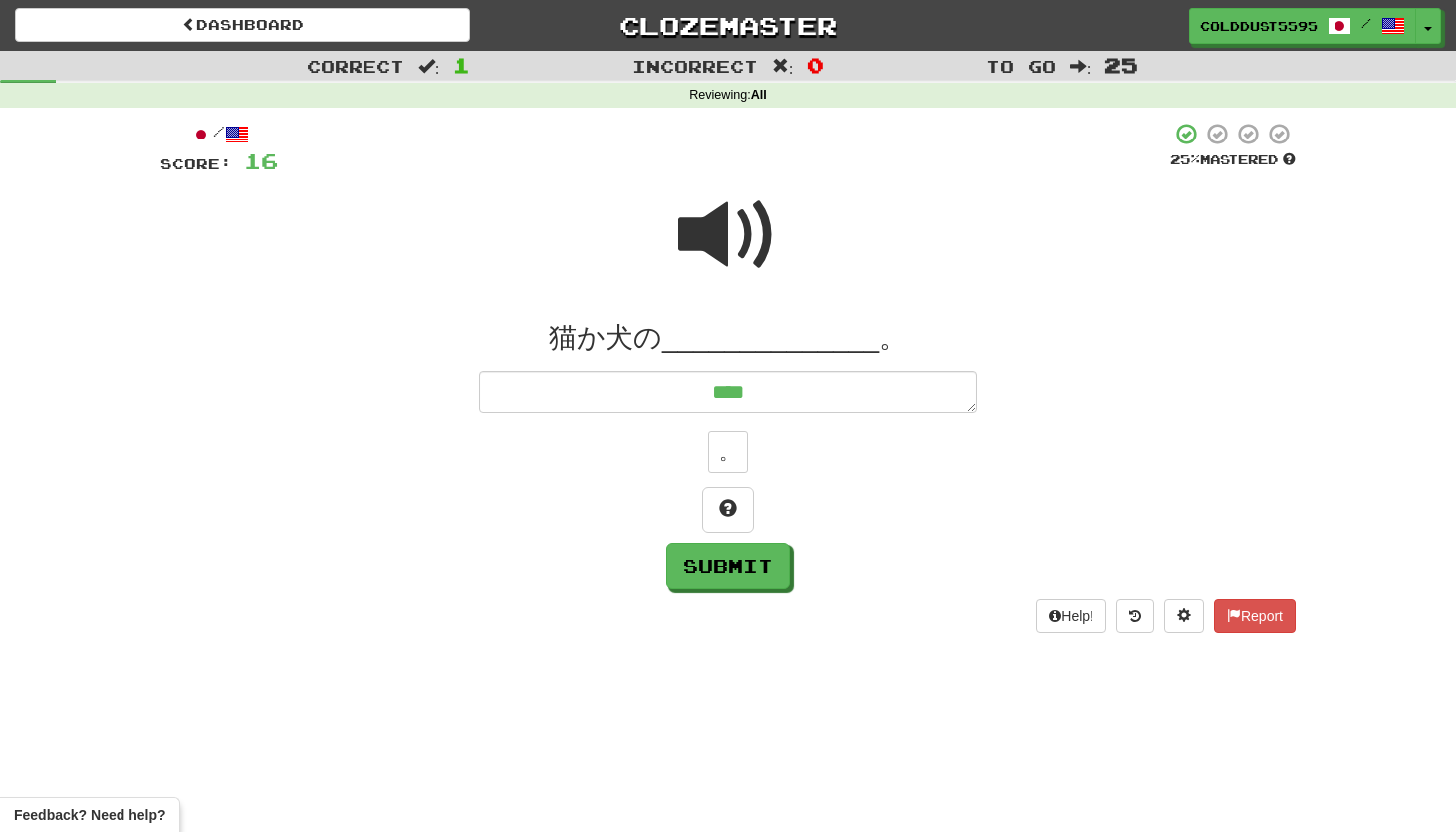 click at bounding box center [728, 235] 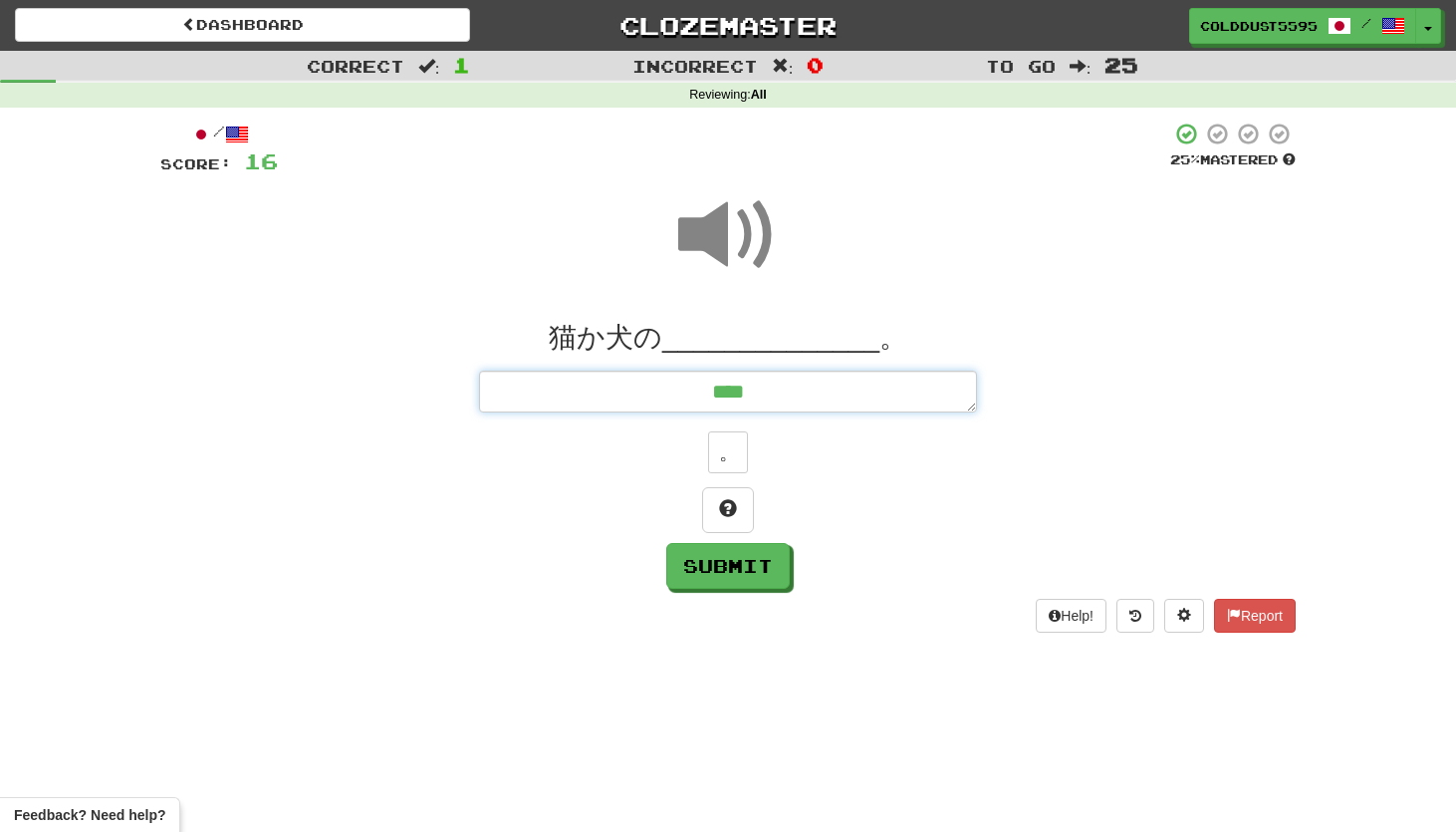 click on "****" at bounding box center [728, 392] 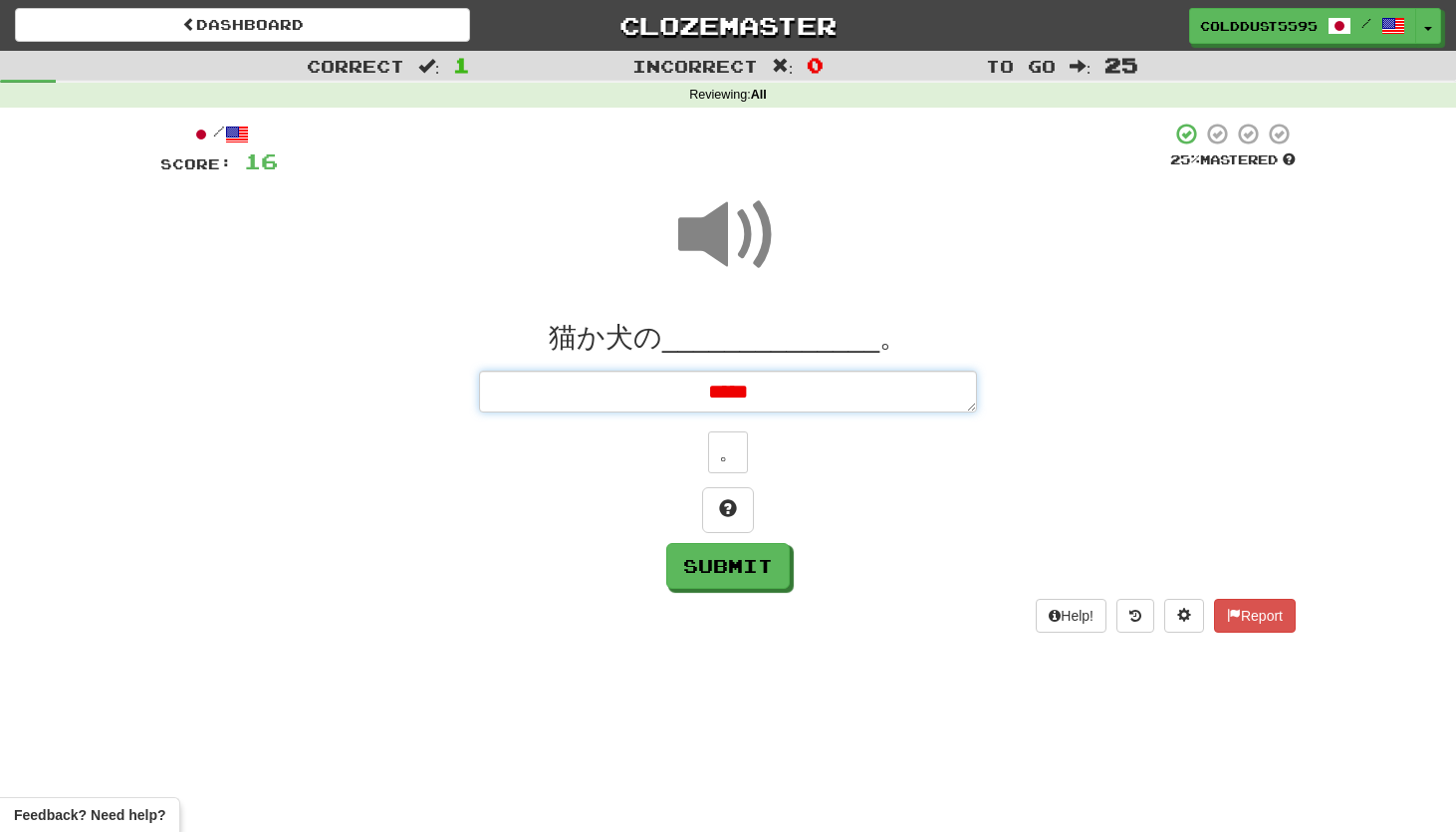 type on "*" 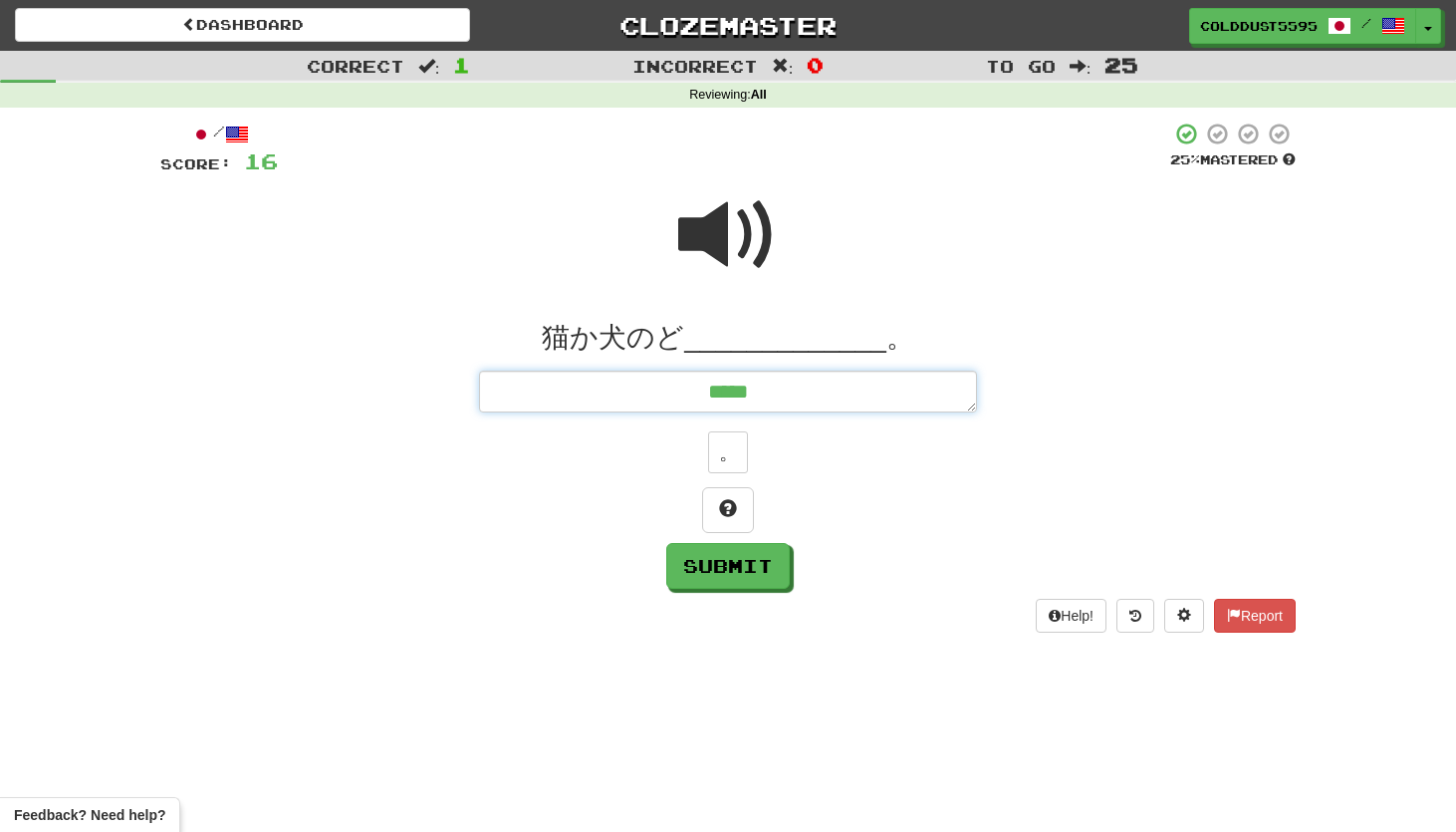 type on "*" 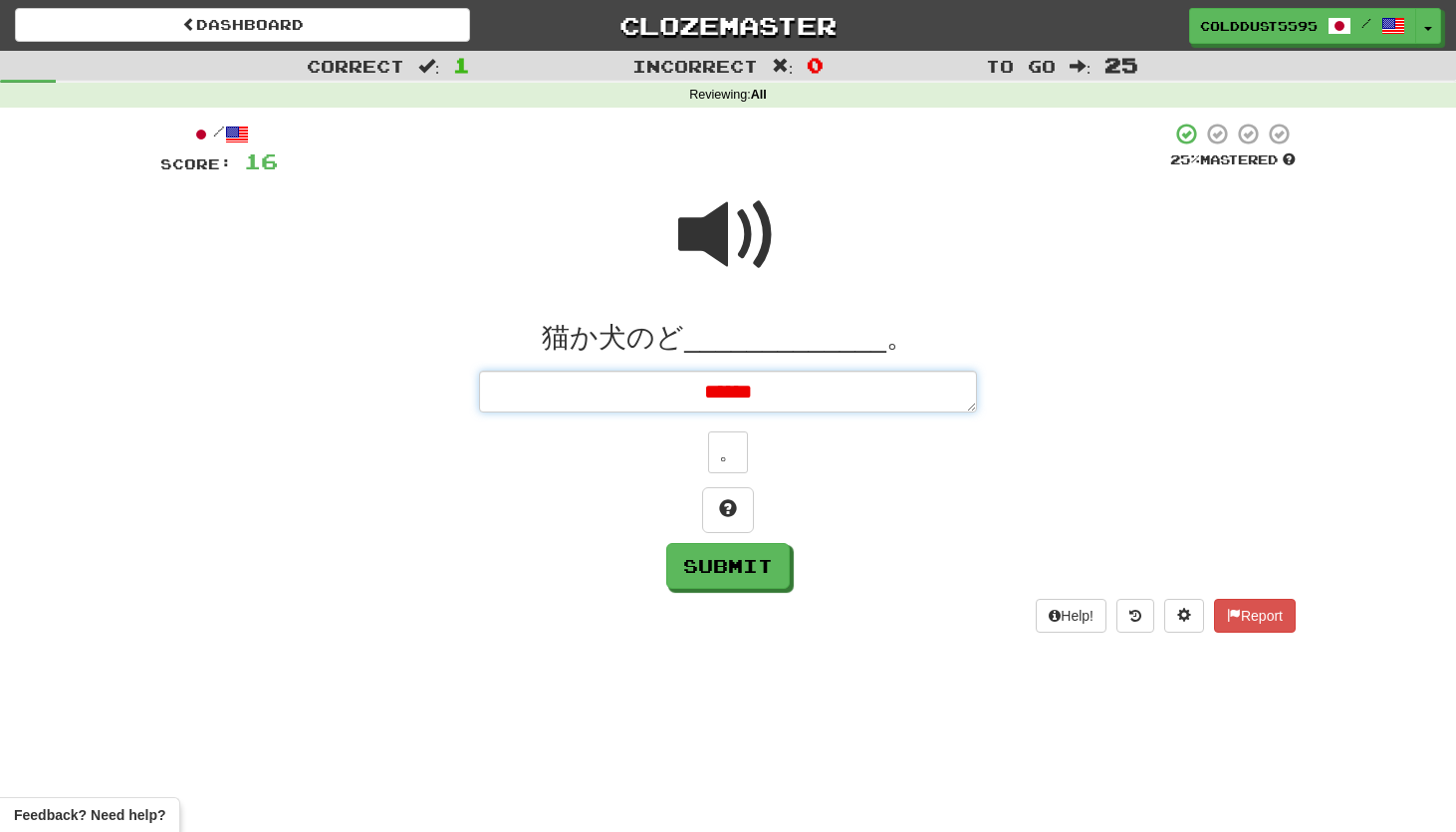 type on "*" 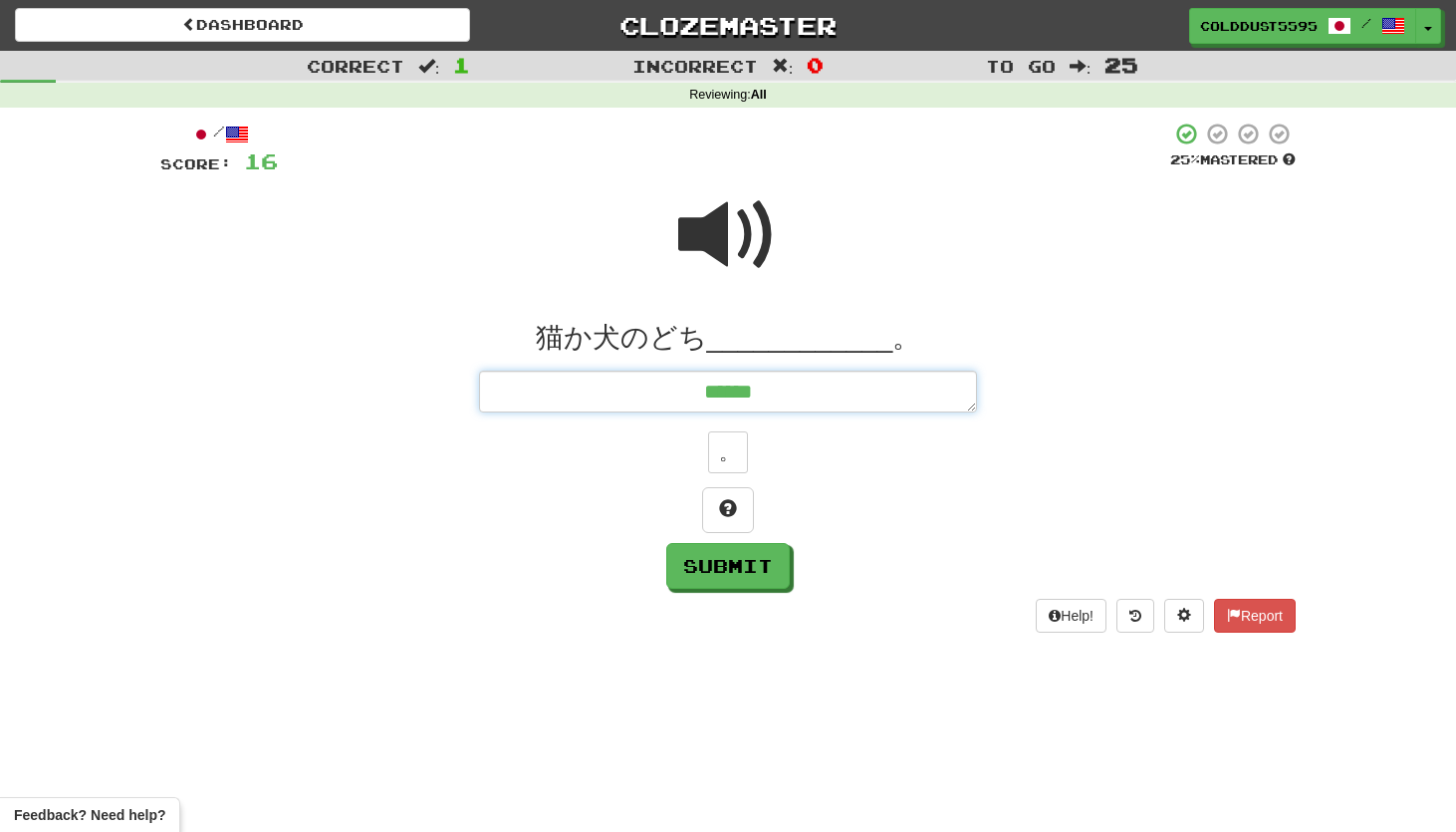 type on "*" 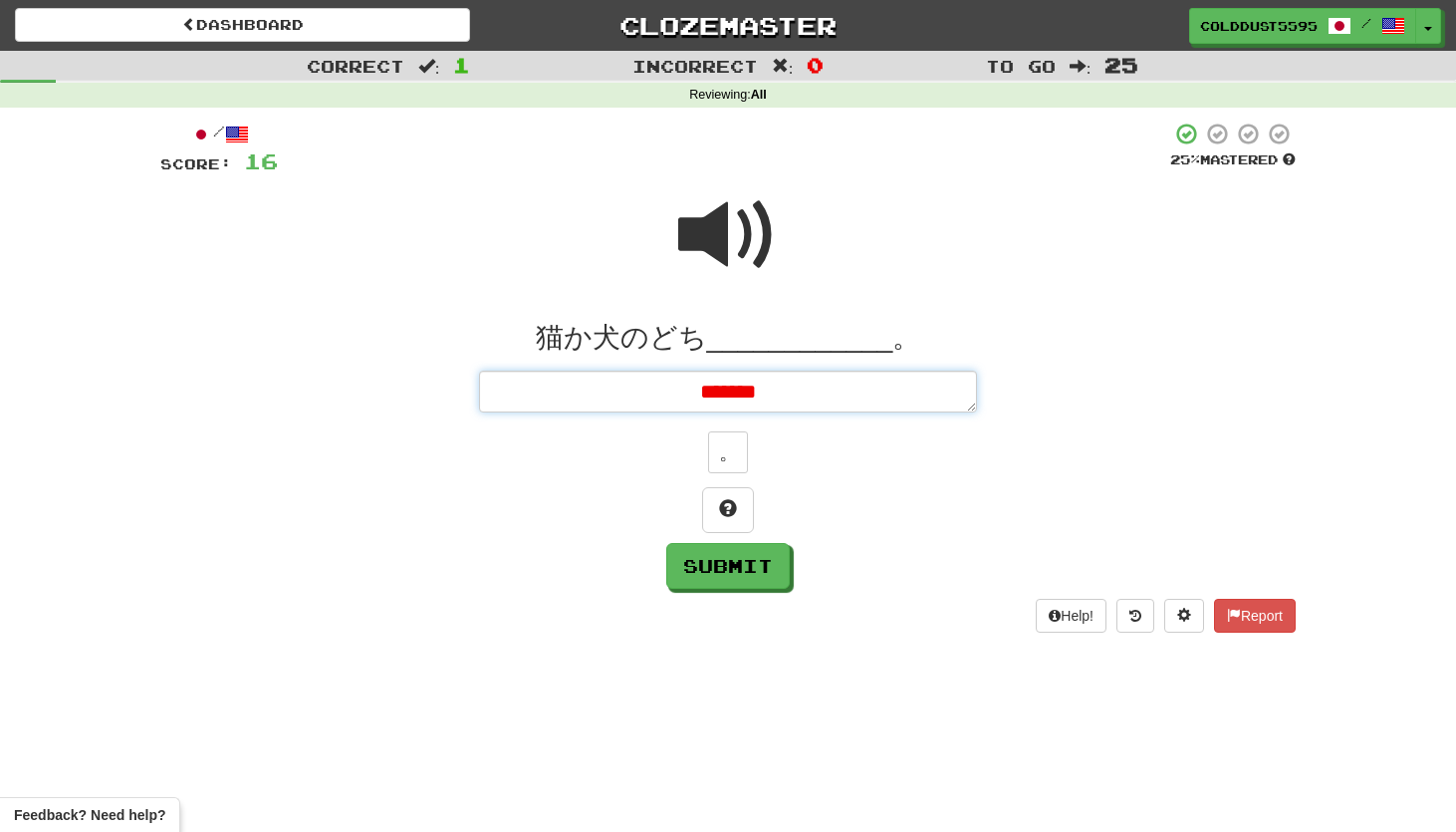 type on "*" 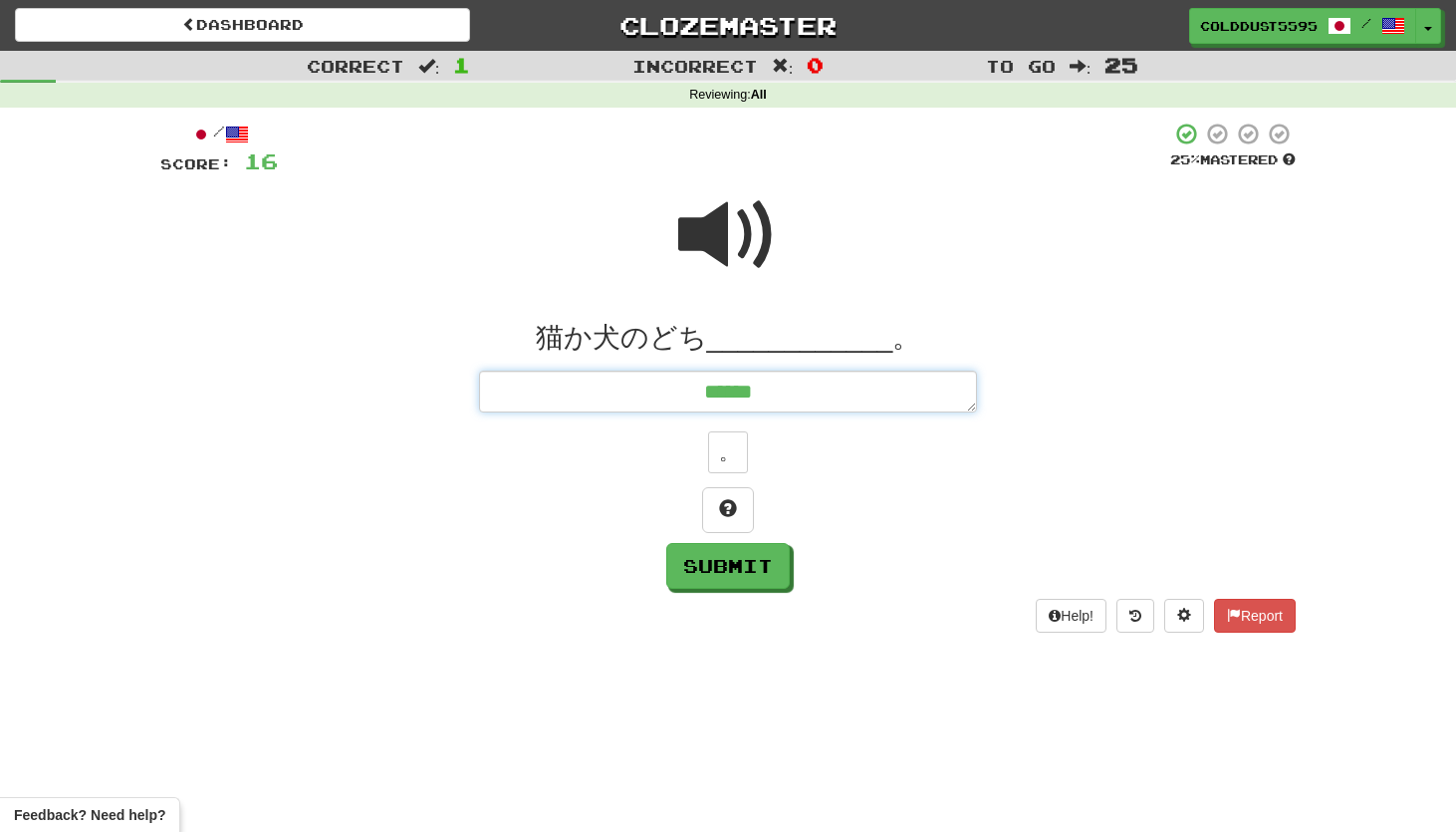 type on "*" 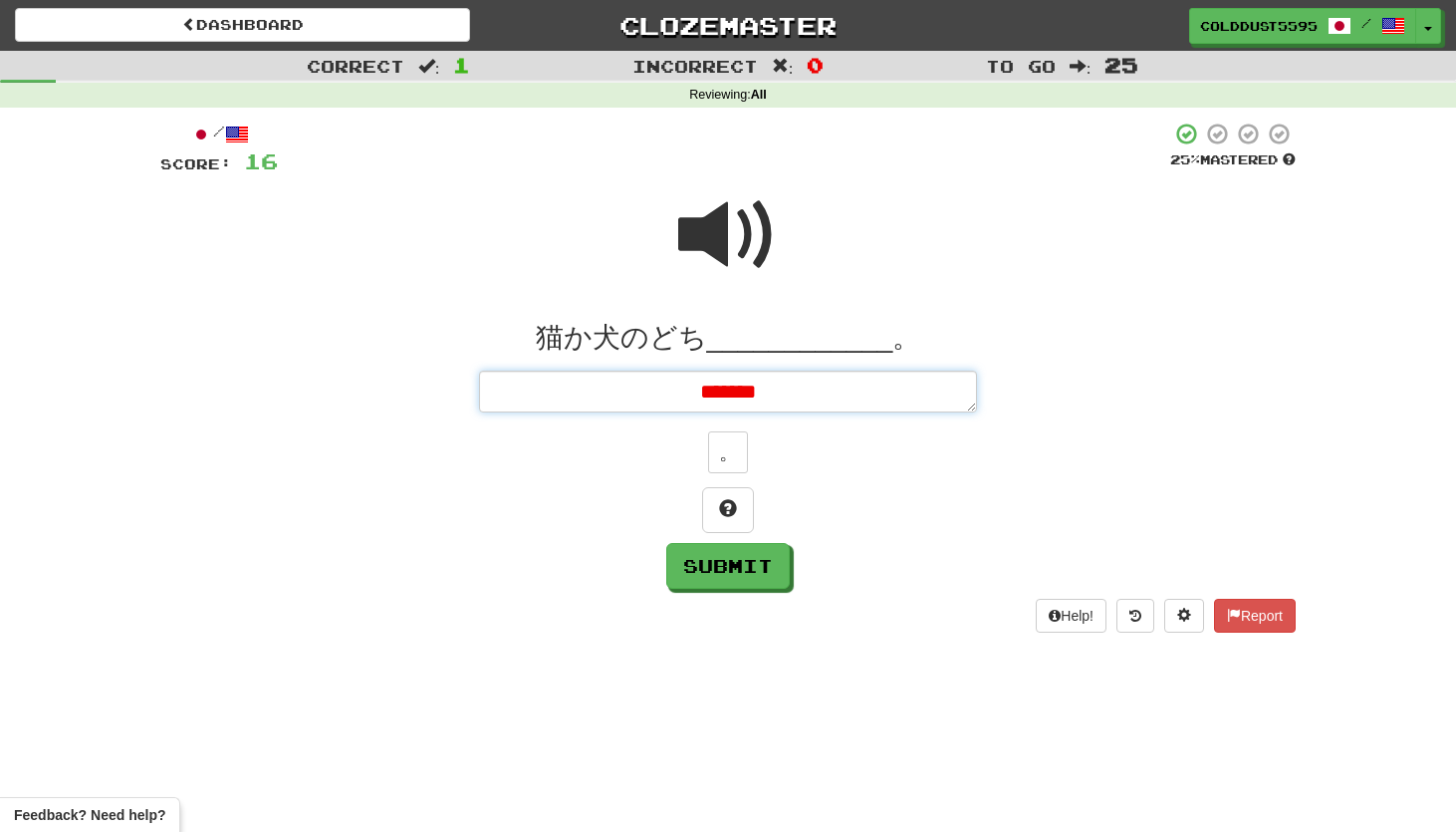 type on "*" 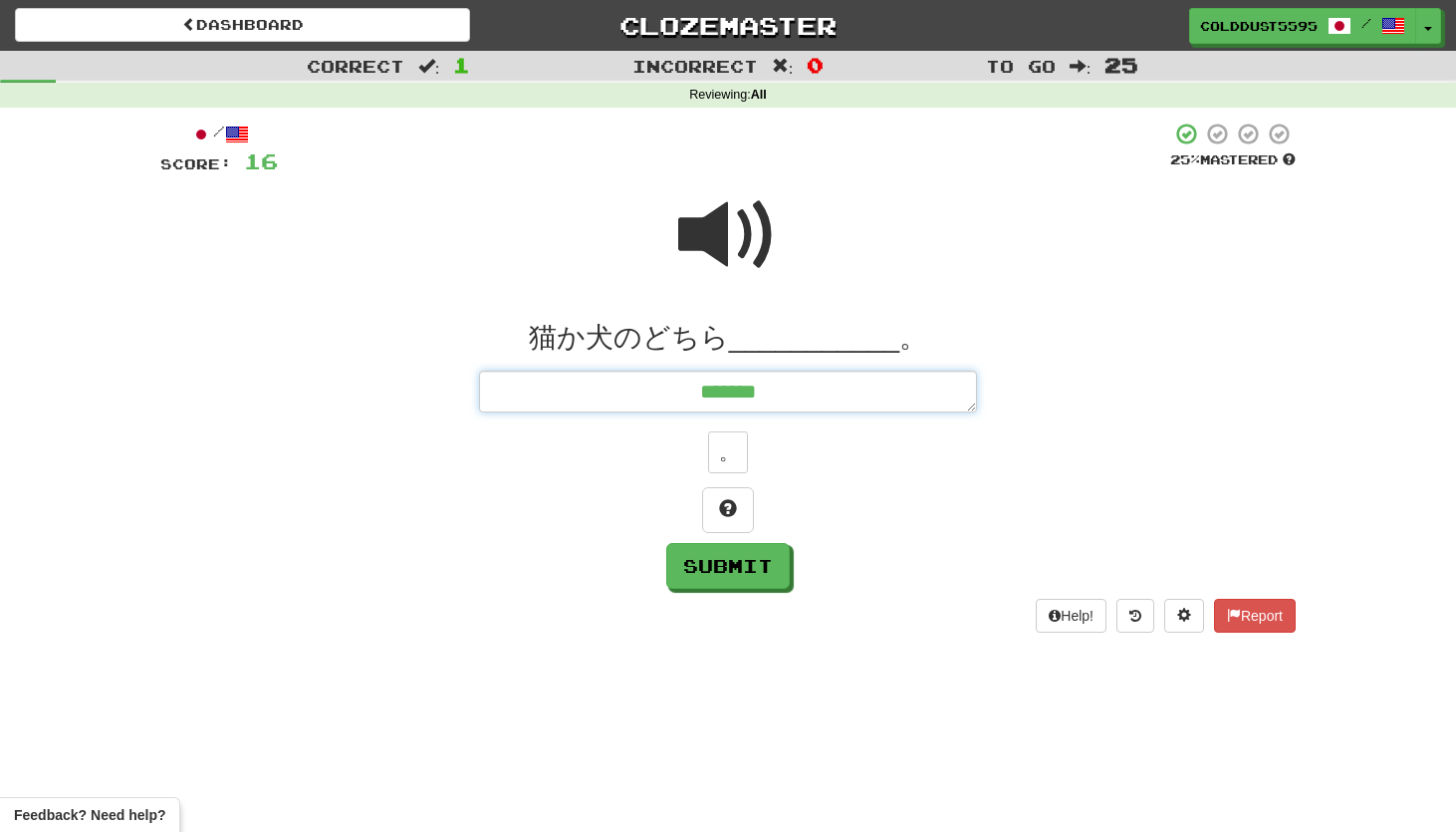 type on "*" 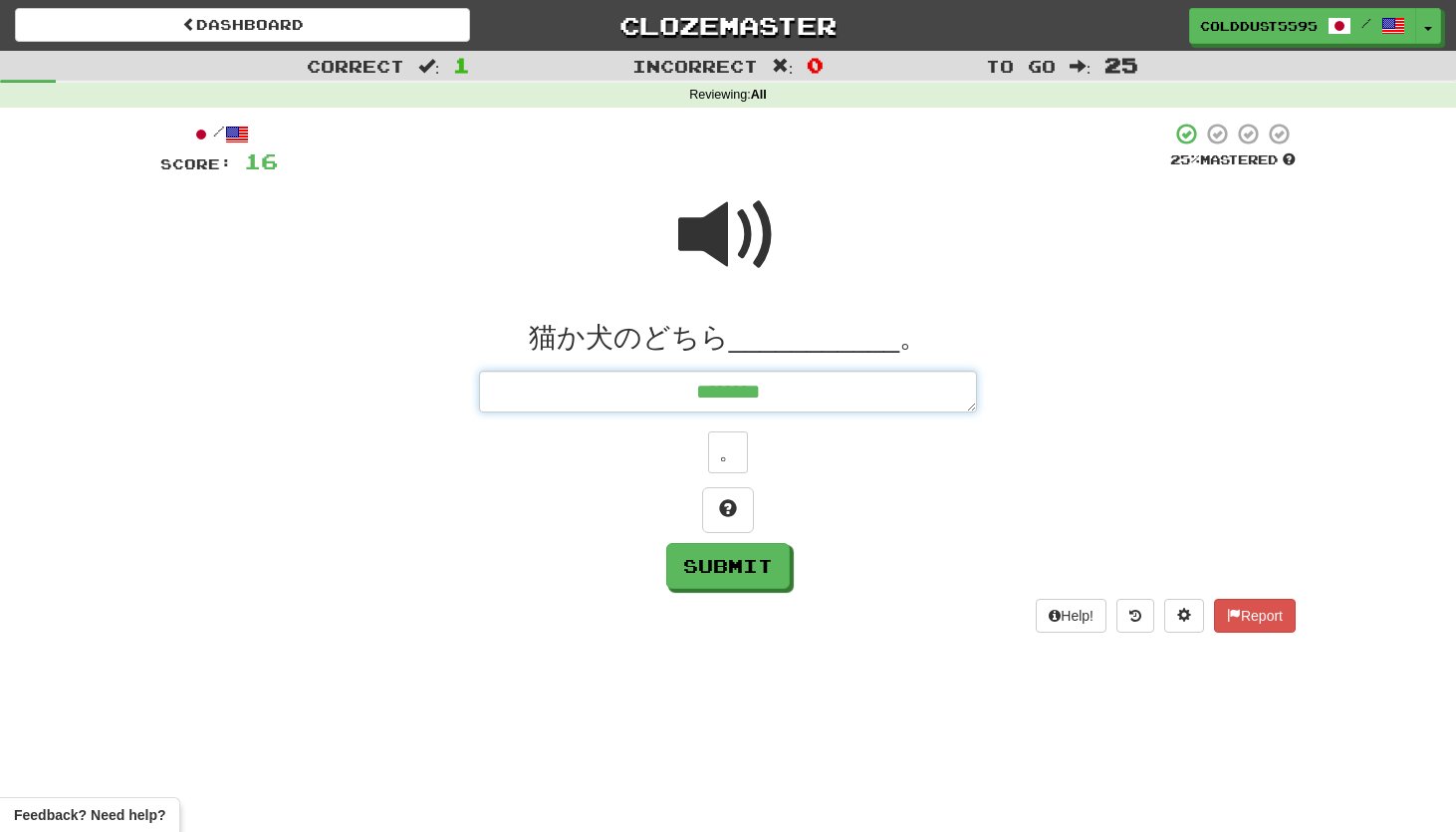 type on "*" 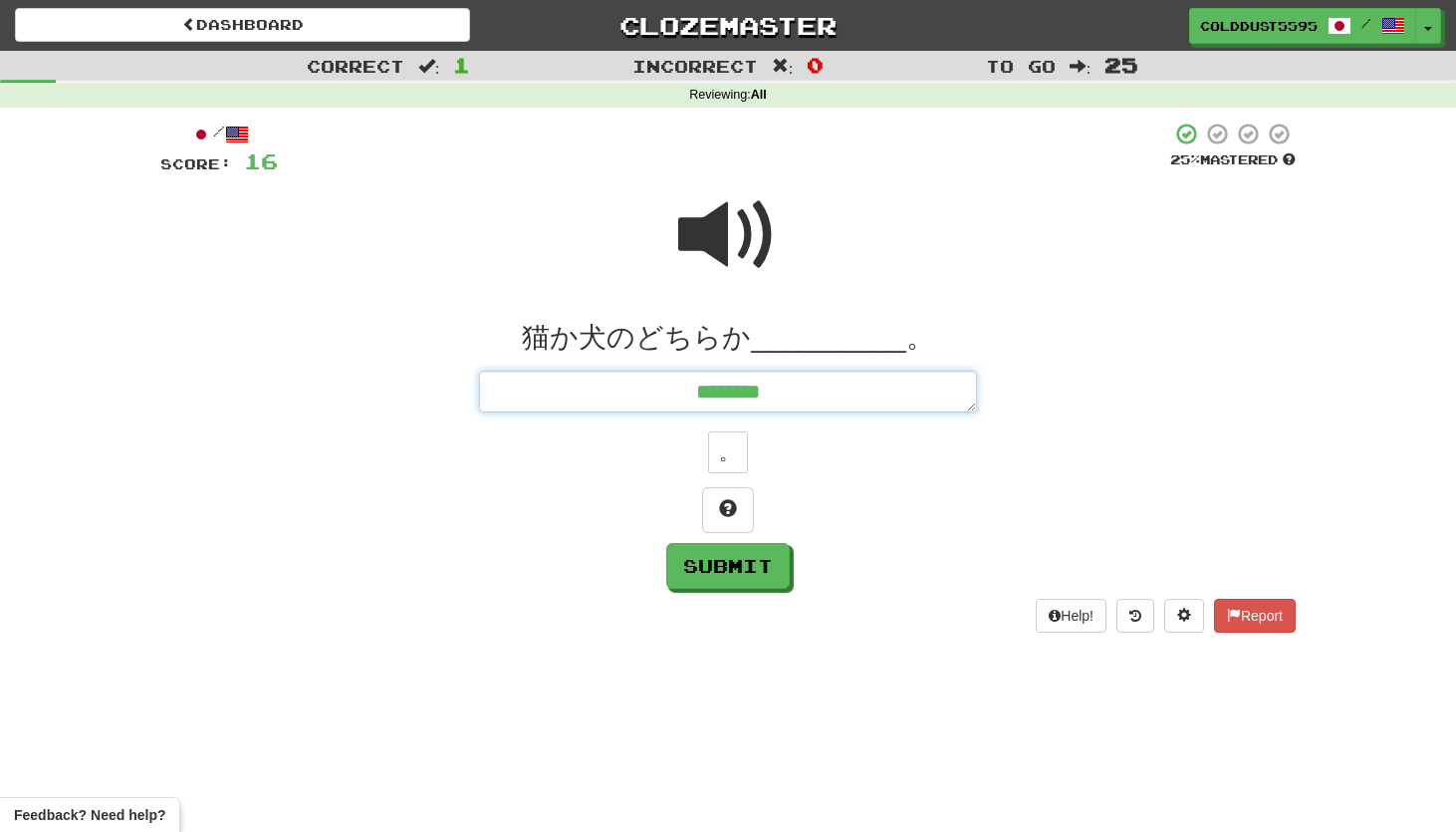 type on "*" 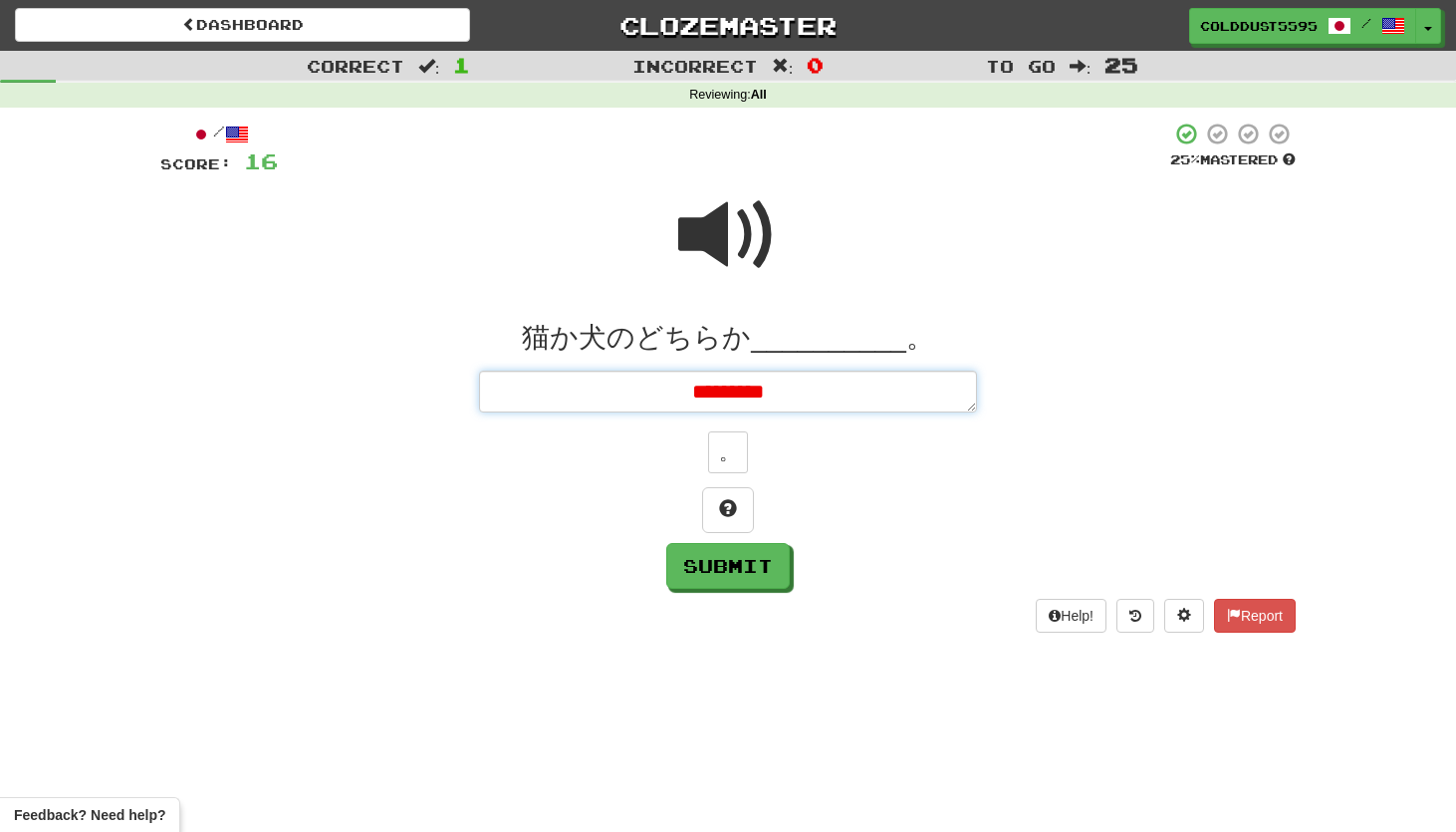 type on "*********" 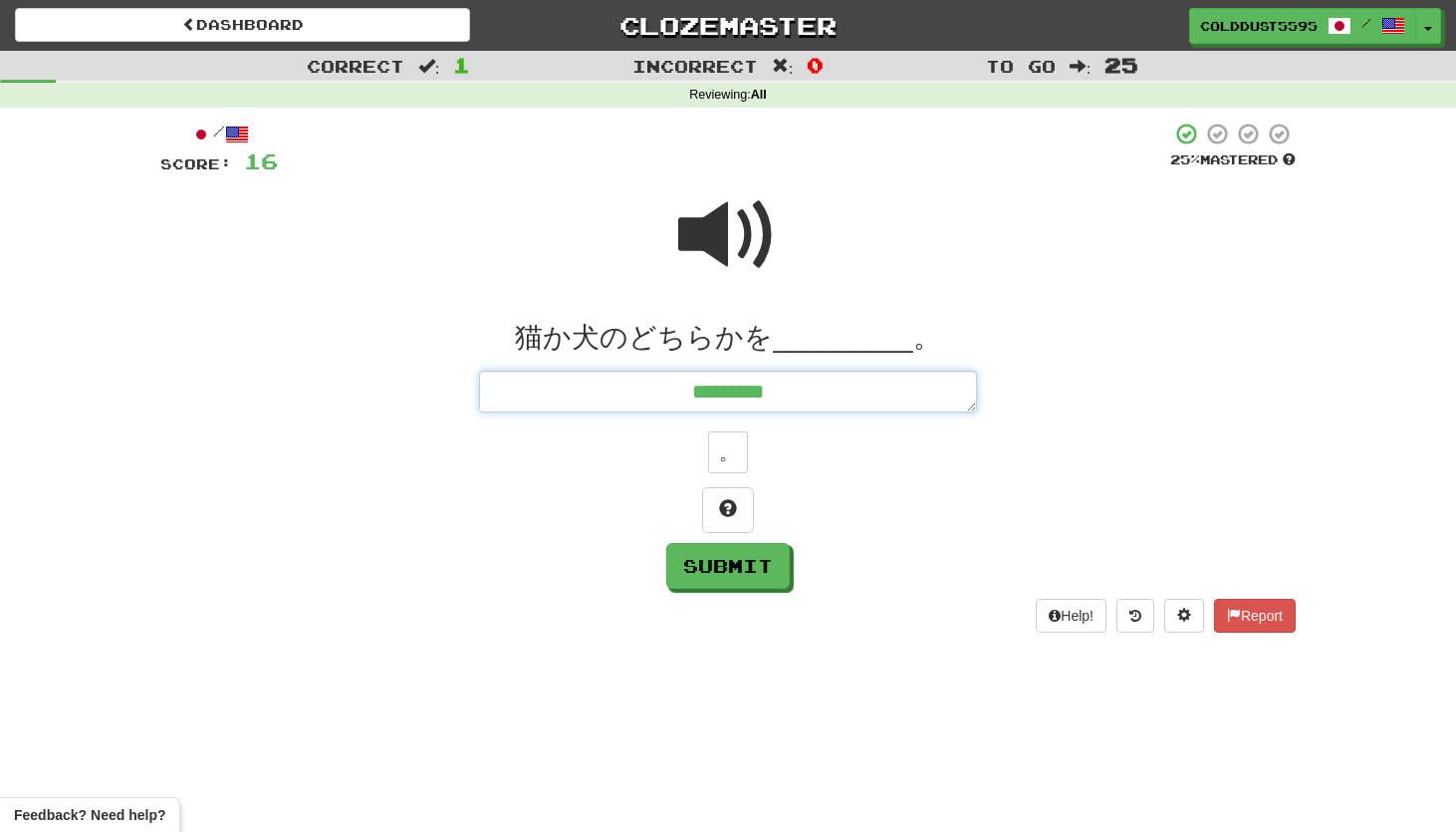 type on "*" 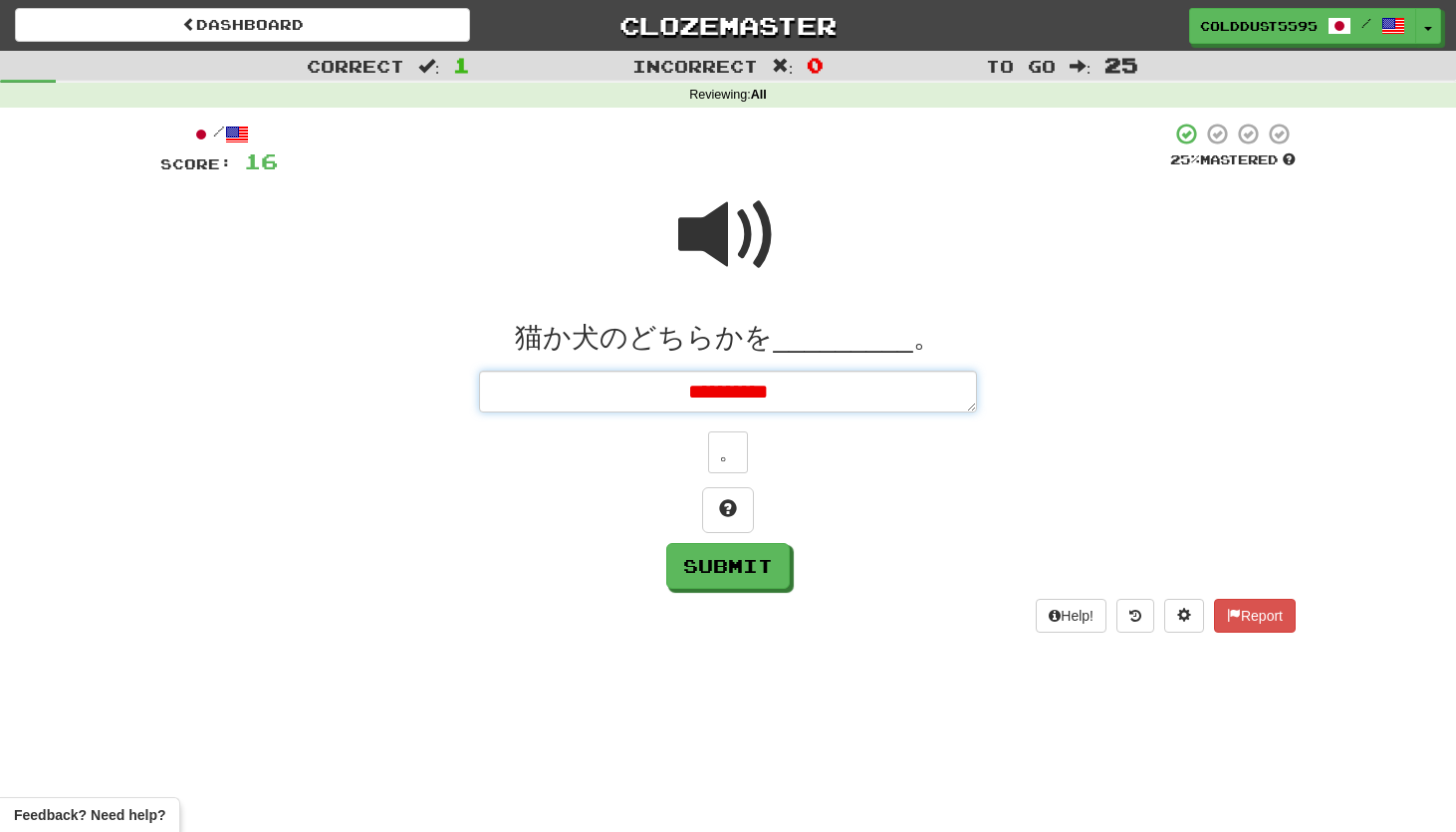 type on "*" 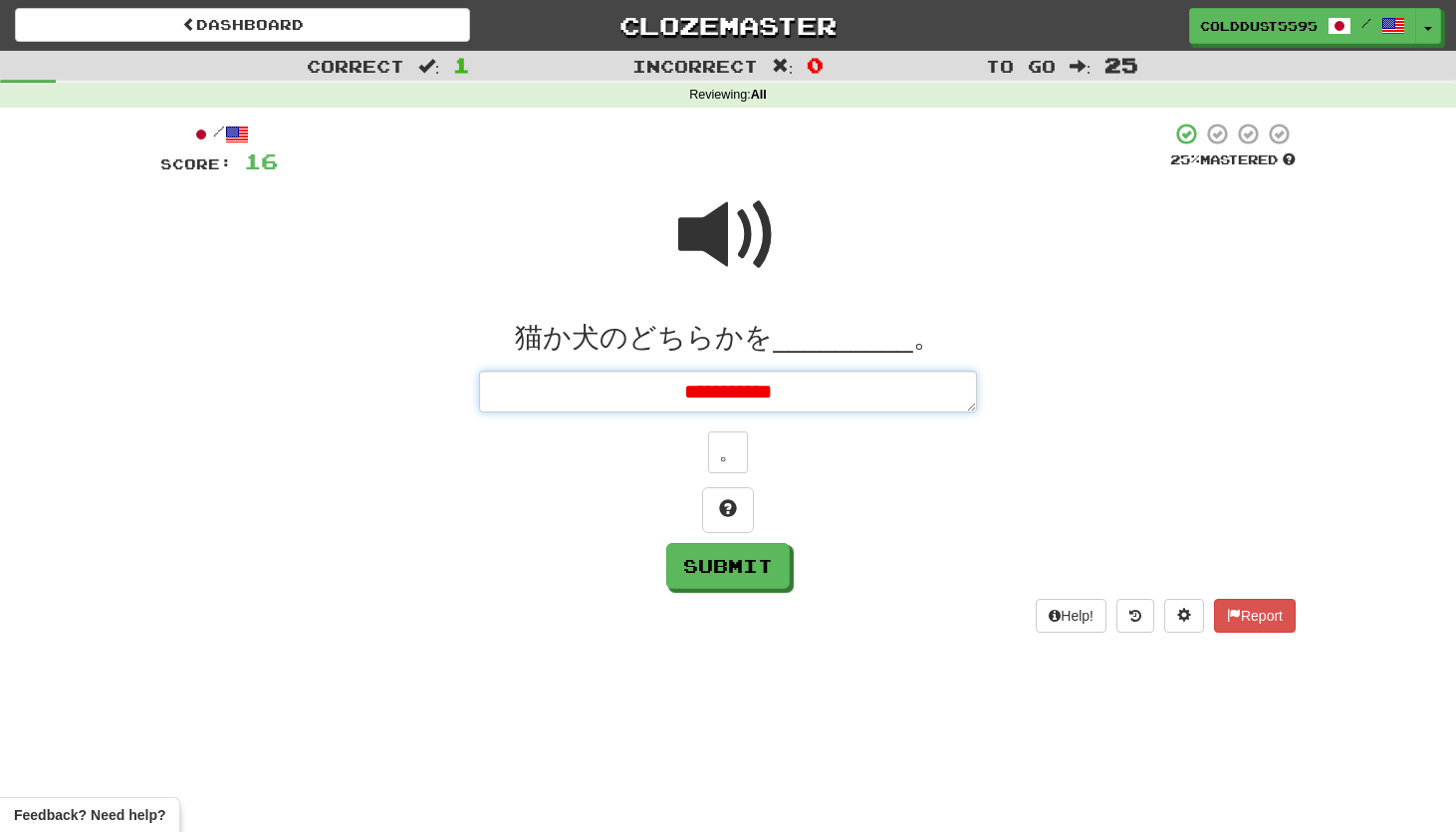 type on "*" 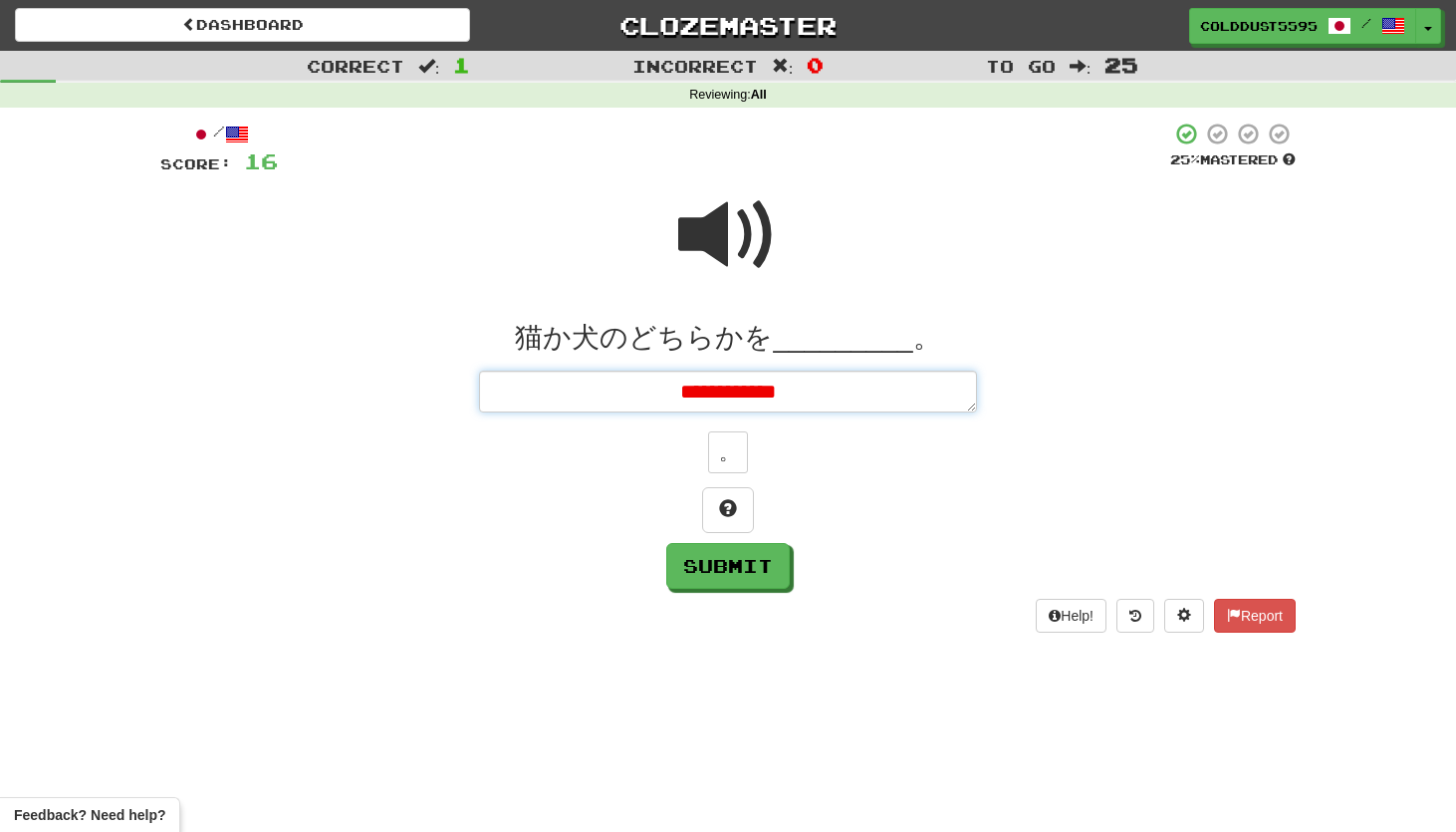 type on "*" 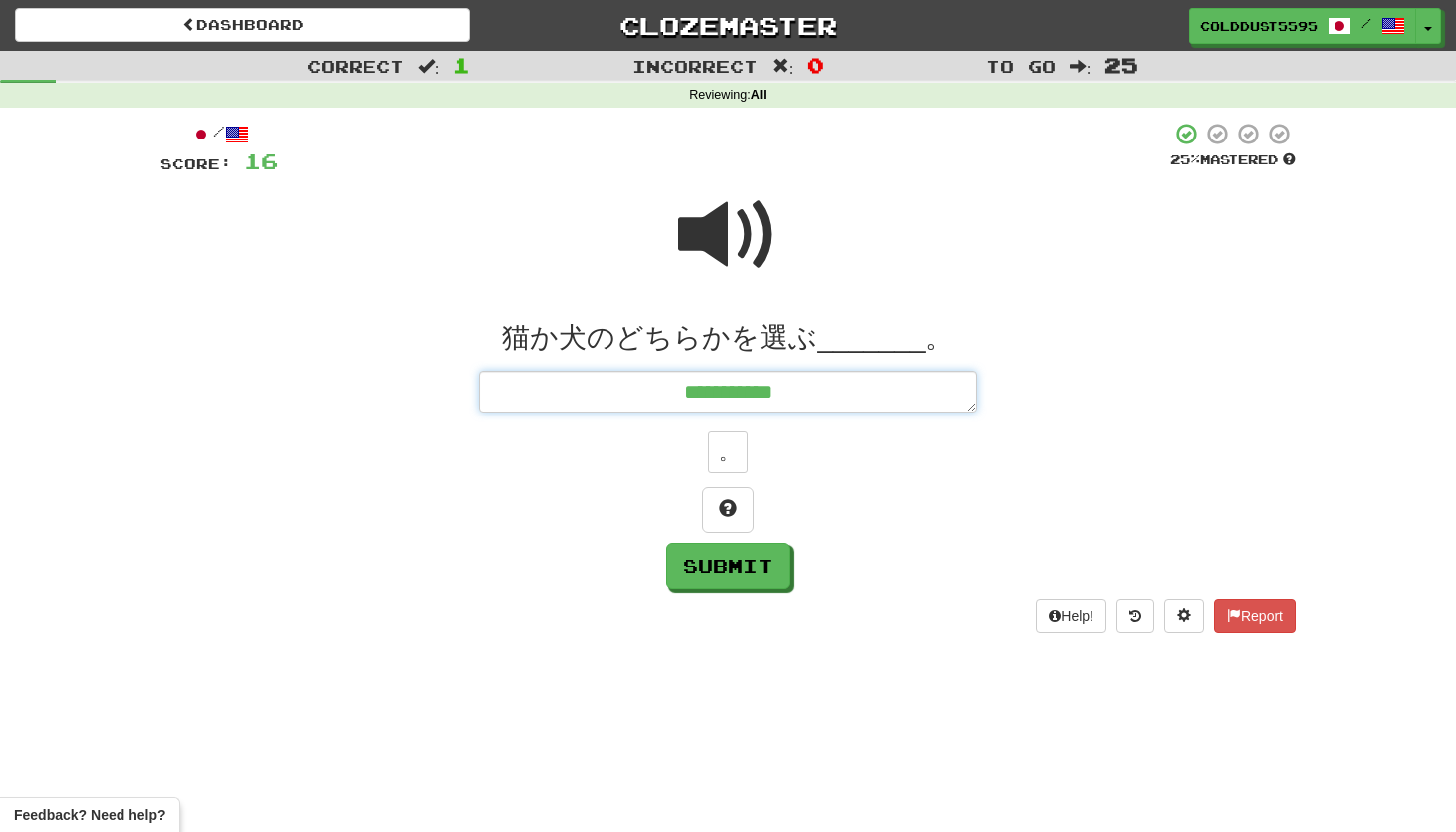 type on "*" 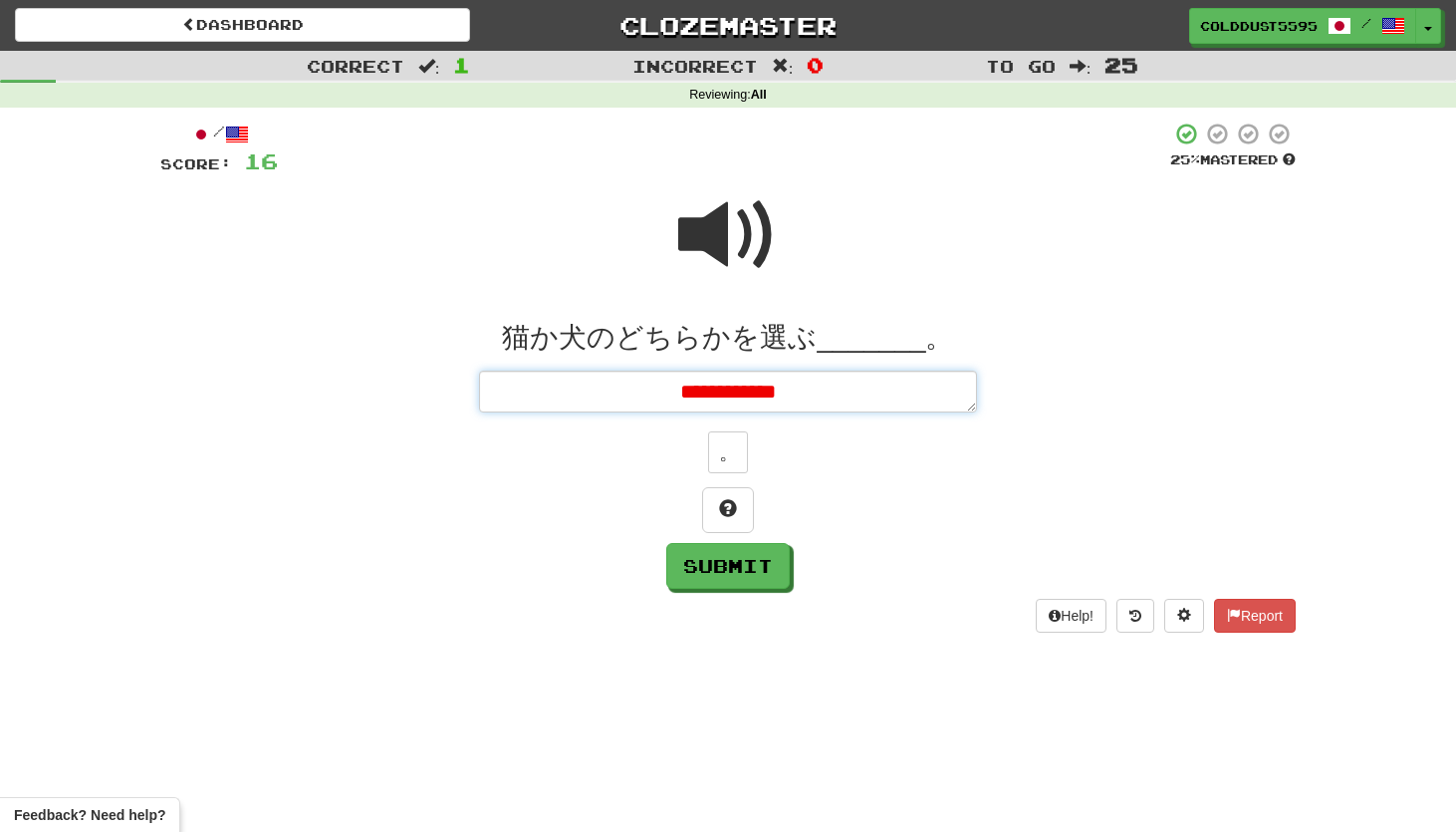 type on "**********" 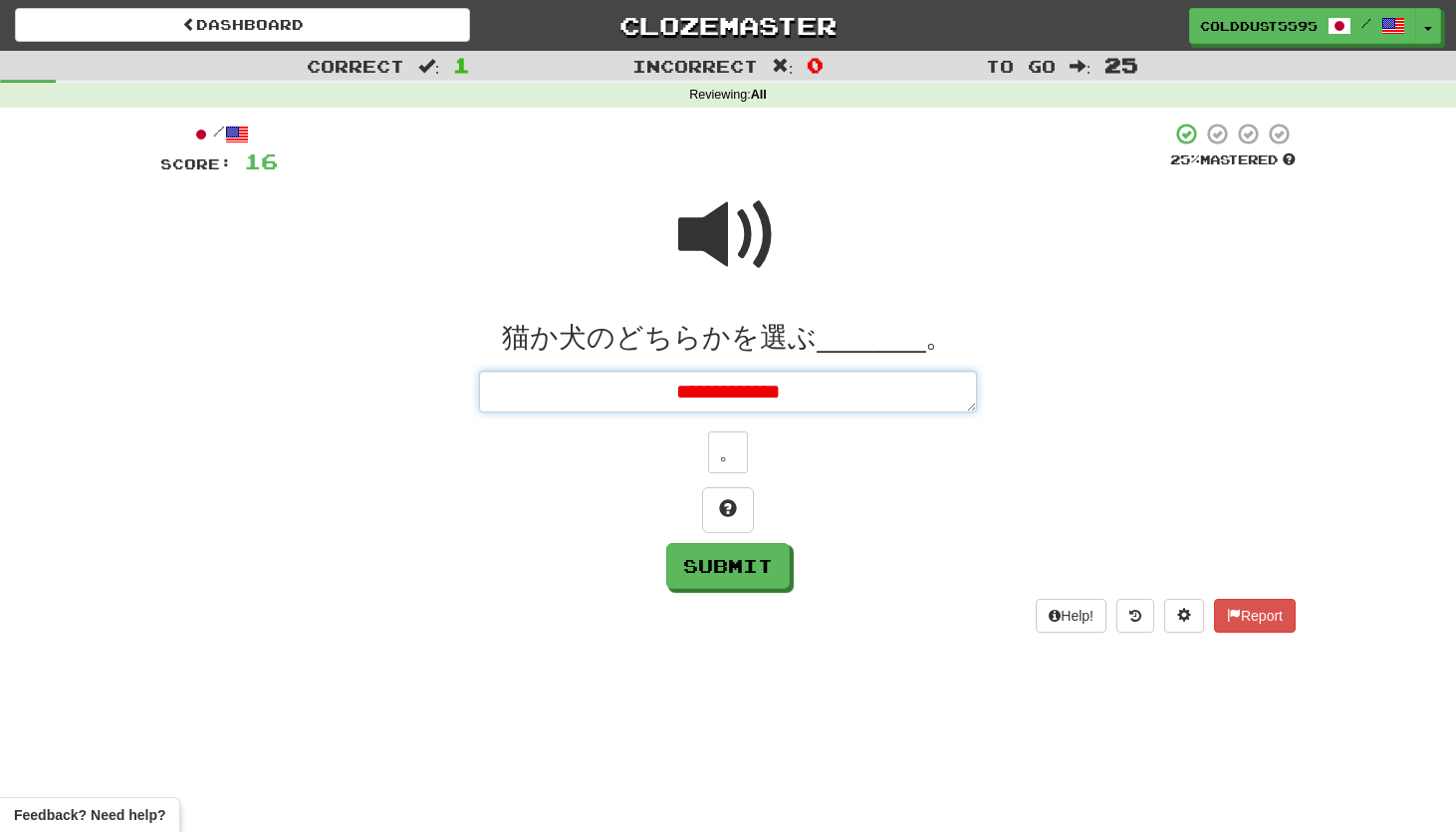 type on "*" 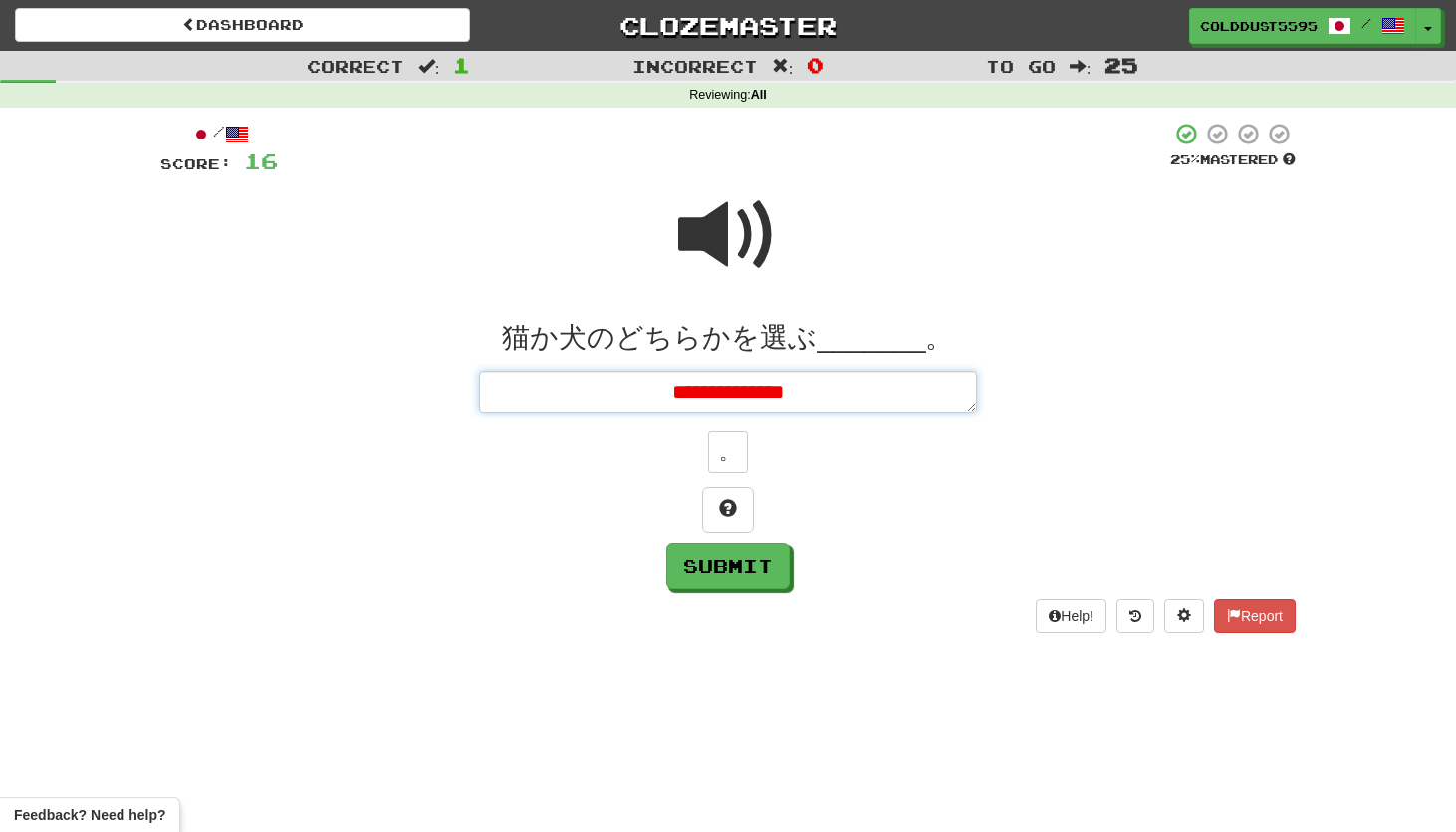 type on "**********" 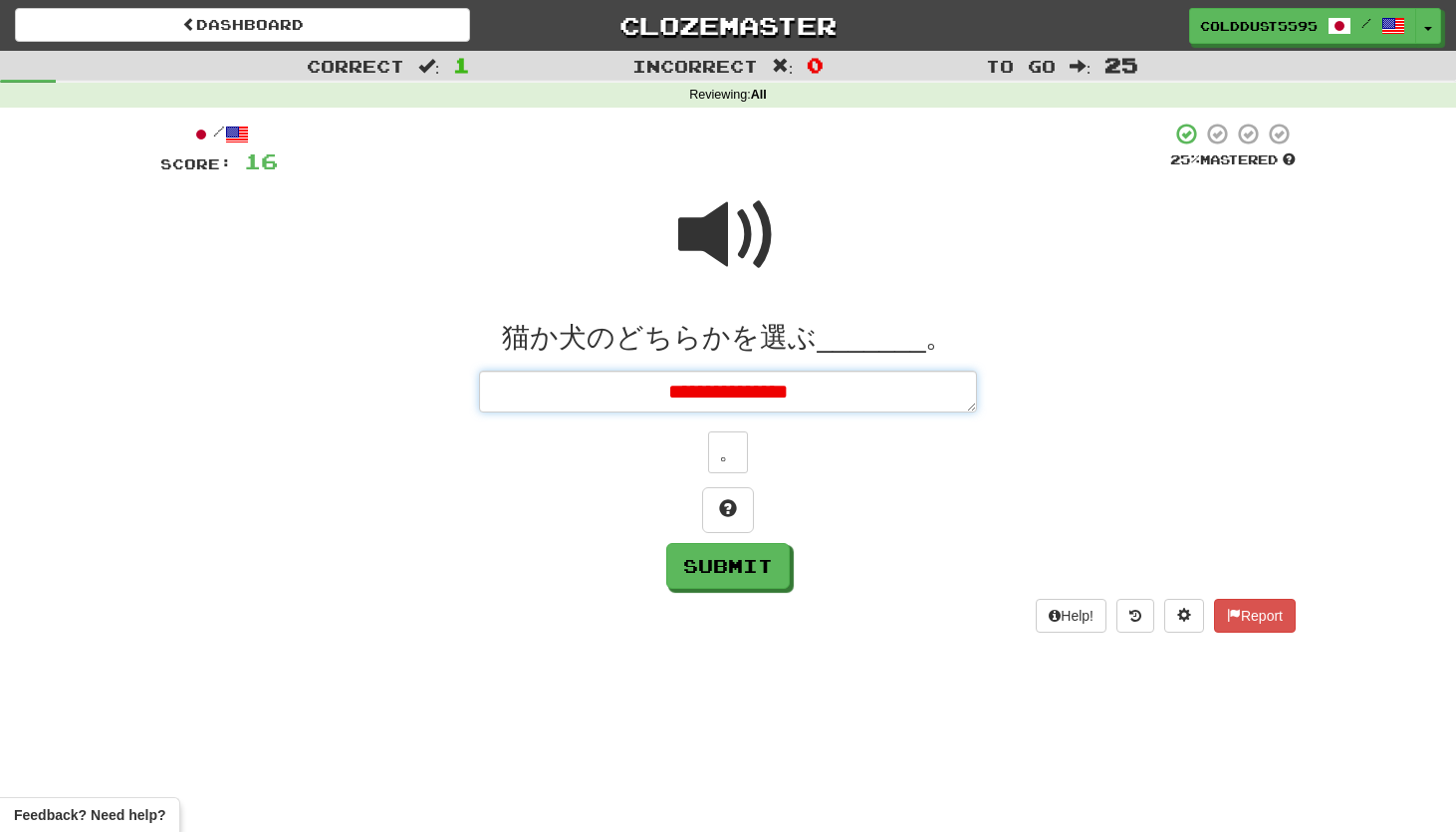 type on "*" 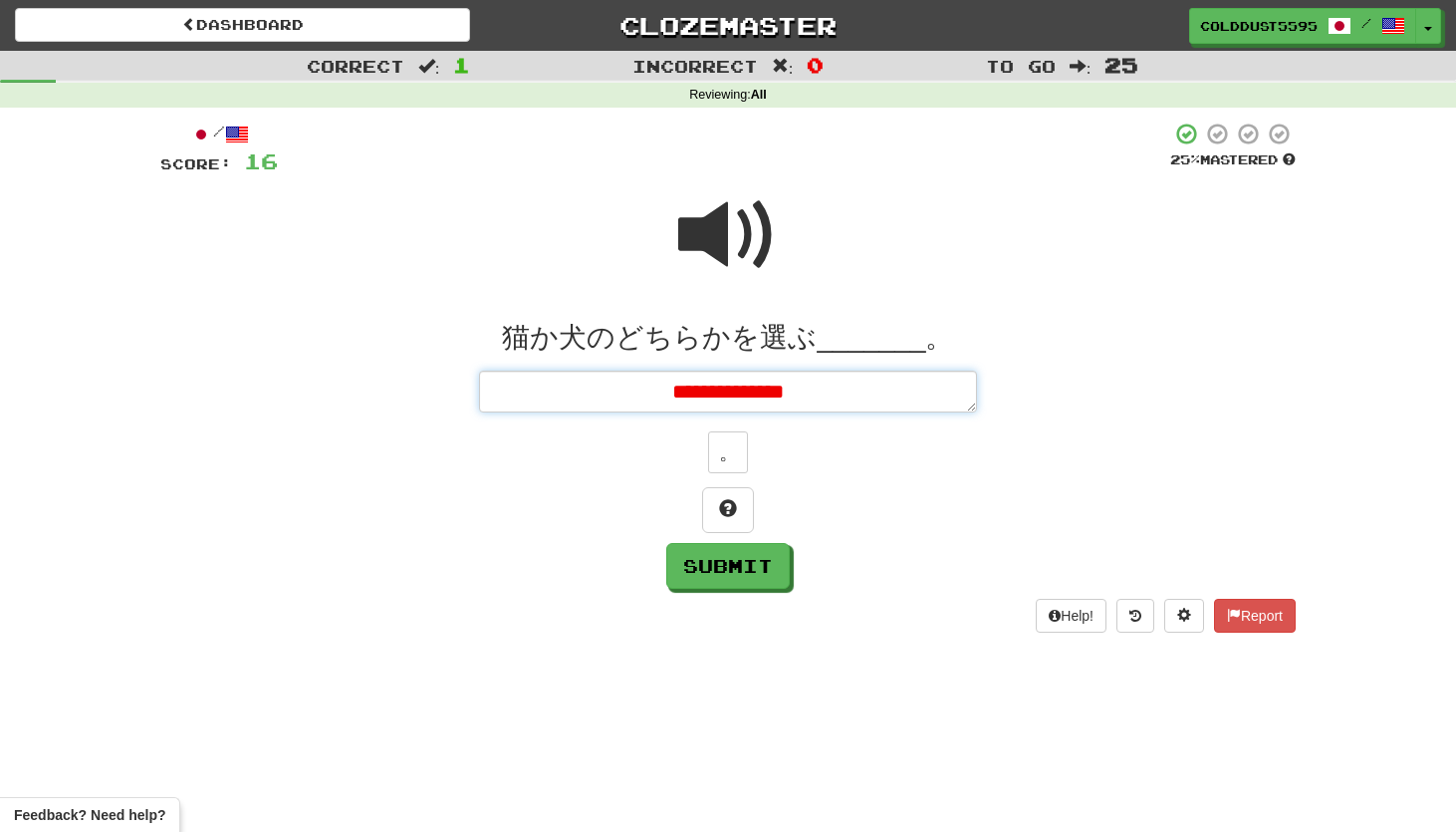 type on "*" 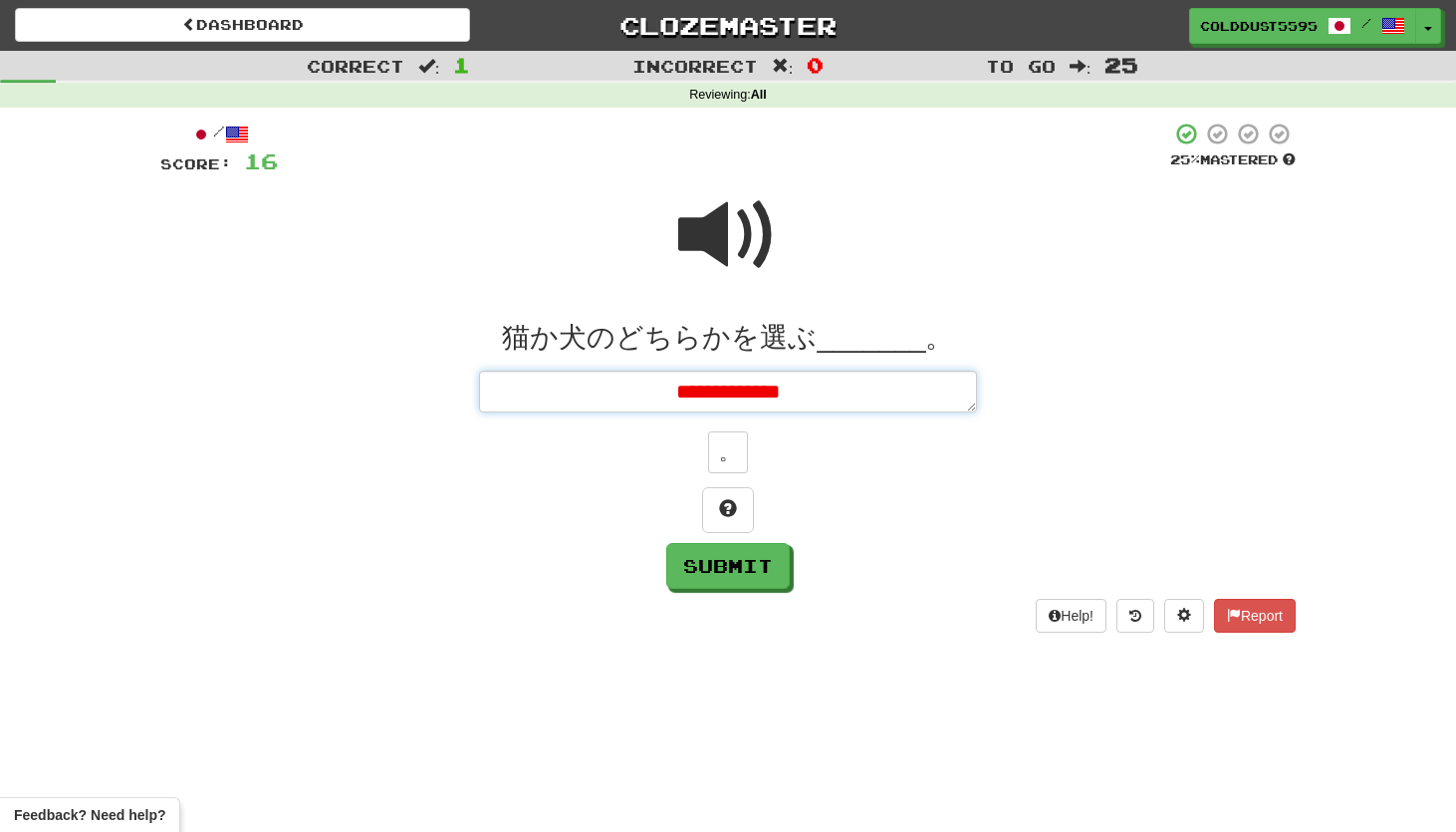 type on "*" 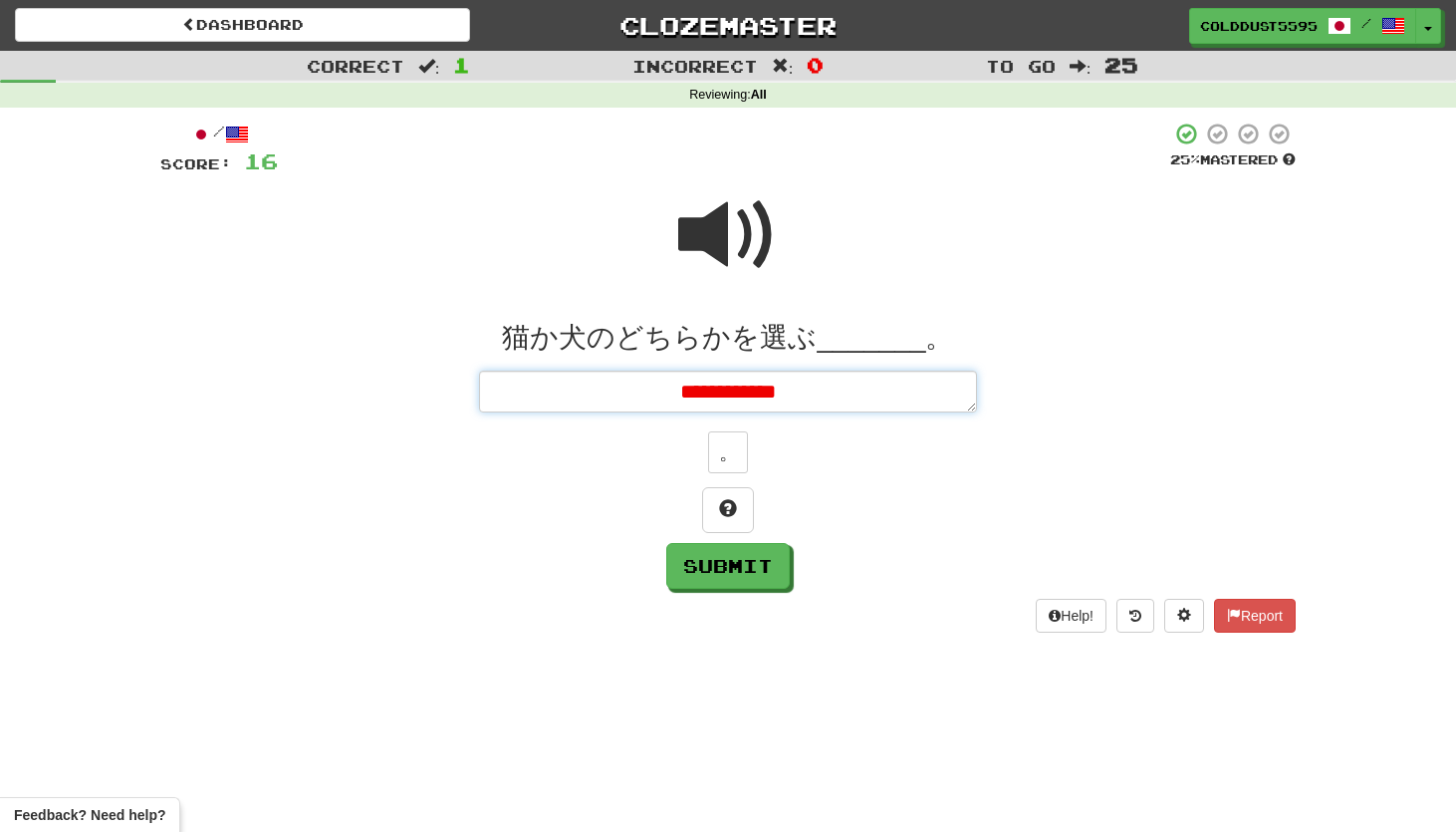 type on "*" 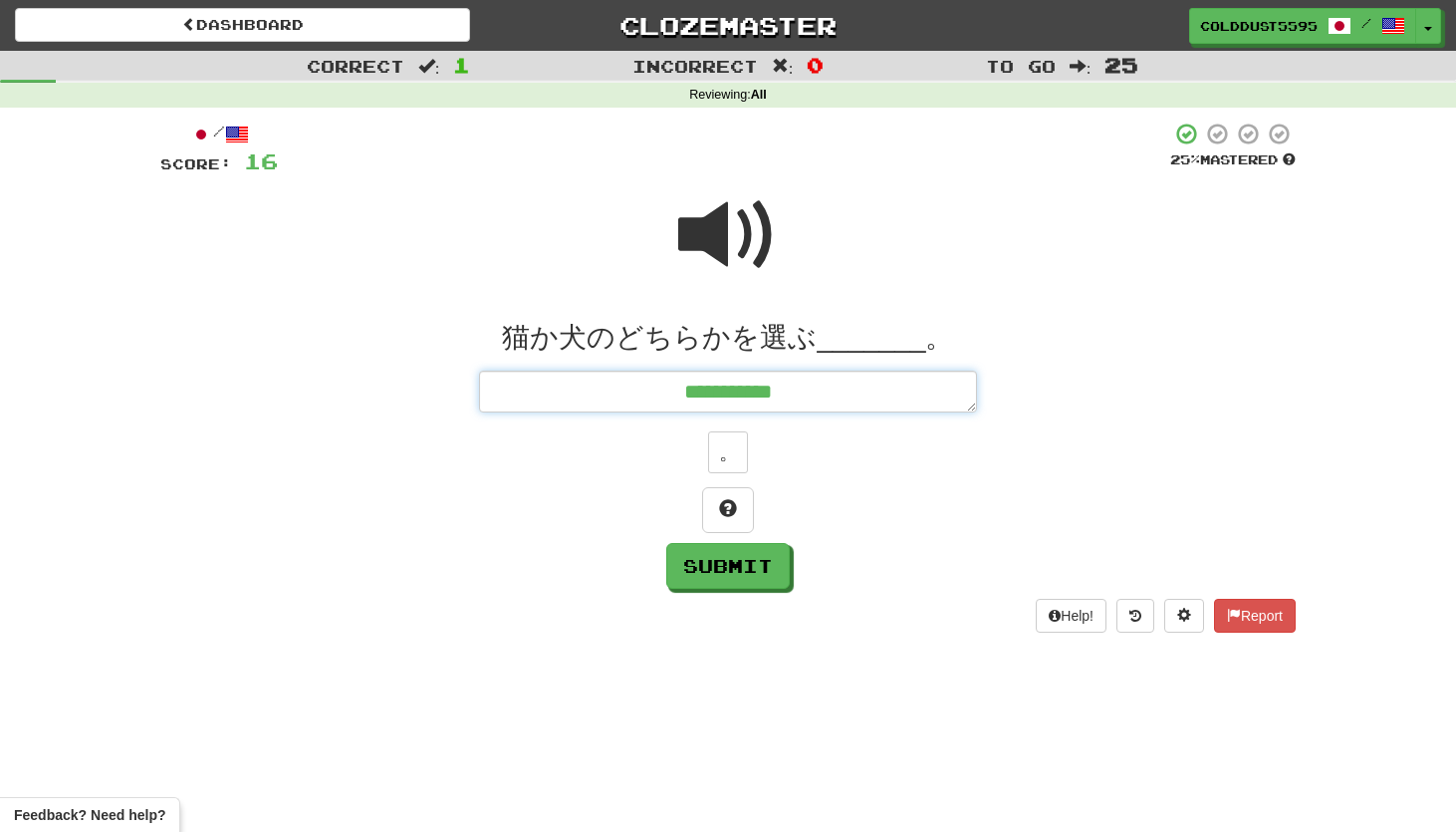 type on "*" 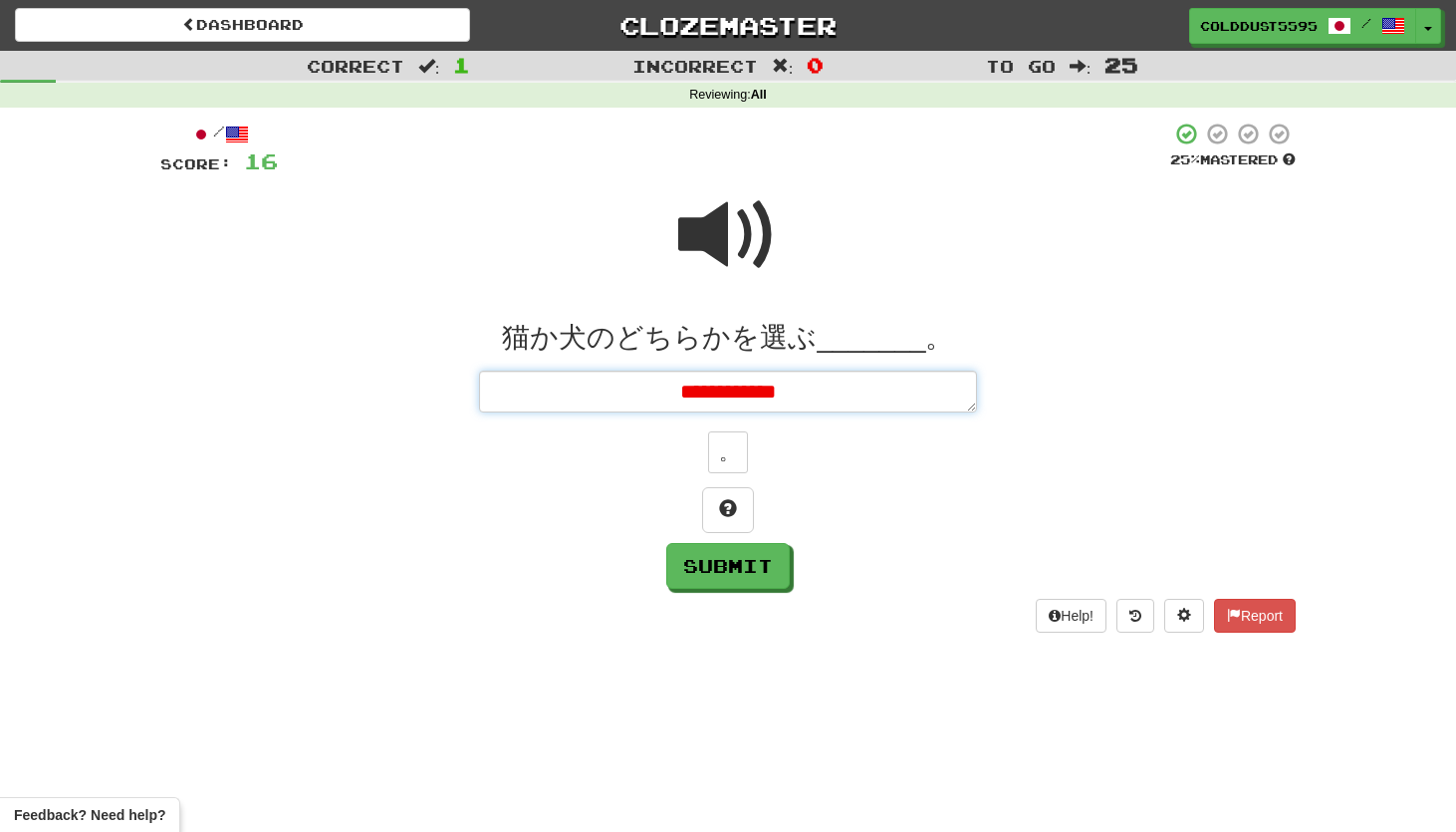type on "*" 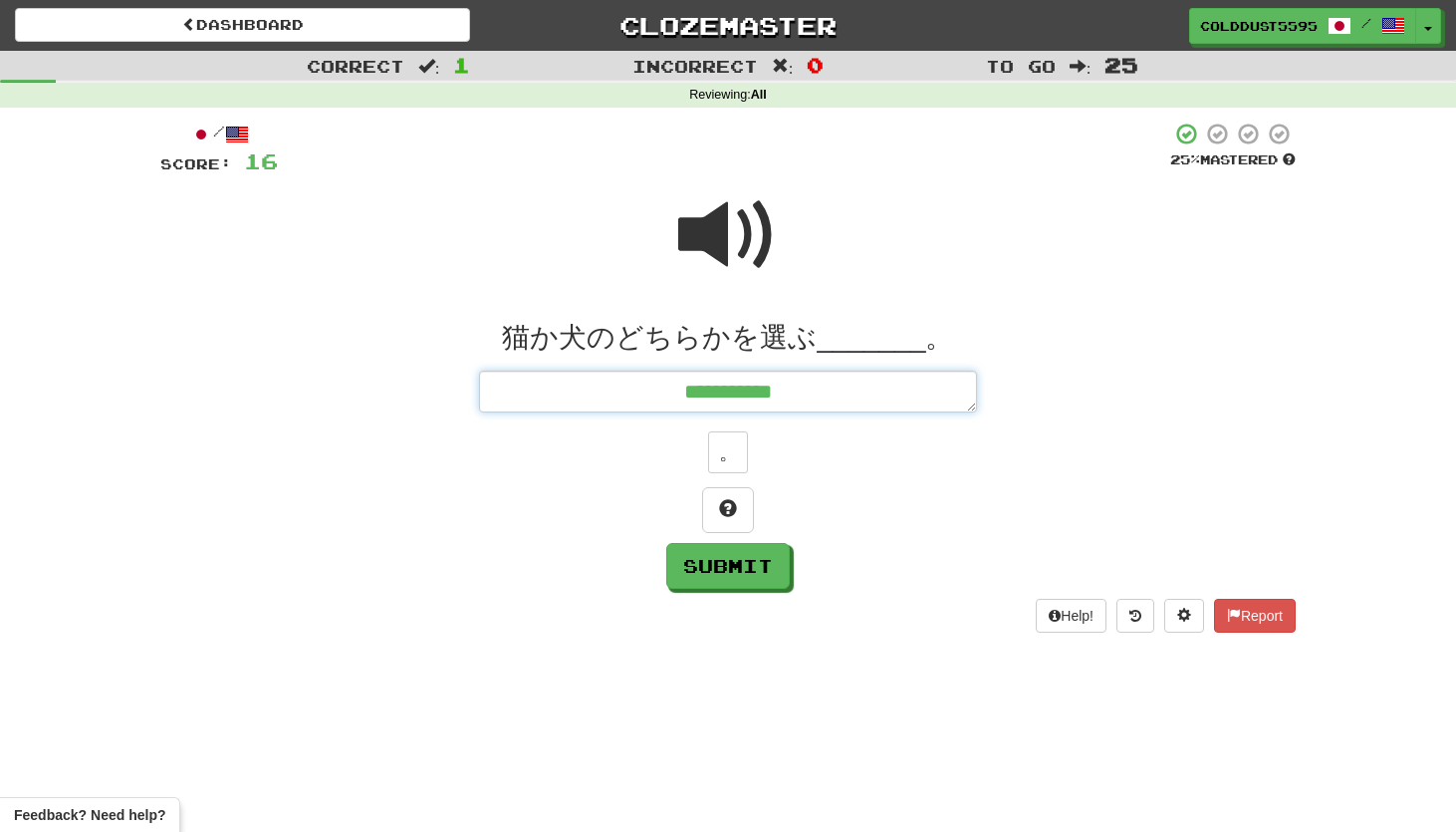 type on "*" 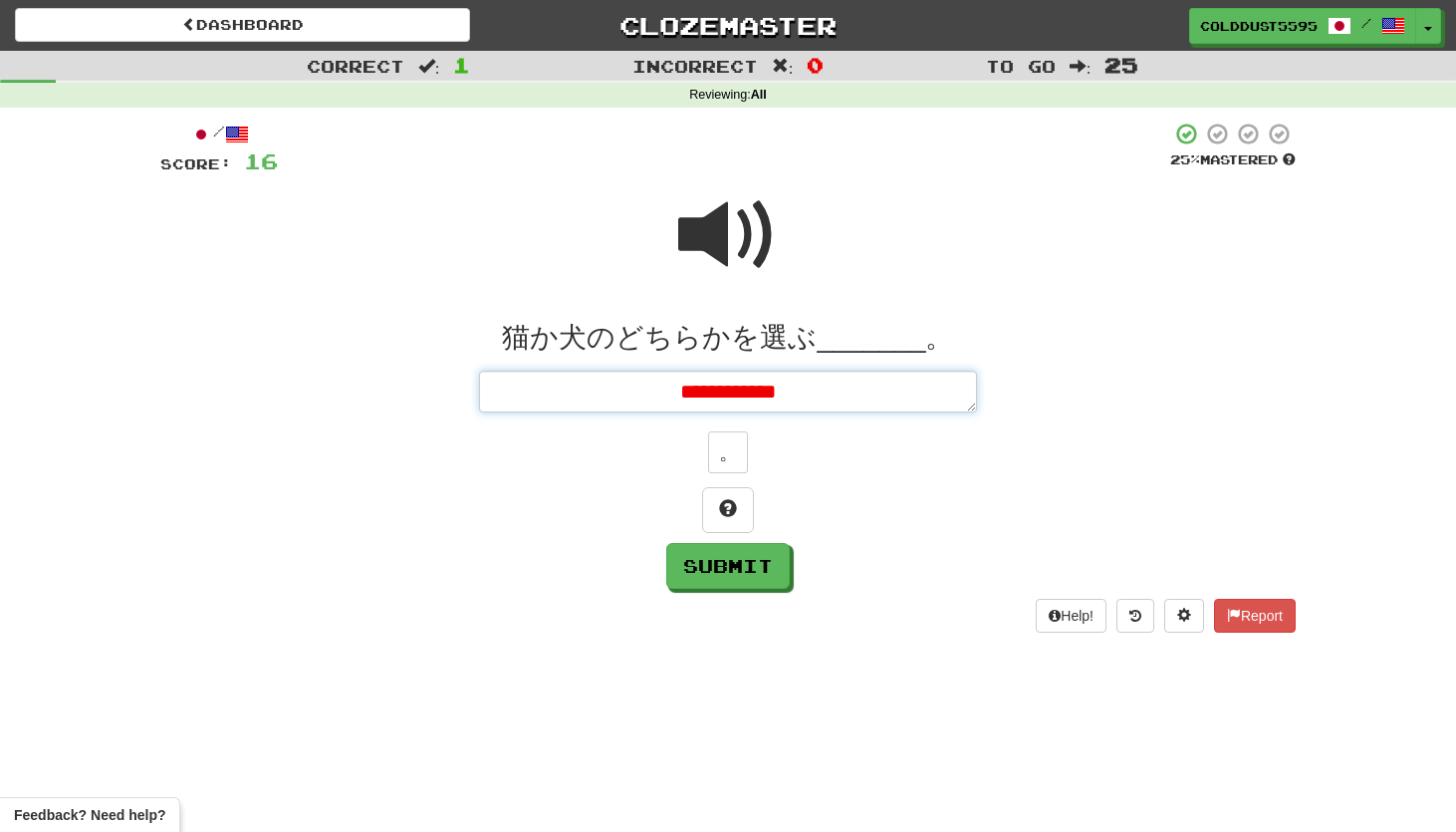 type on "*" 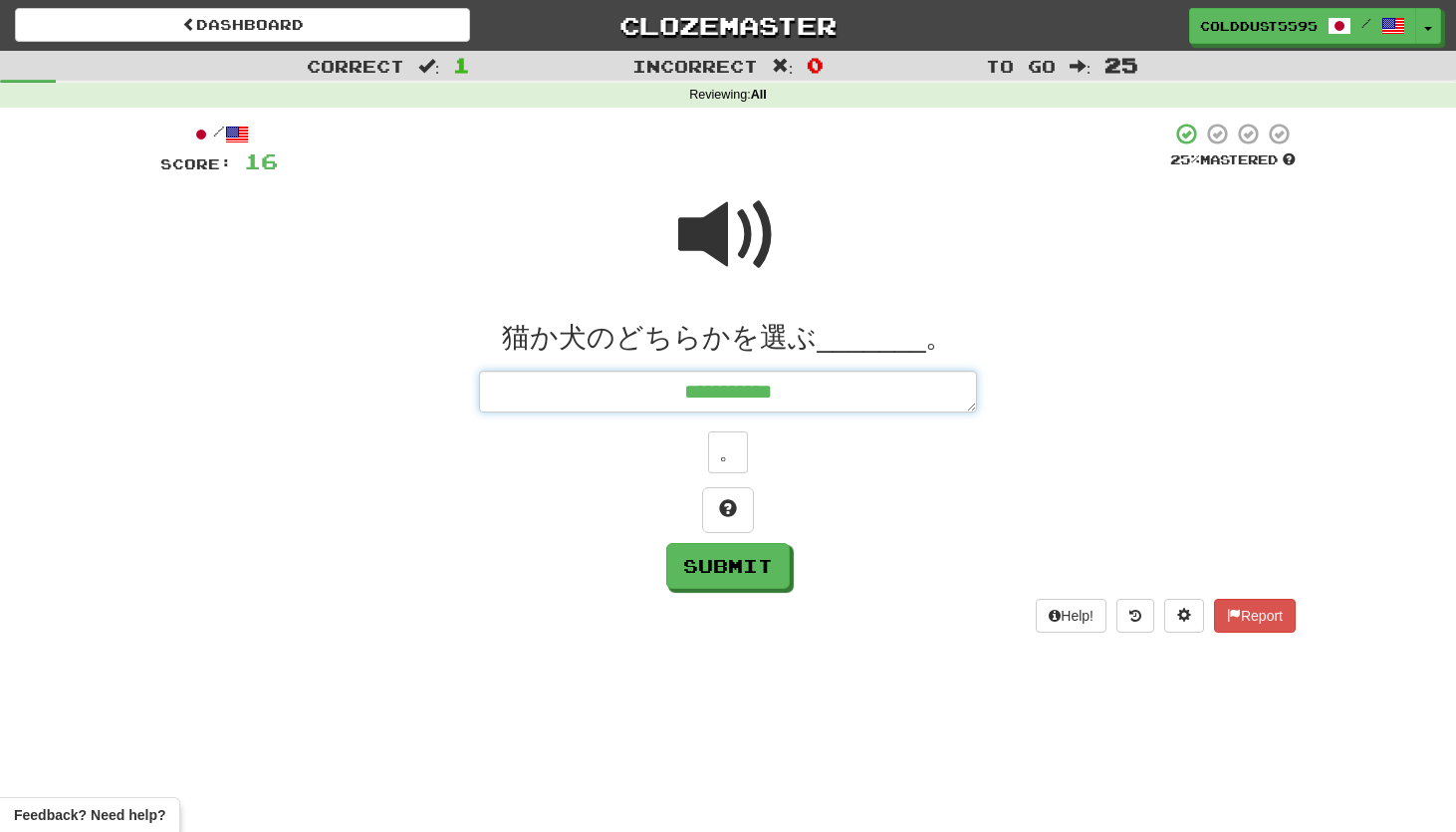 type on "*" 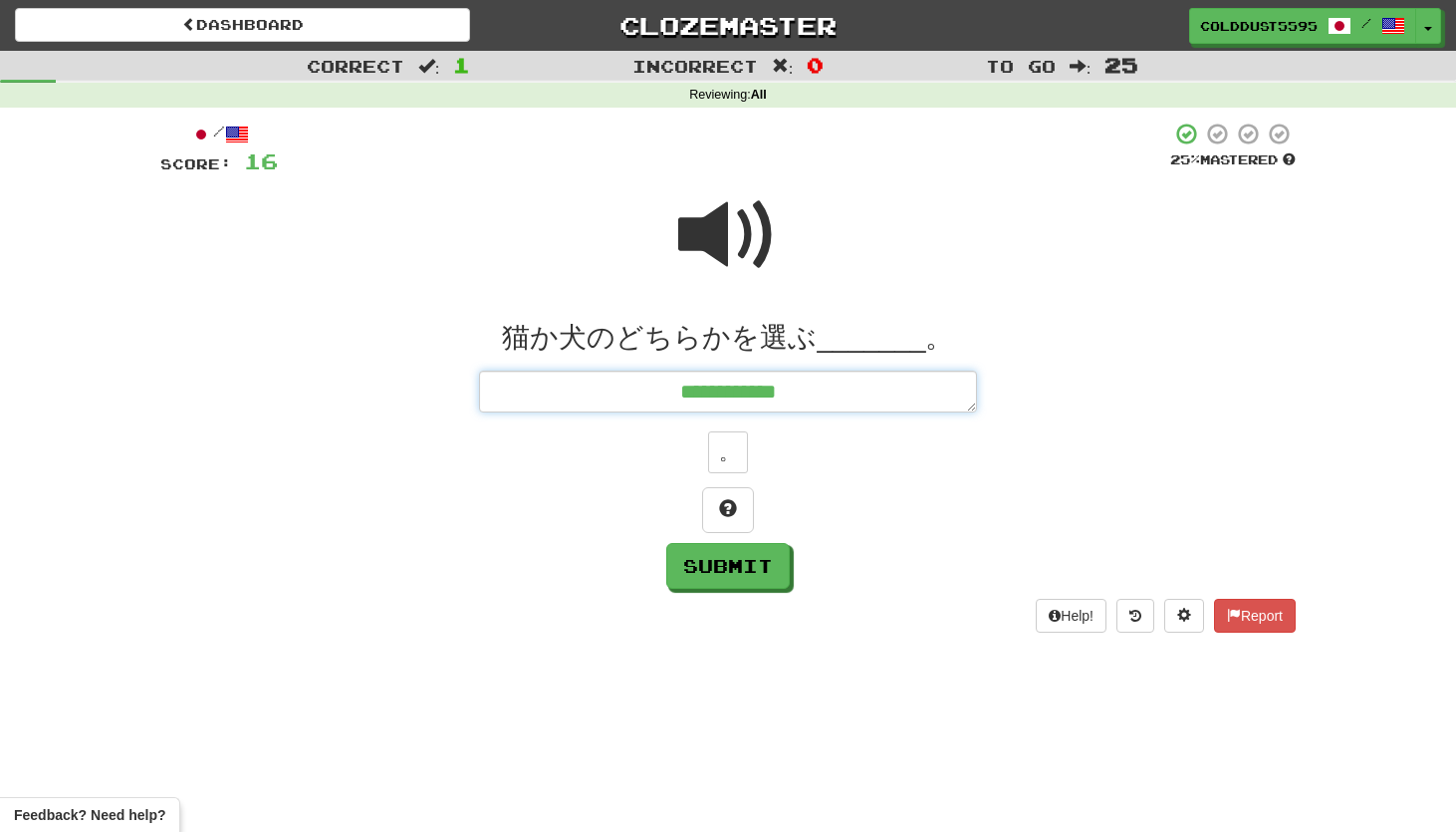 type on "**********" 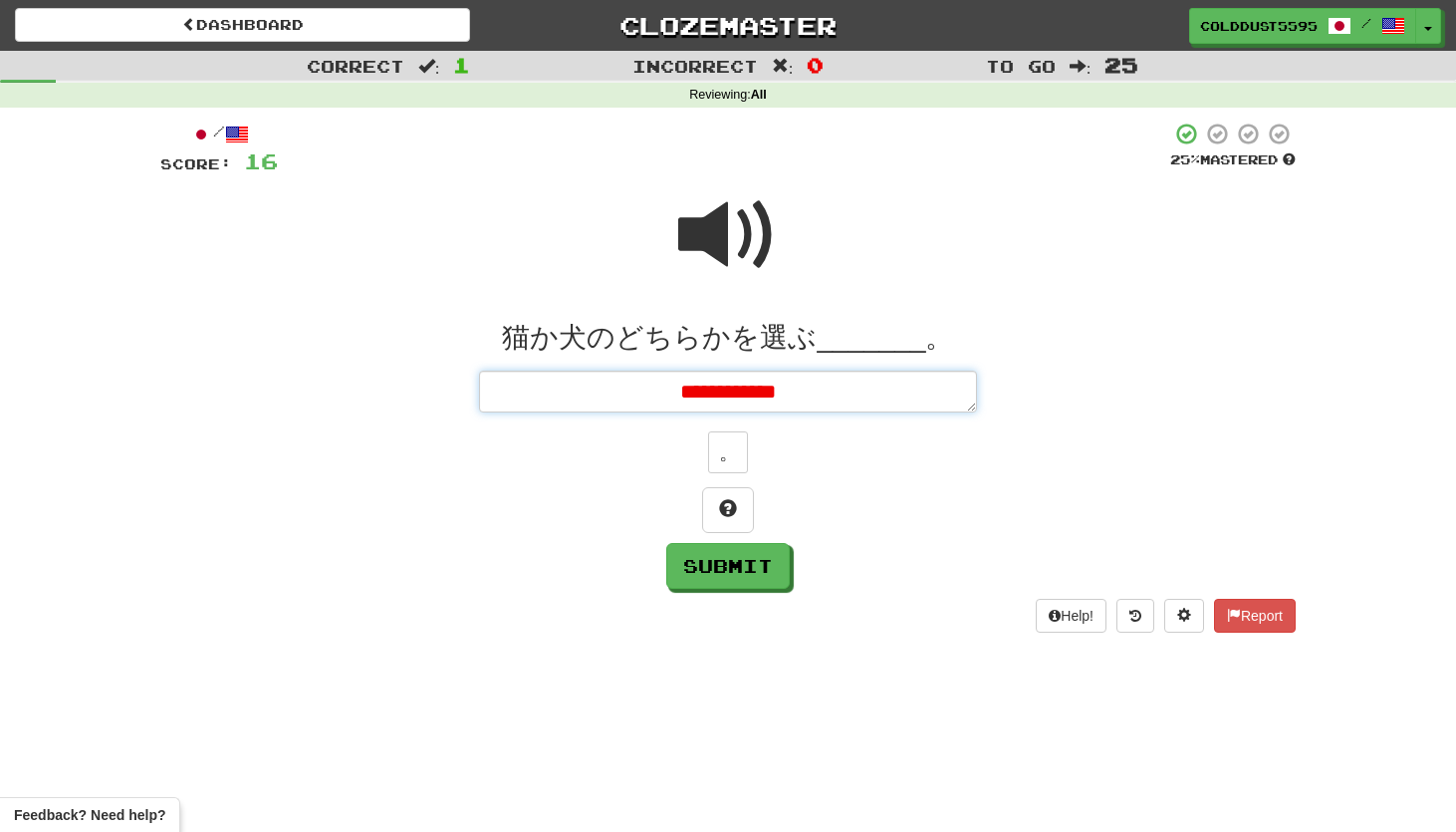 type on "*" 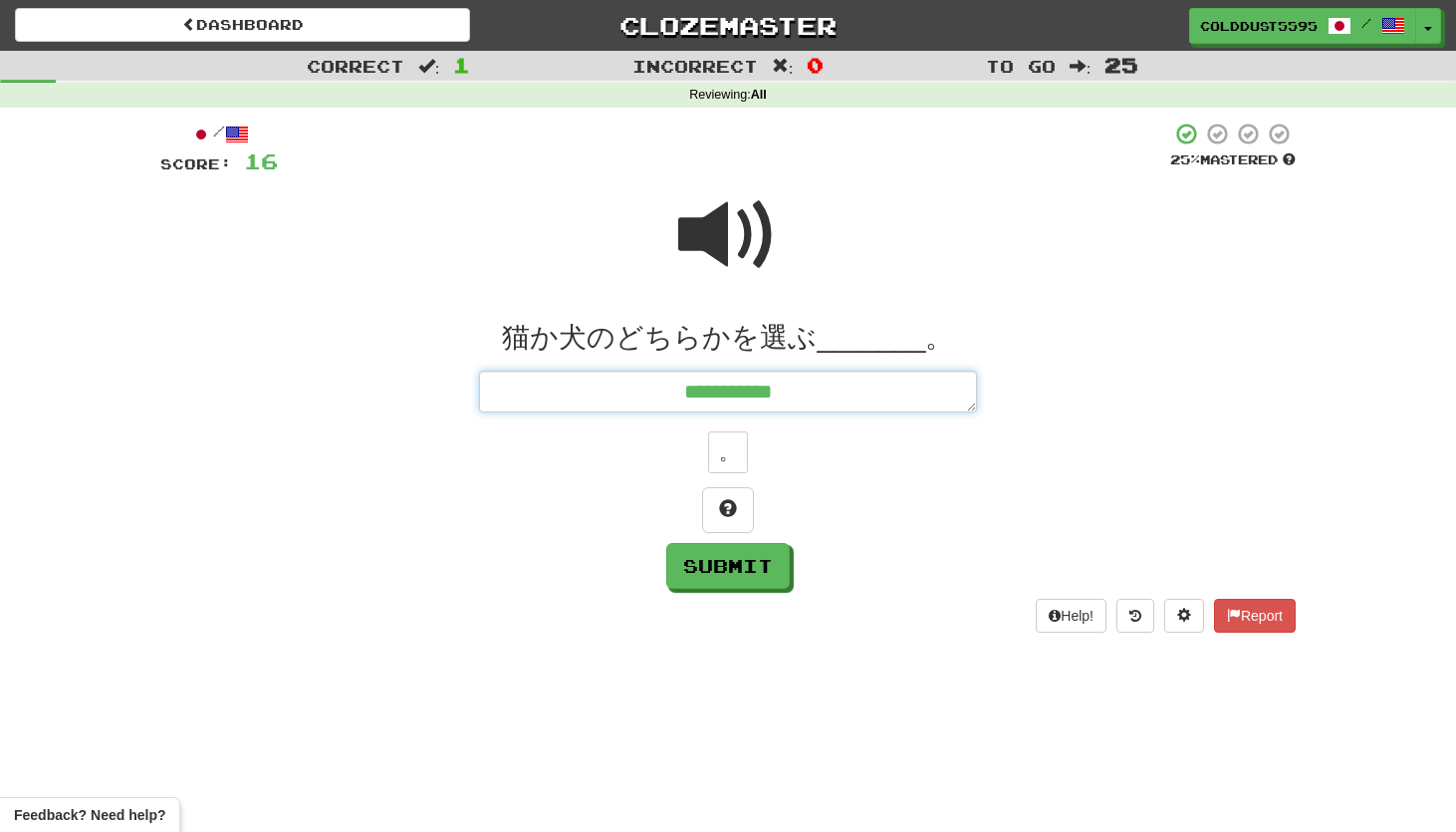 type on "*" 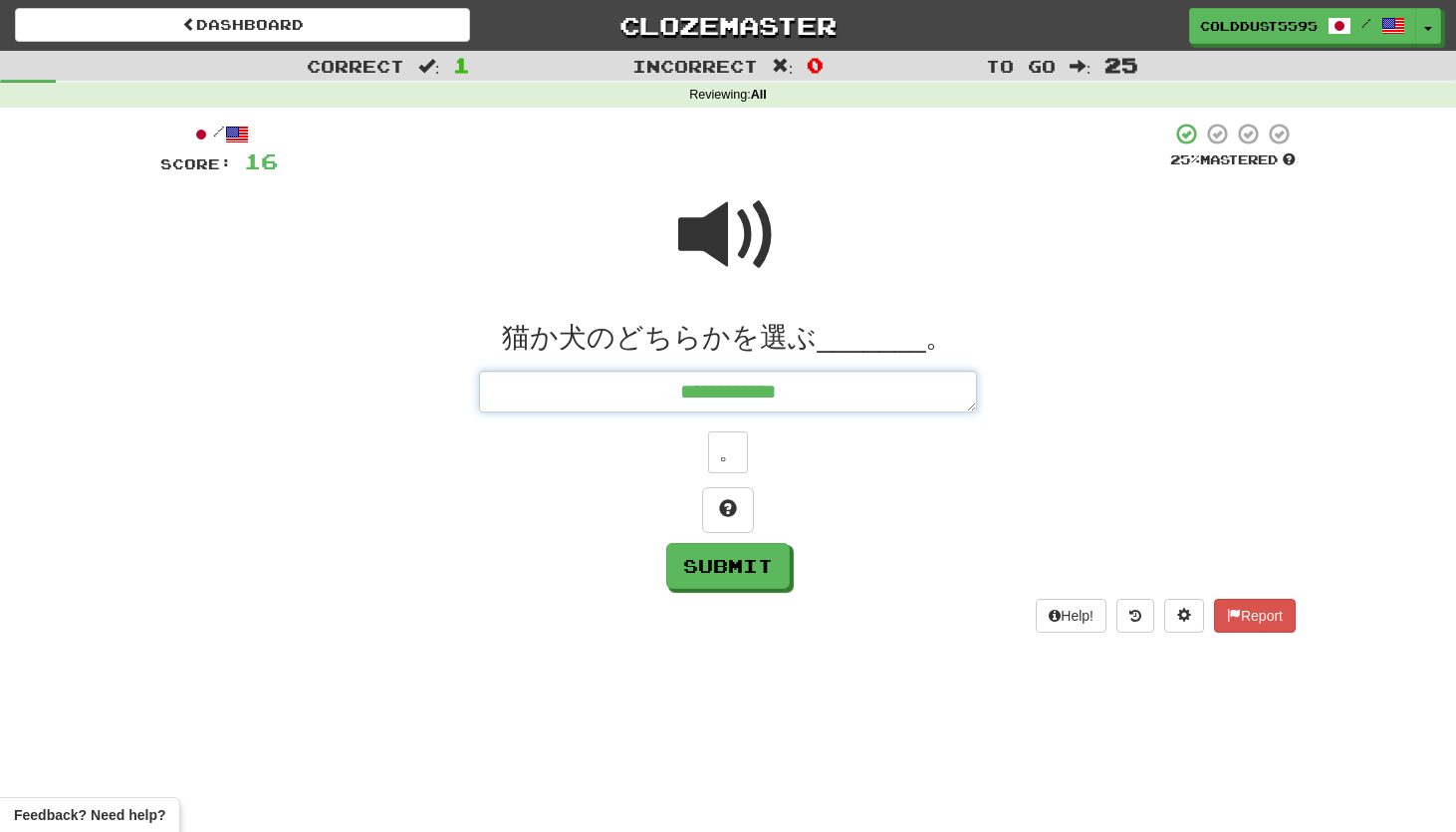 type on "**********" 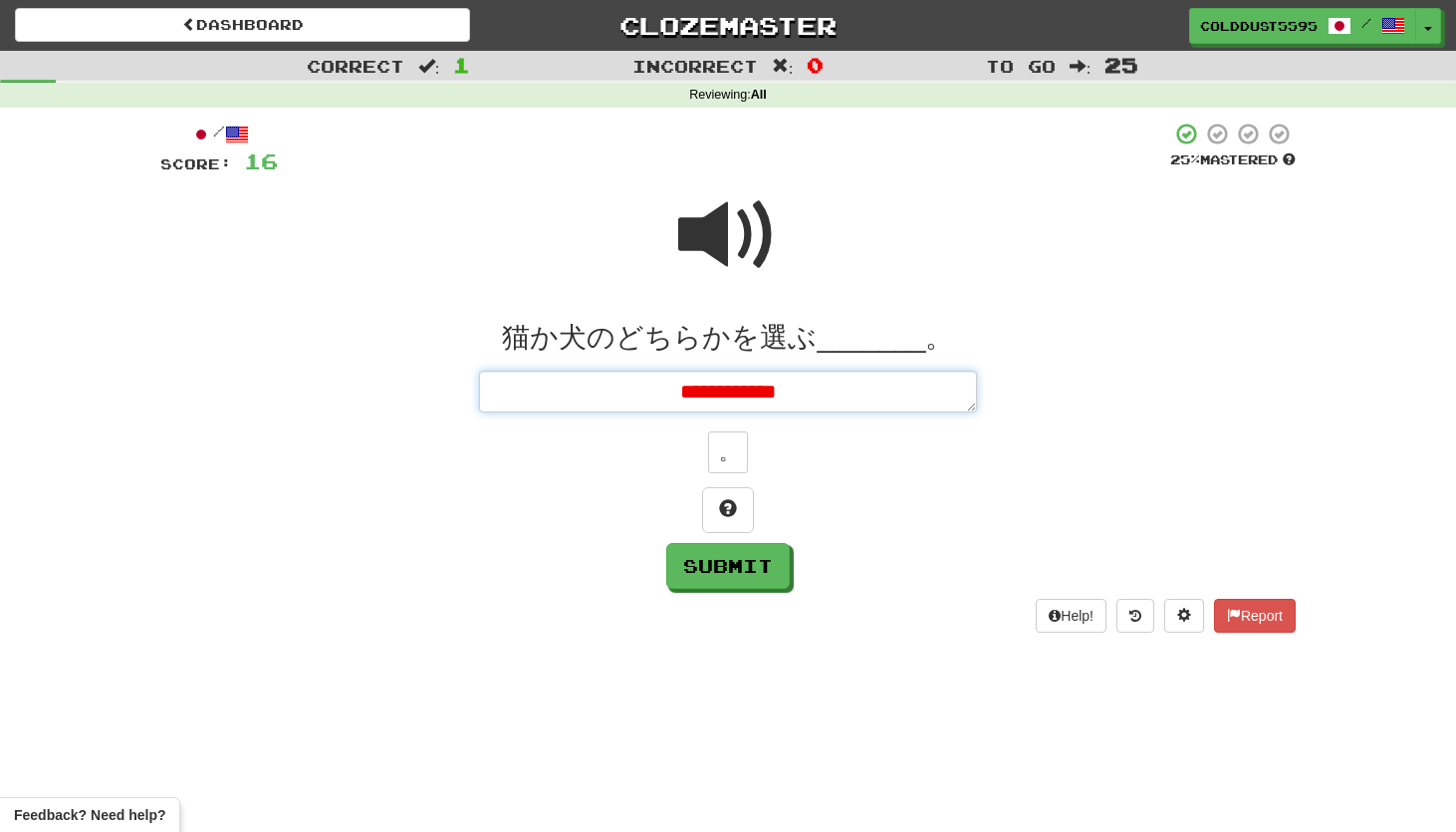 type on "*" 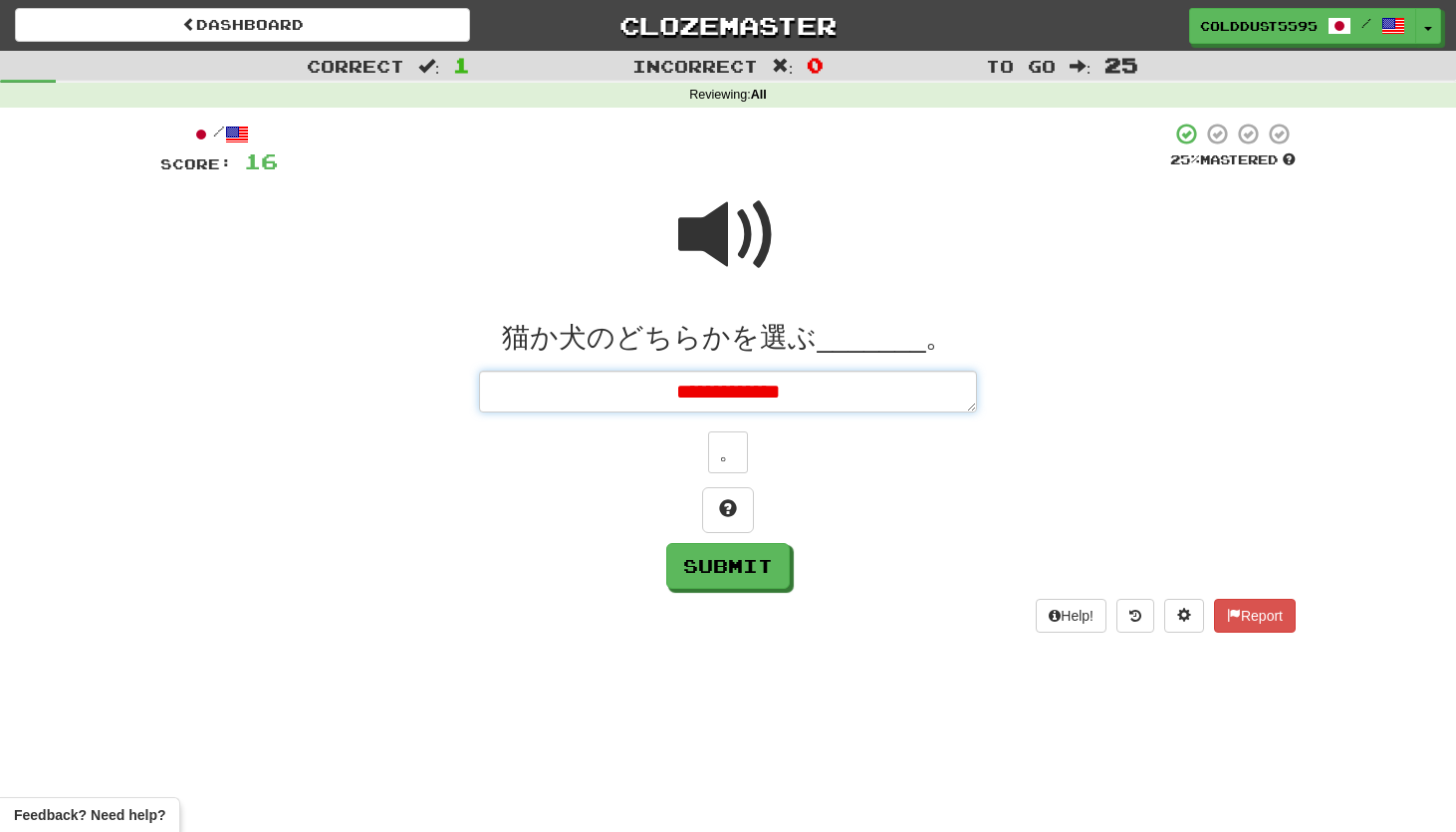 type on "*" 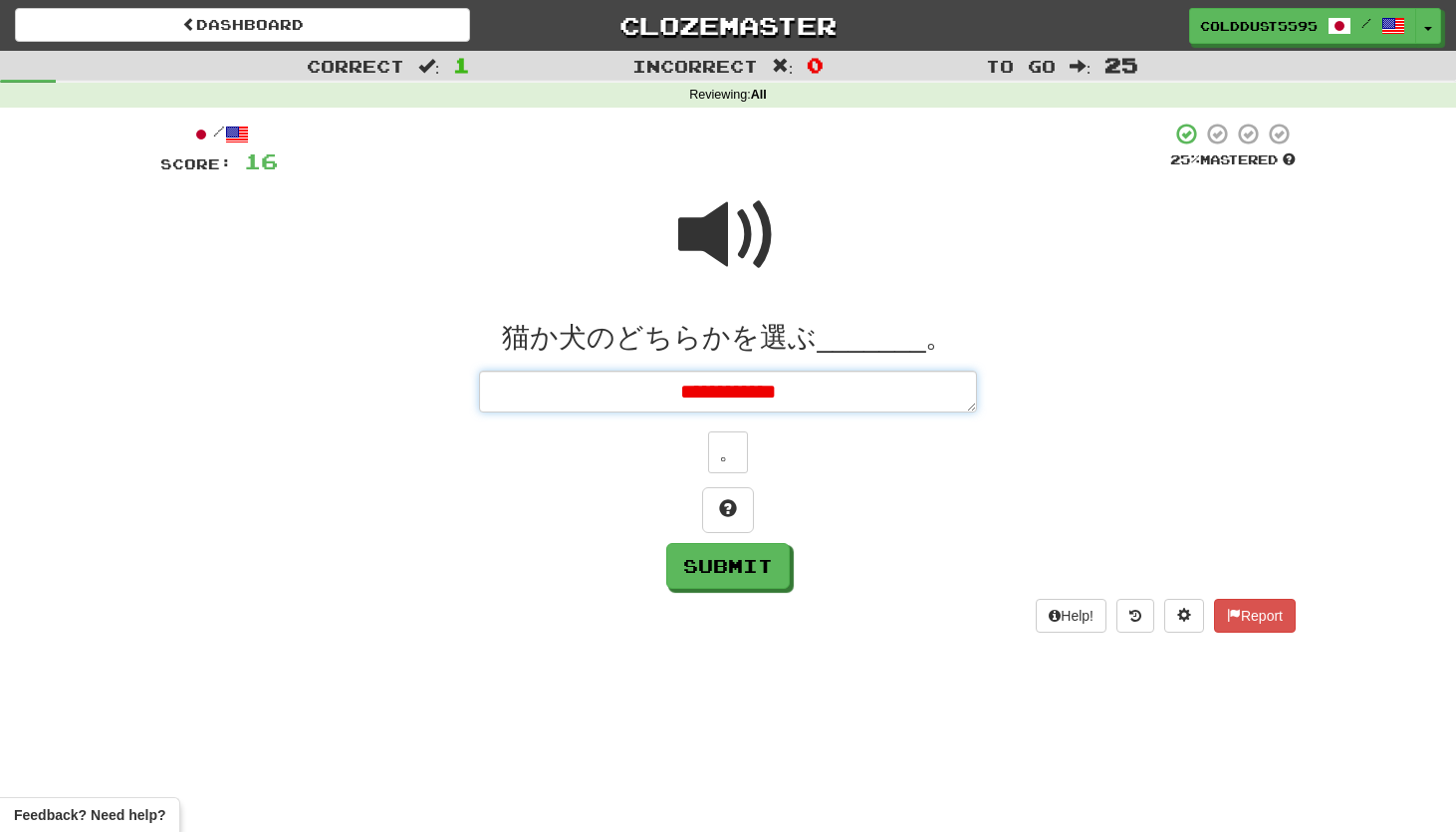 type 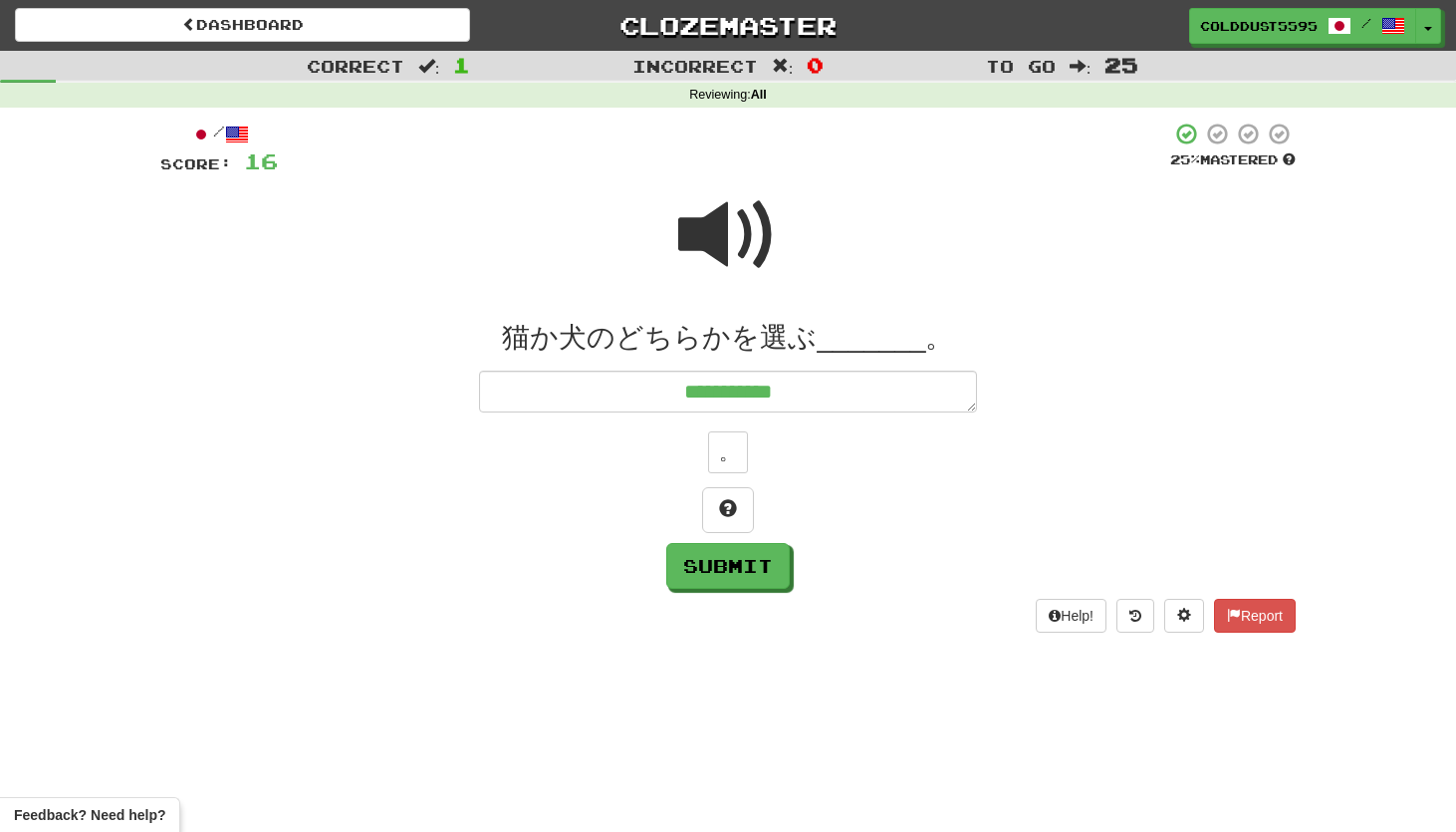click at bounding box center [728, 235] 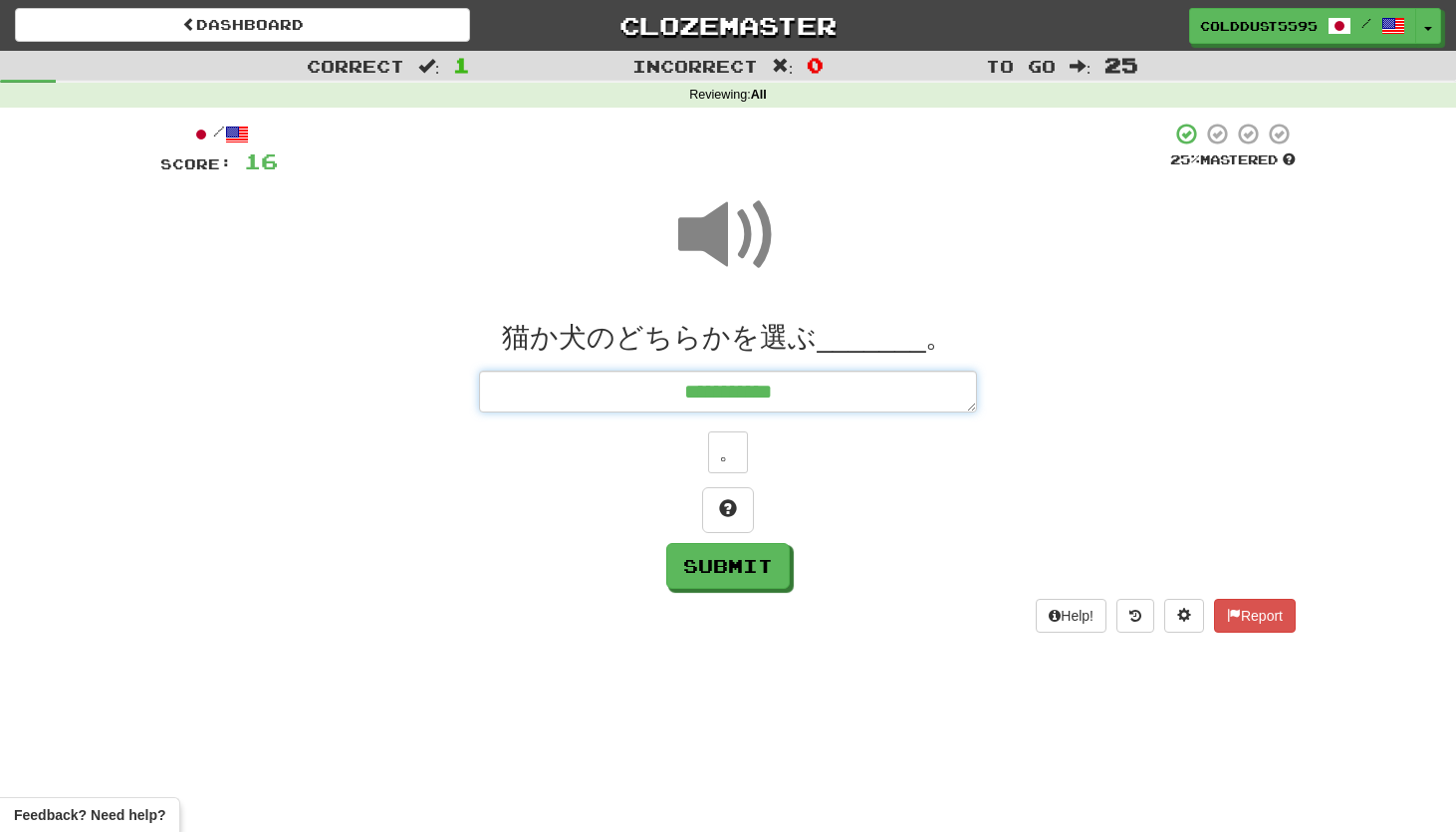click on "**********" at bounding box center [728, 392] 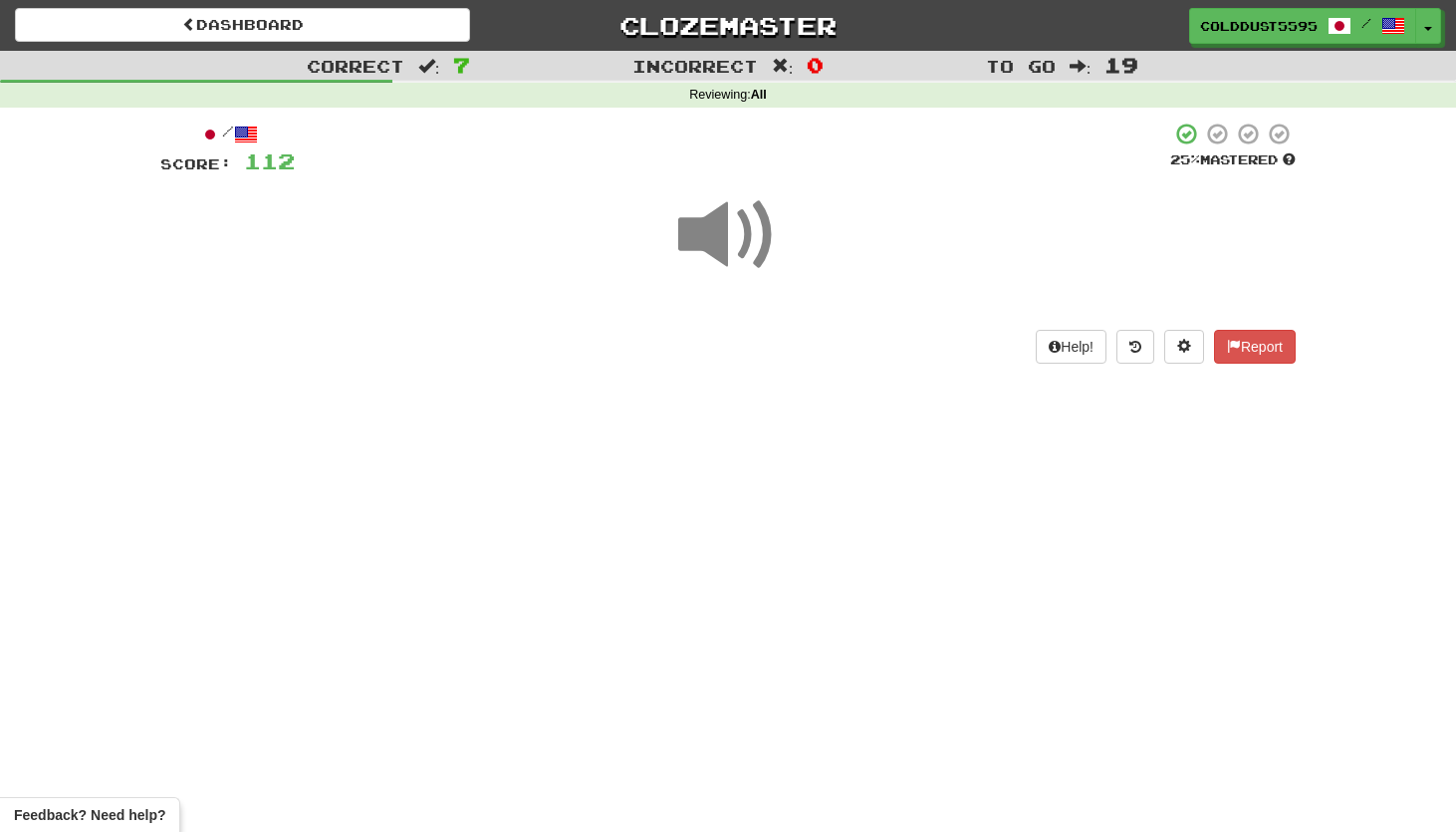click at bounding box center (728, 235) 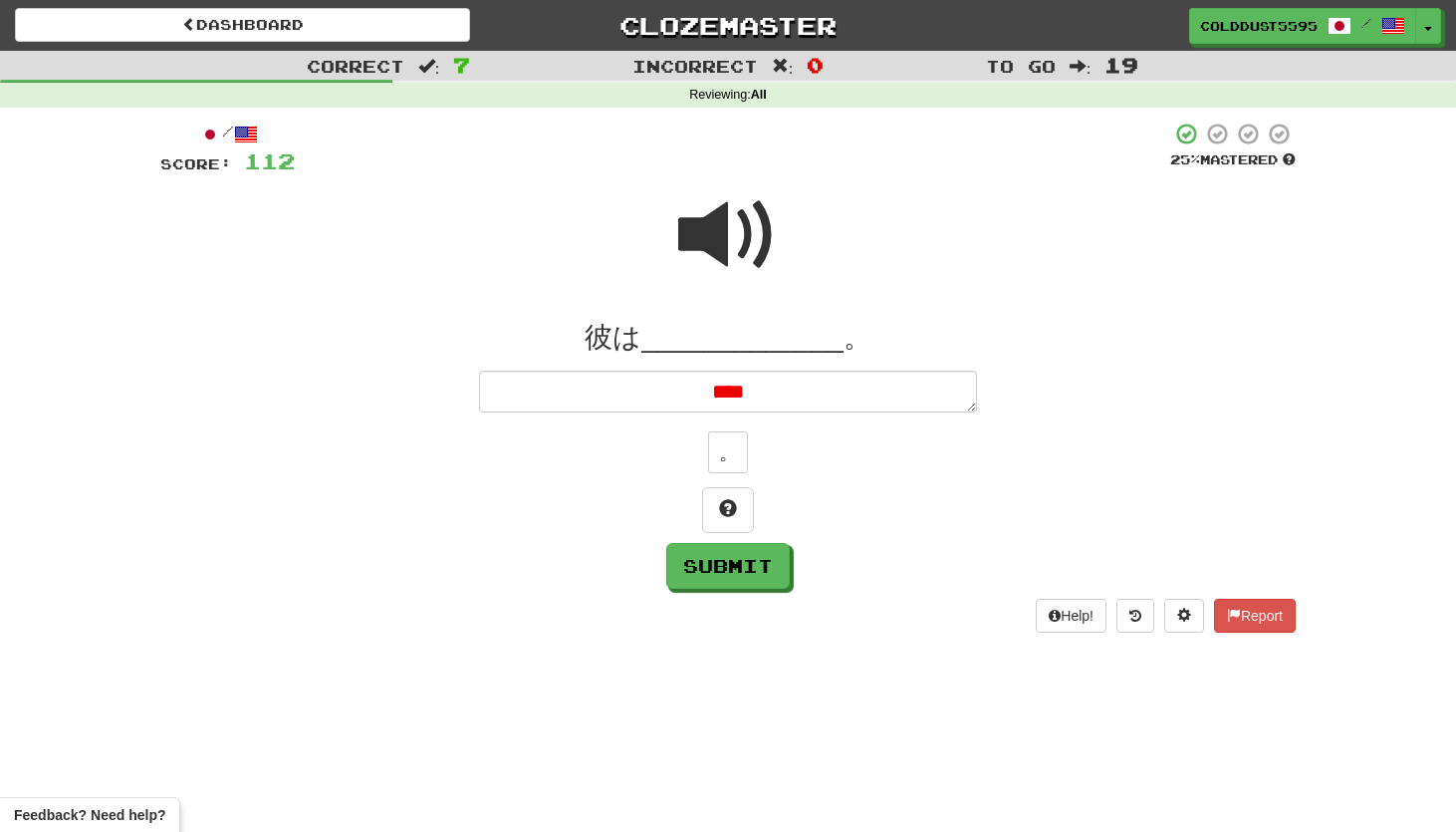 click at bounding box center [728, 248] 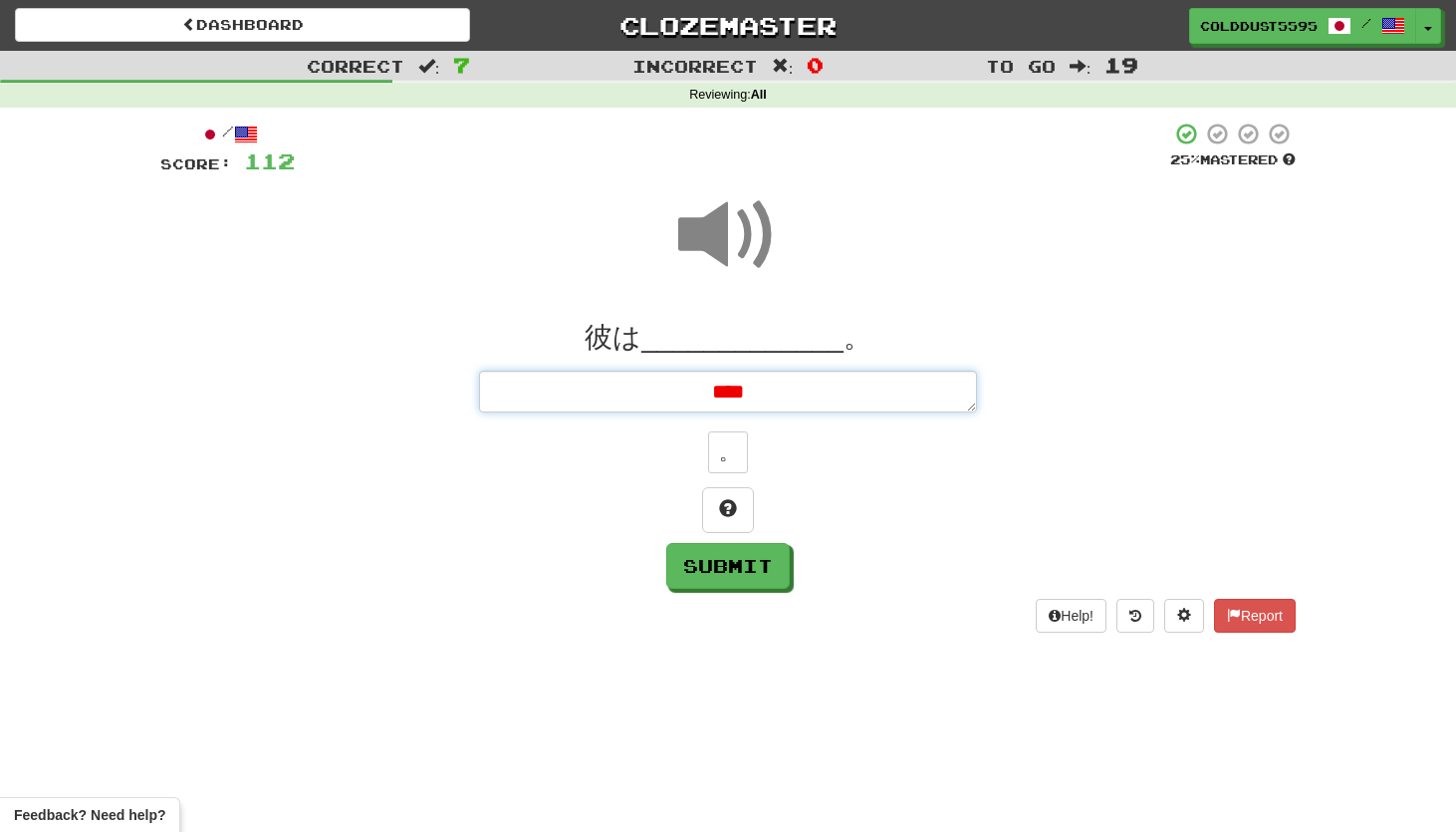 click on "****" at bounding box center (728, 392) 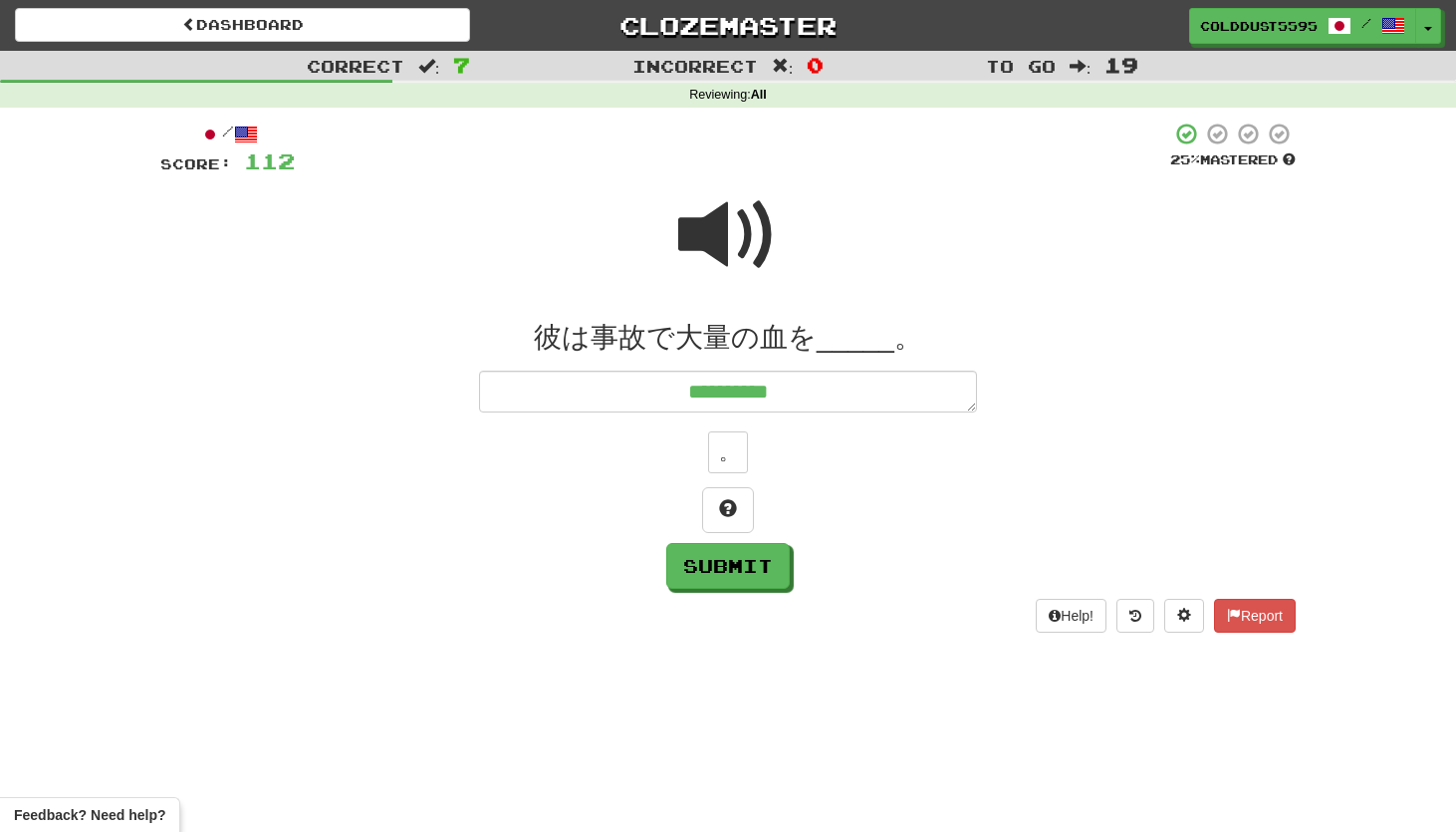 click at bounding box center [728, 235] 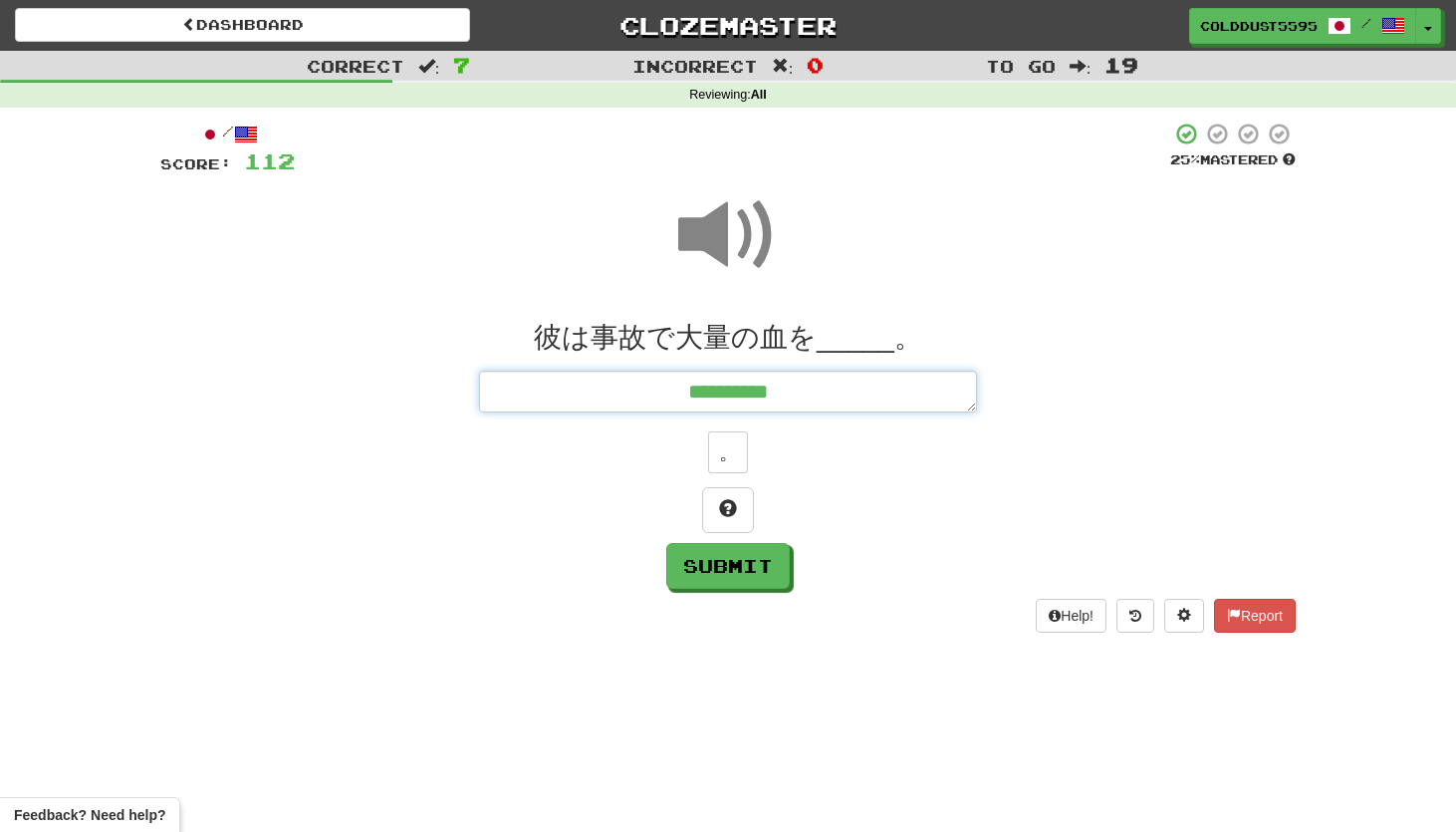 click on "**********" at bounding box center [728, 392] 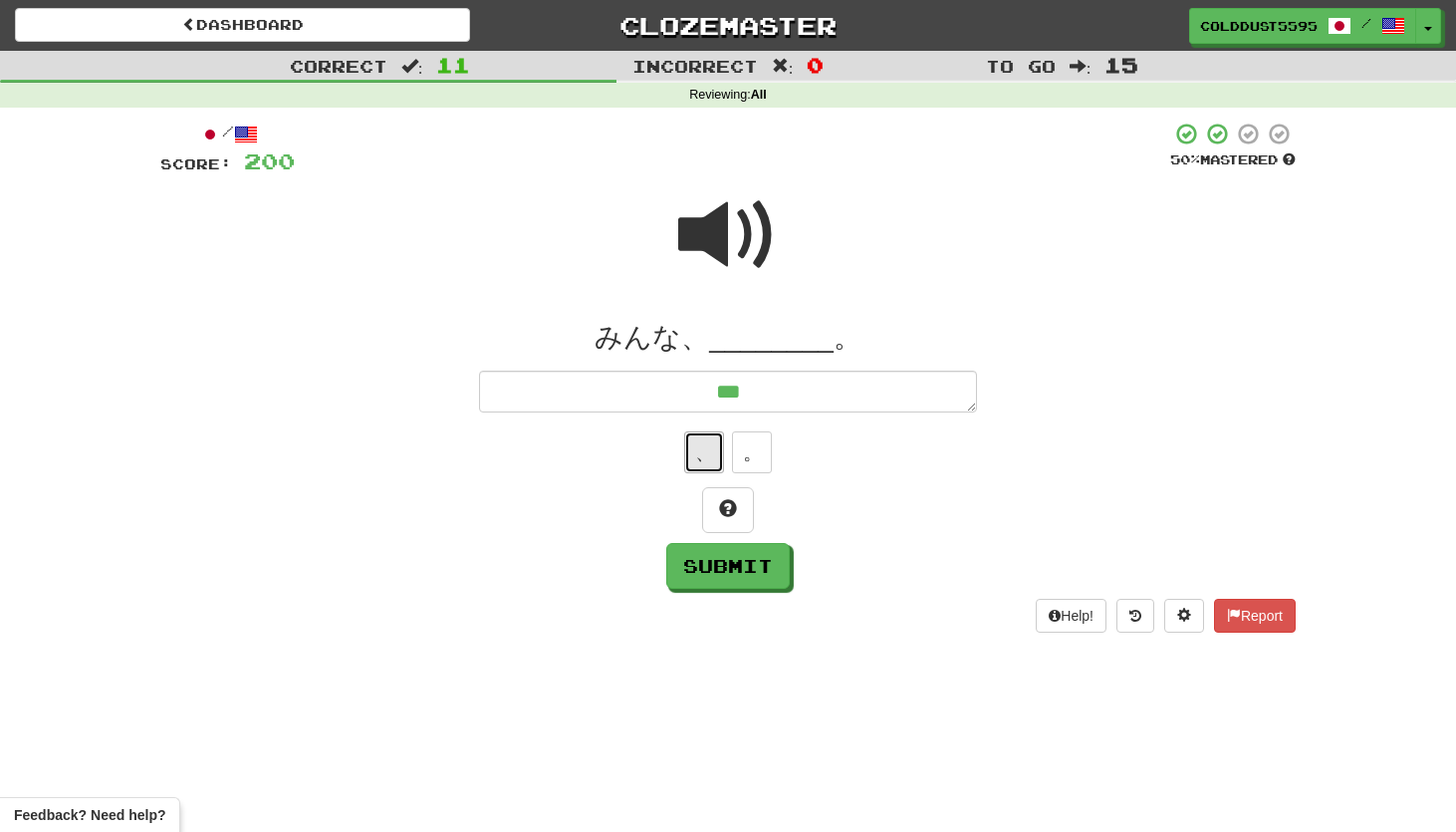 click on "、" at bounding box center [704, 452] 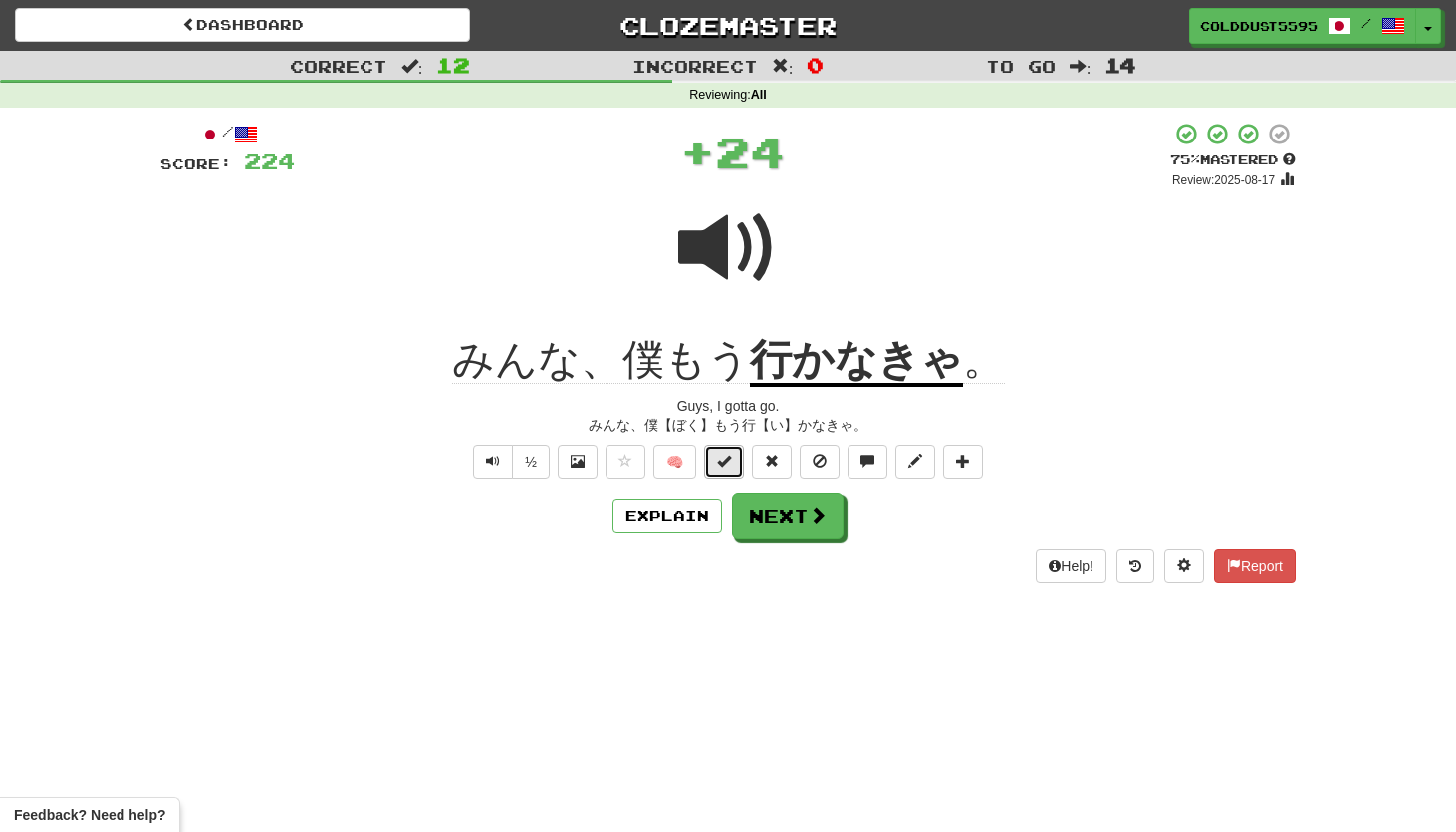 click at bounding box center (724, 462) 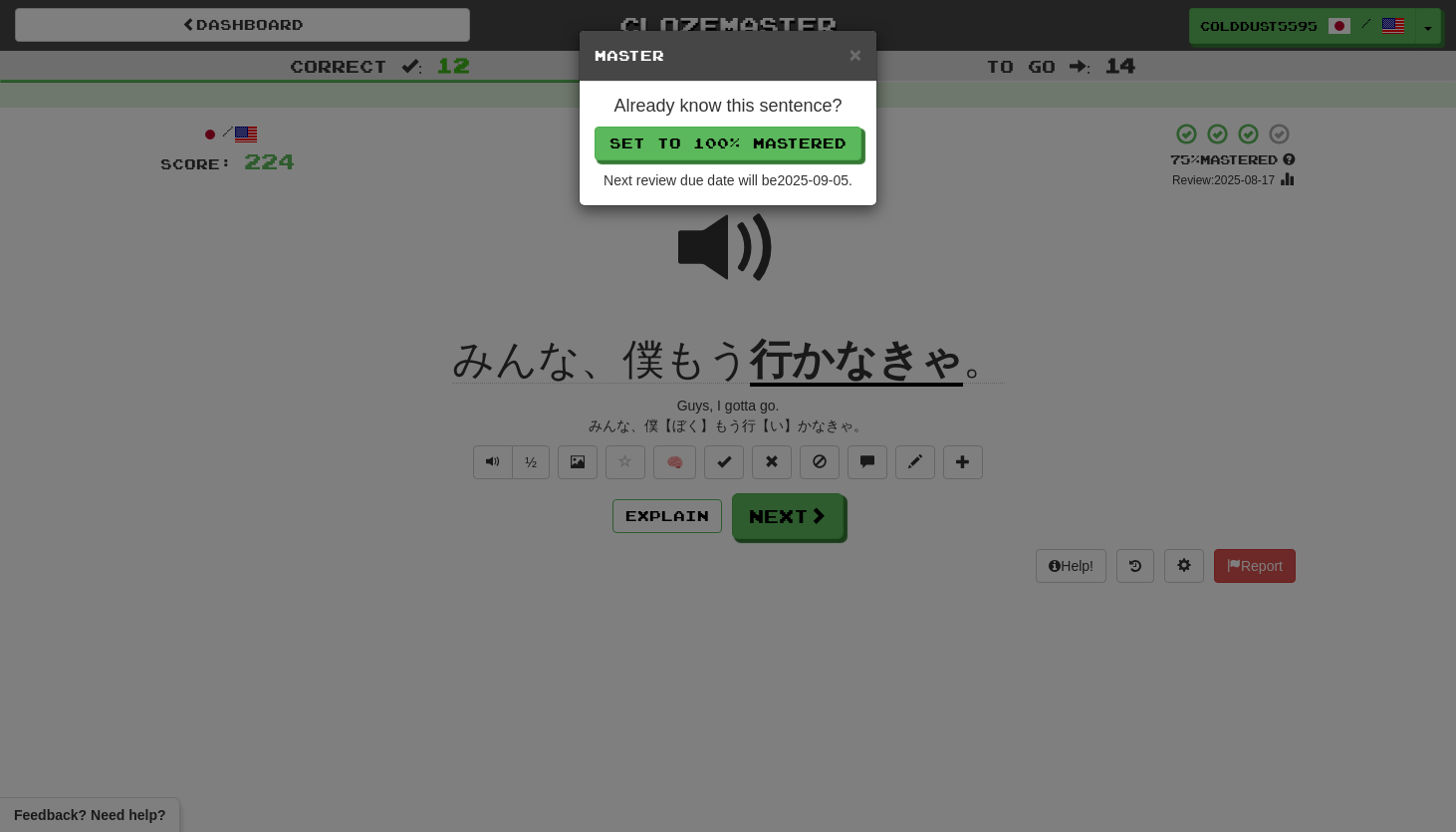 click on "Already know this sentence? Set to 100% Mastered Next review due date will be  2025-09-05 ." at bounding box center (728, 143) 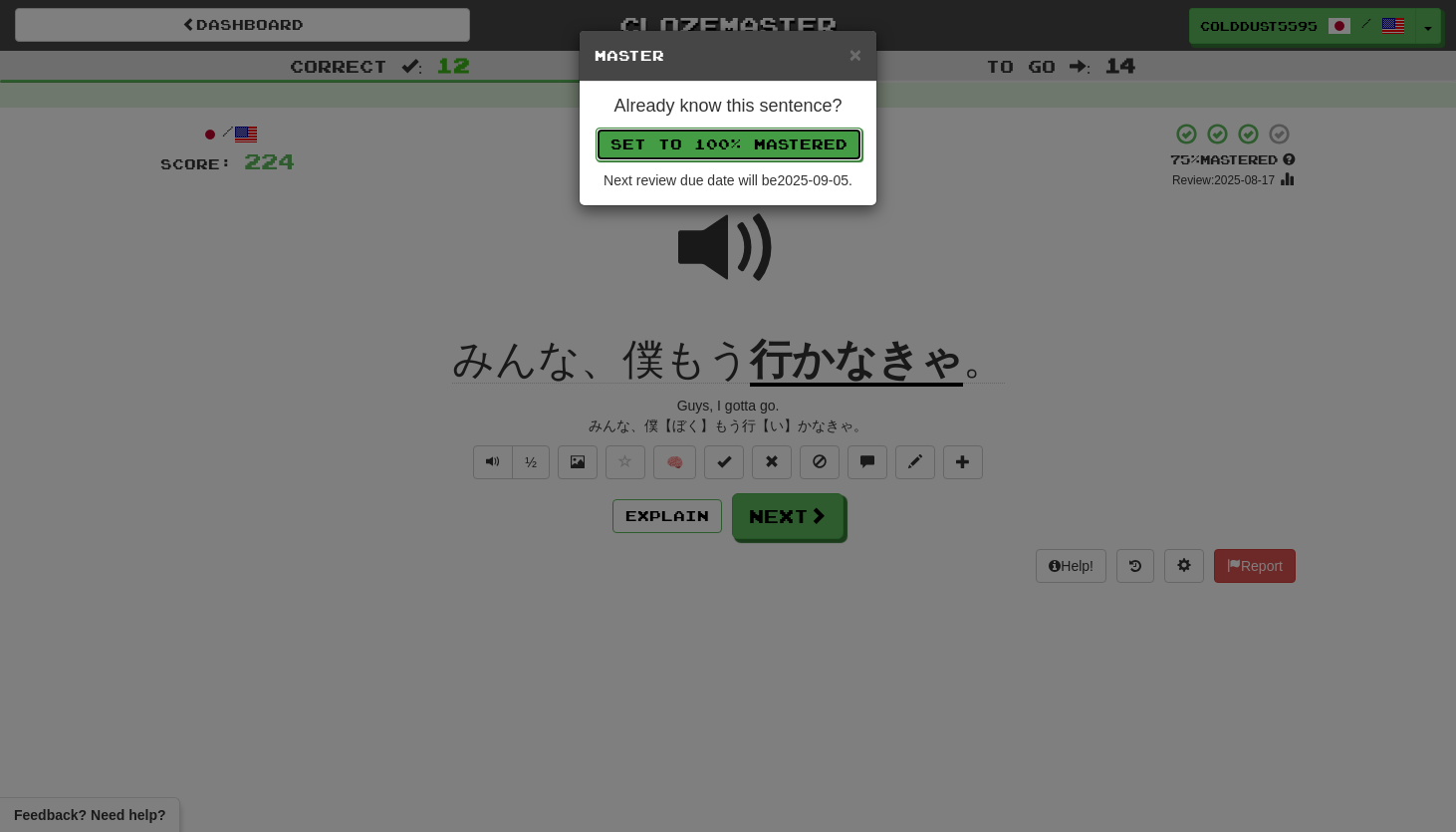 click on "Set to 100% Mastered" at bounding box center [729, 144] 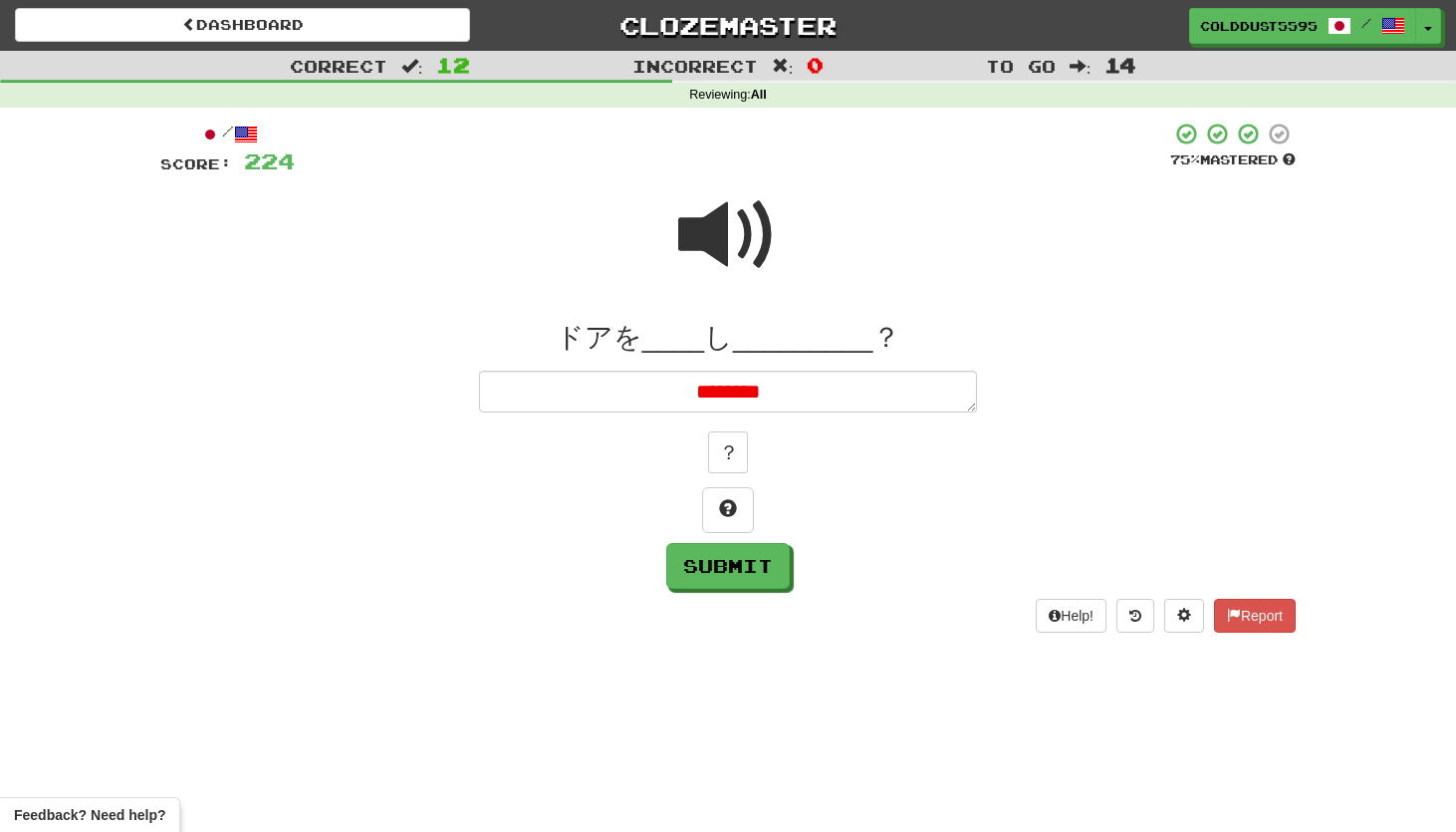 click on "********" at bounding box center [728, 392] 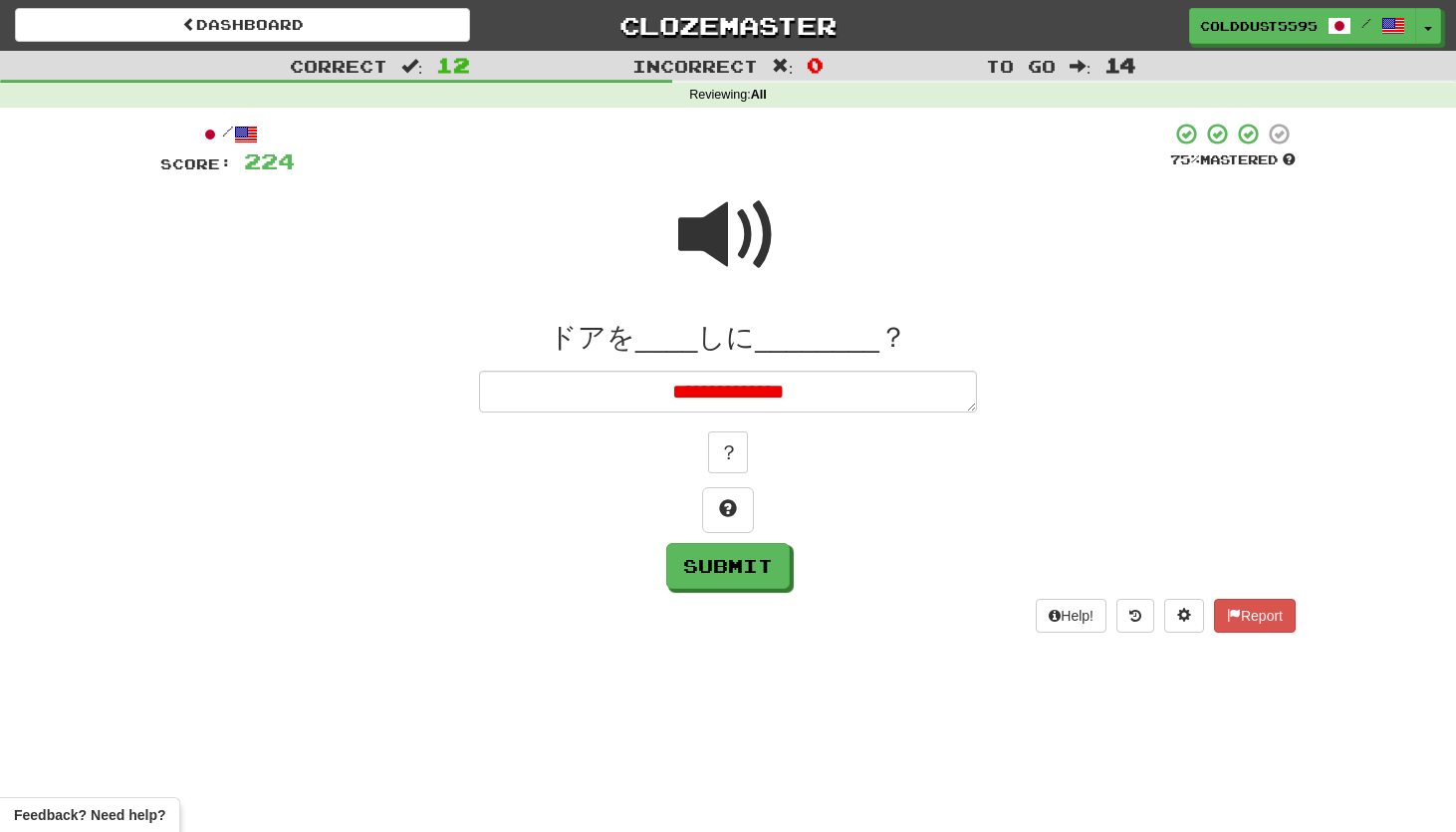 click at bounding box center (728, 235) 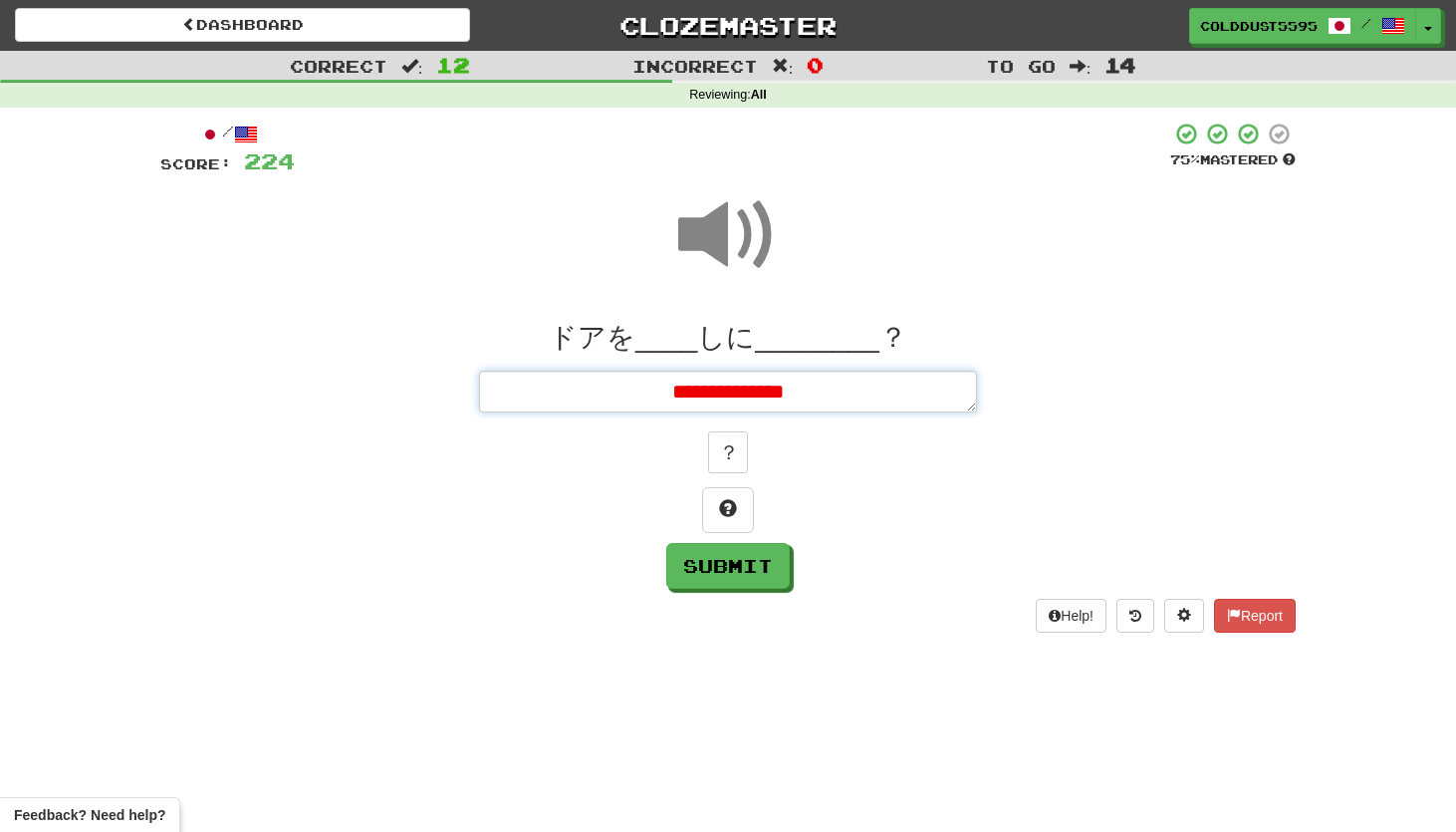 drag, startPoint x: 648, startPoint y: 391, endPoint x: 747, endPoint y: 392, distance: 99.00505 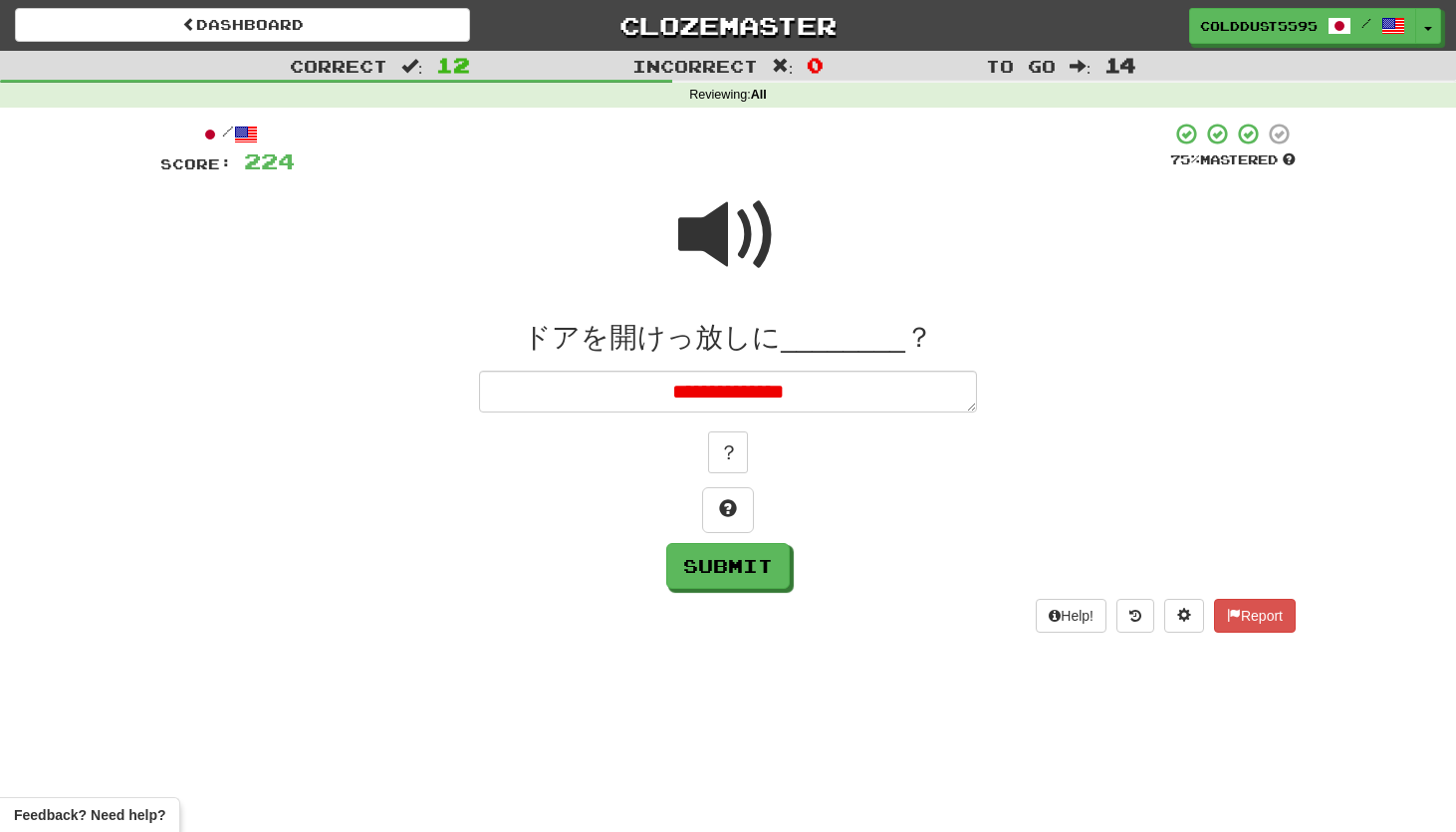 click at bounding box center (728, 235) 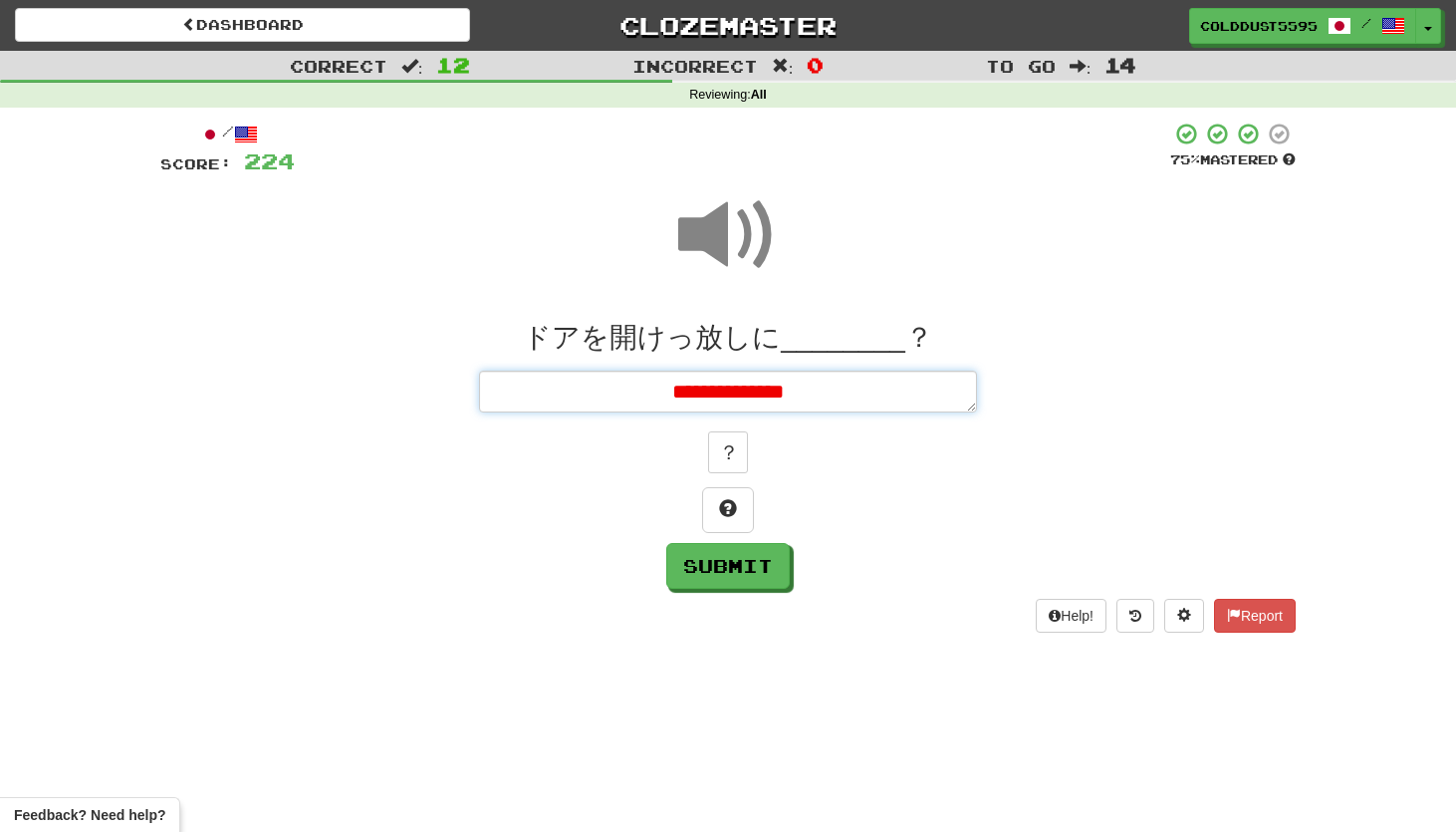 click on "**********" at bounding box center (728, 392) 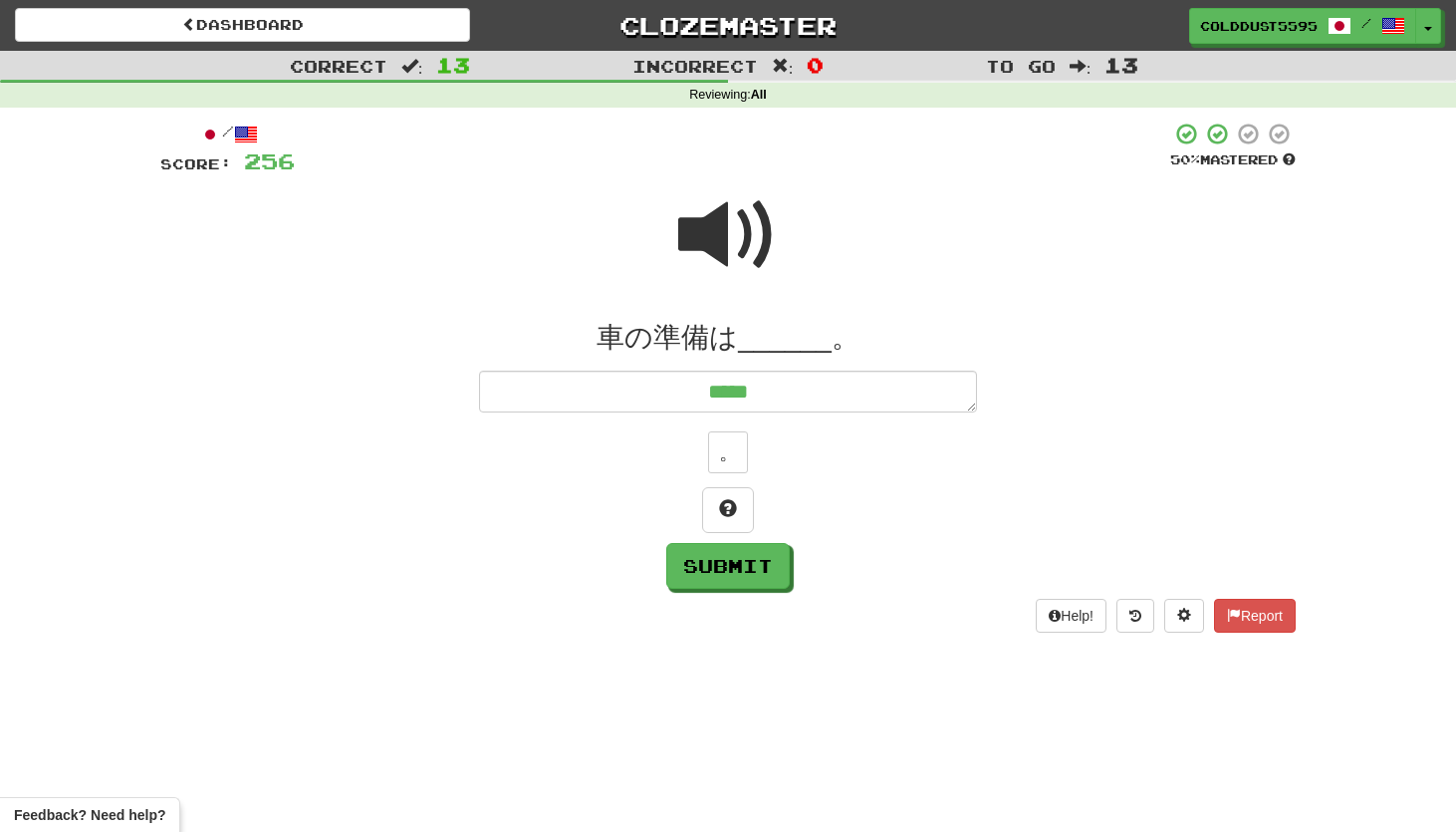 click at bounding box center [728, 235] 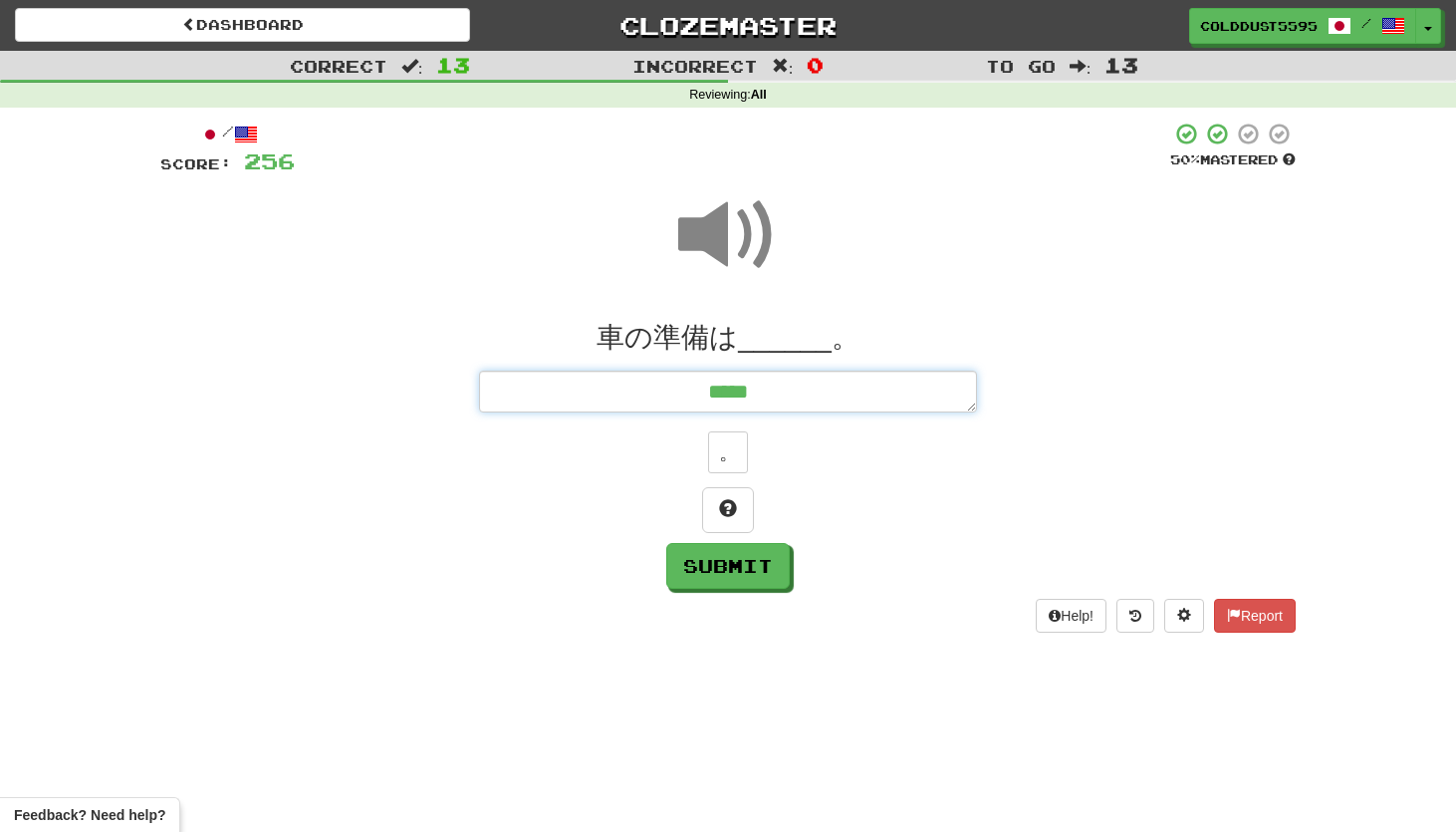 click on "*****" at bounding box center [728, 392] 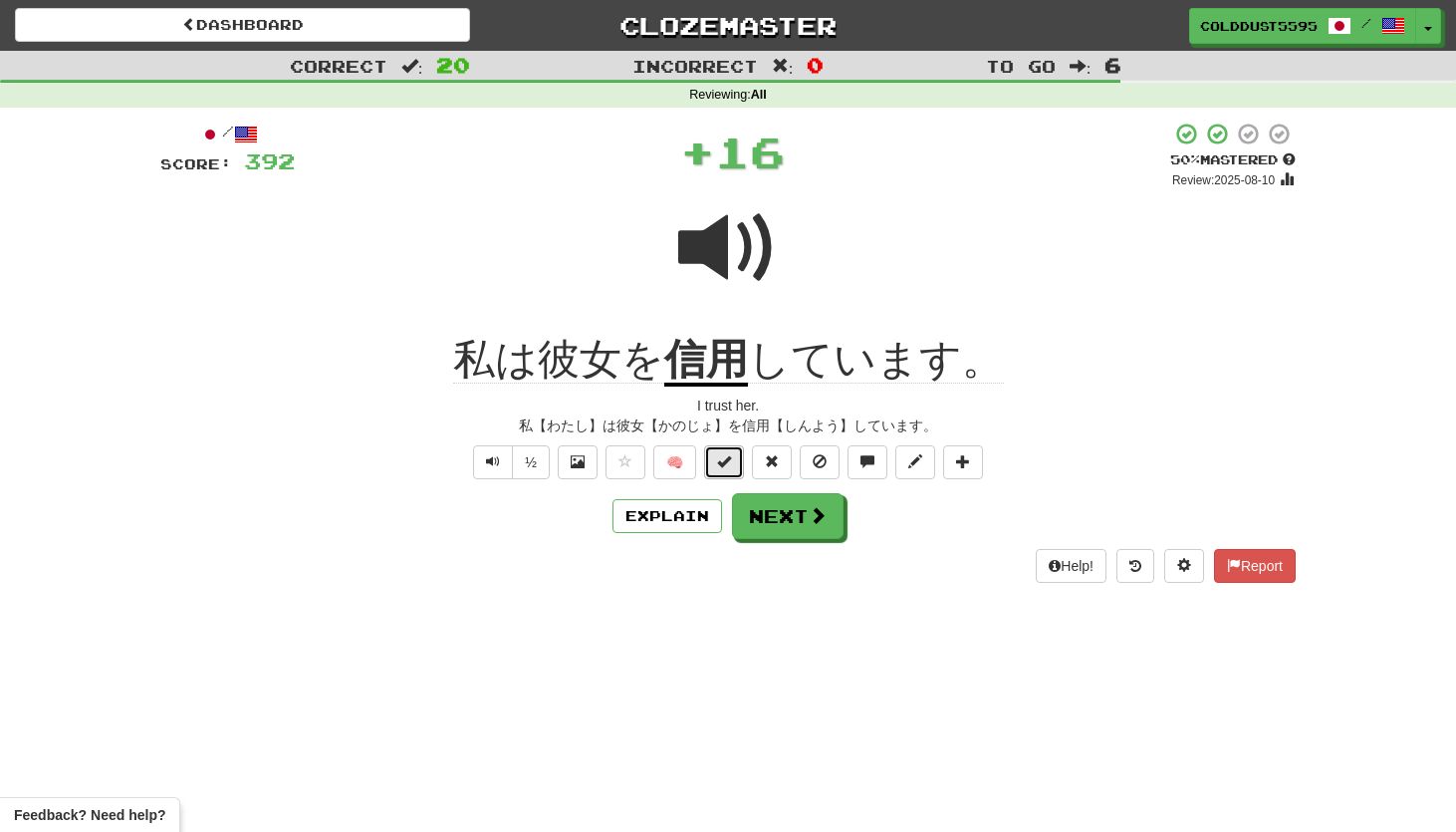 click at bounding box center (724, 461) 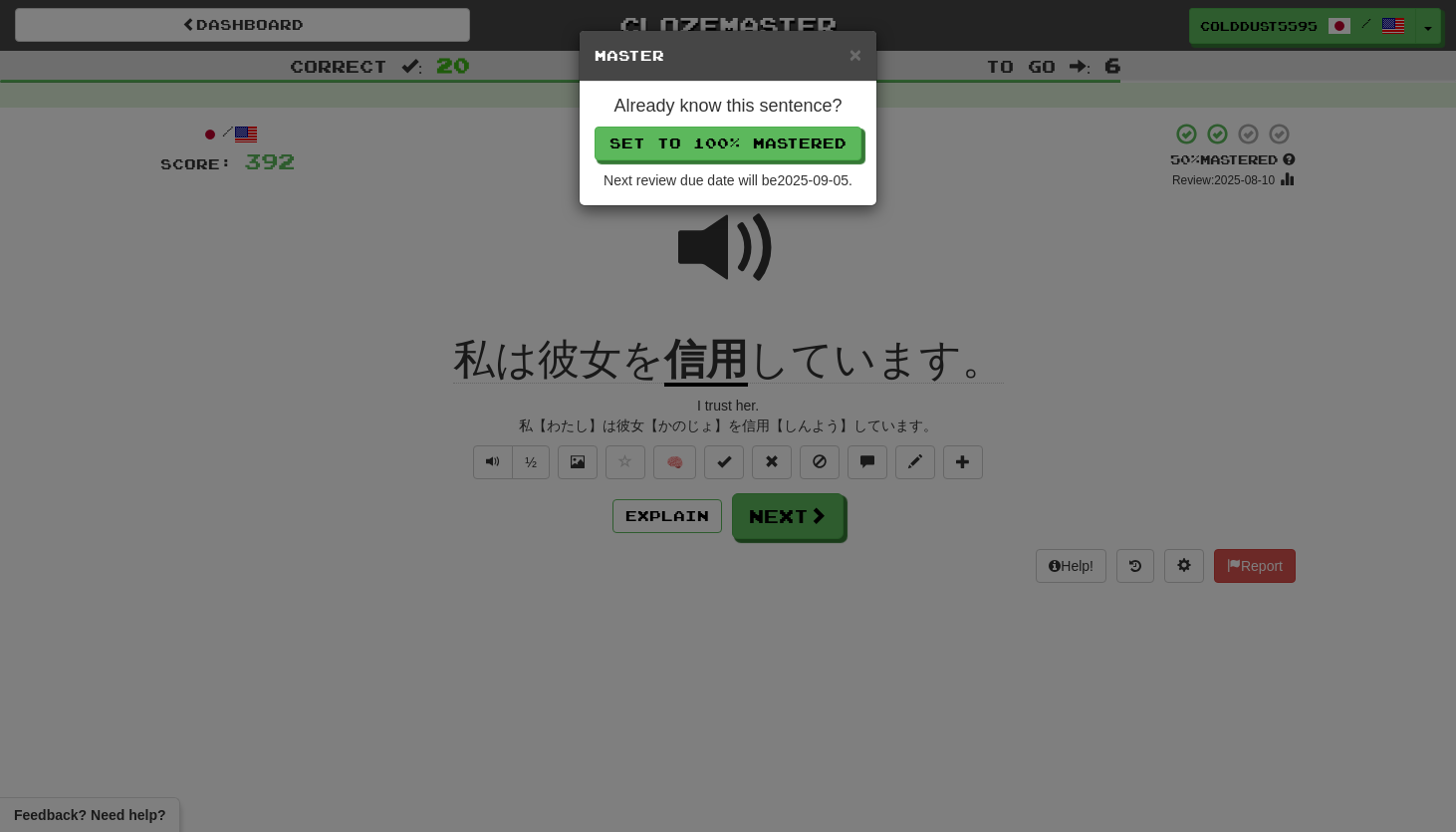 click on "Already know this sentence? Set to 100% Mastered Next review due date will be  2025-09-05 ." at bounding box center [728, 143] 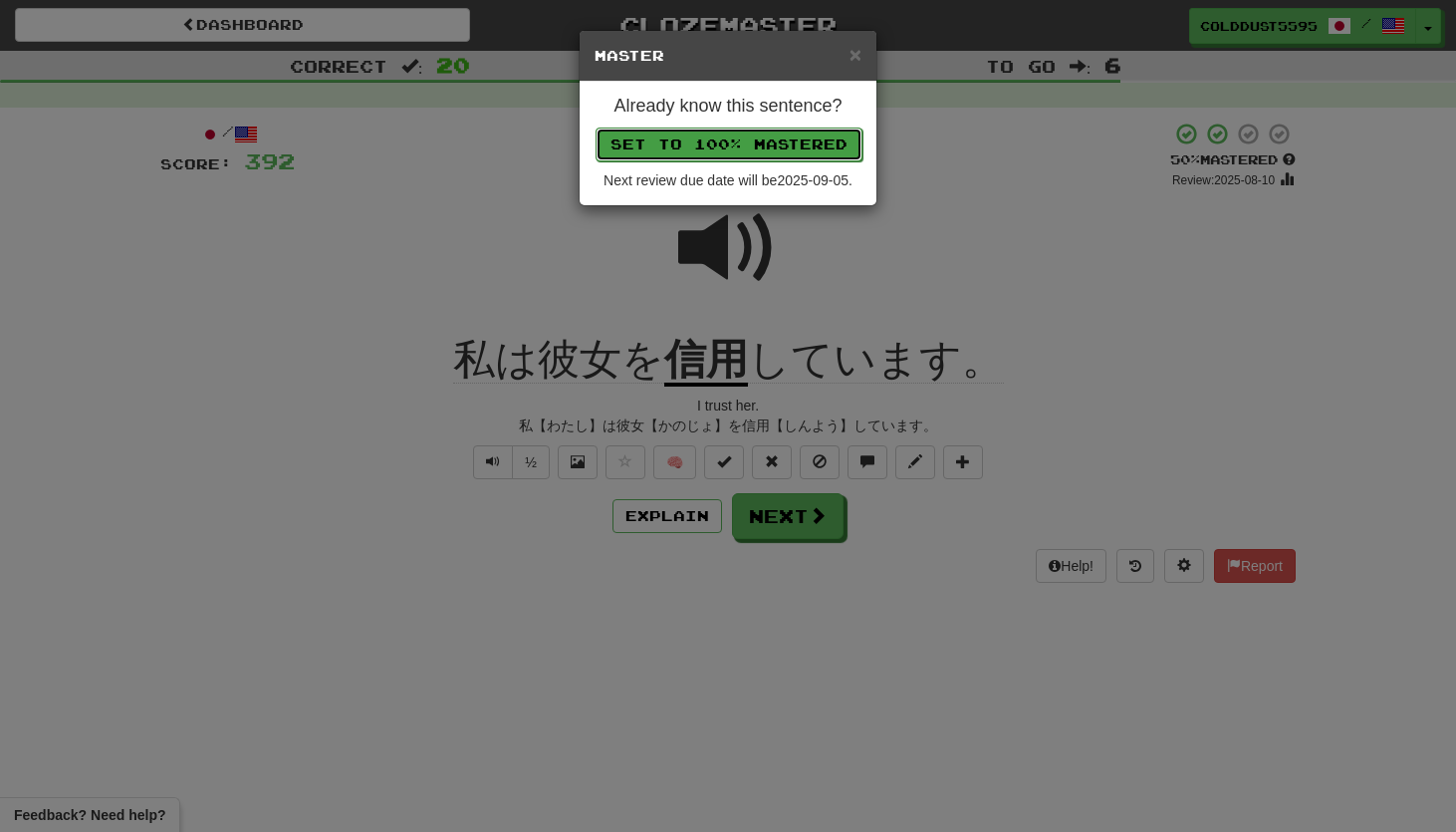 click on "Set to 100% Mastered" at bounding box center (729, 144) 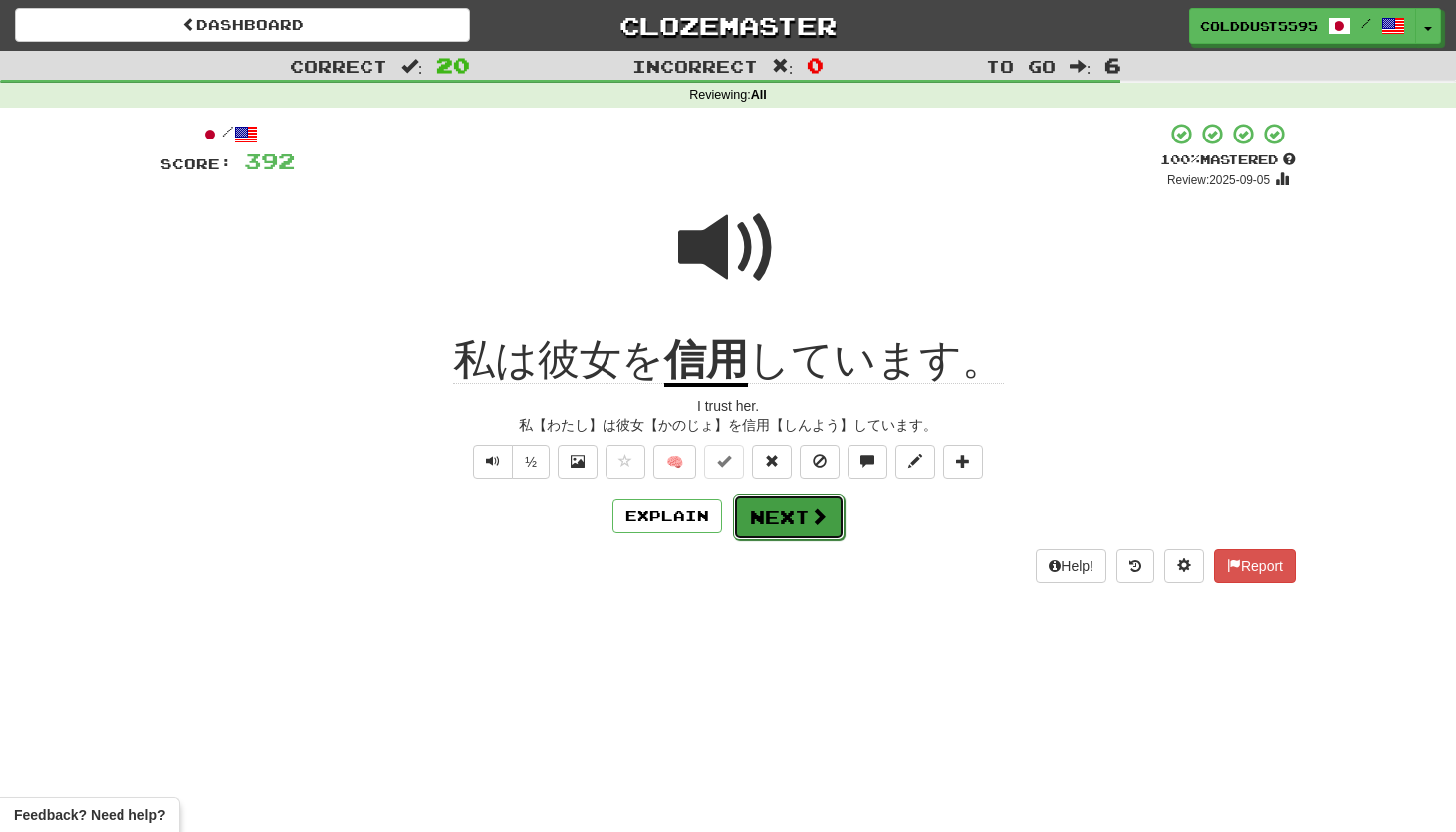 click on "Next" at bounding box center (789, 517) 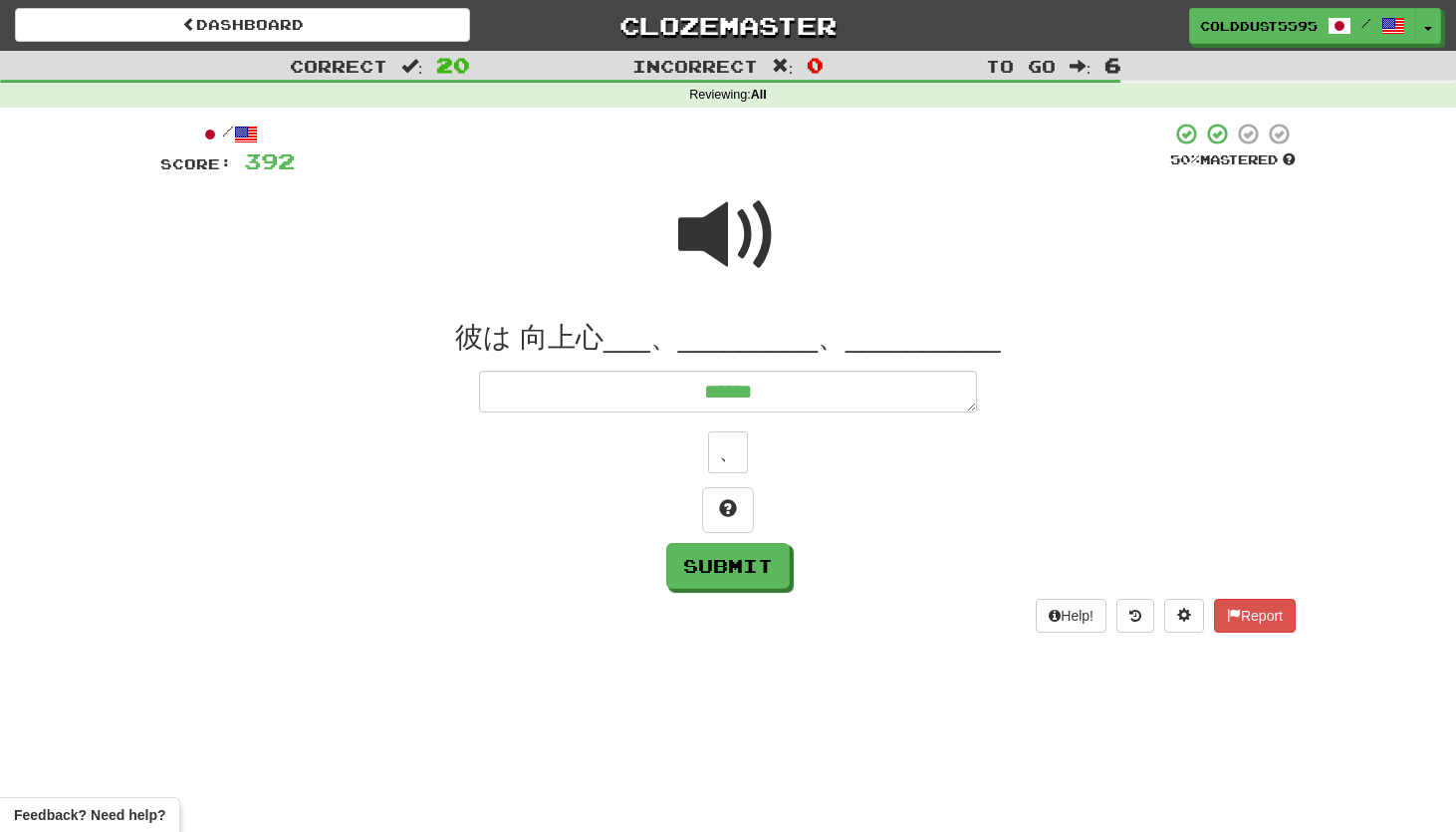 click on "******" at bounding box center (728, 392) 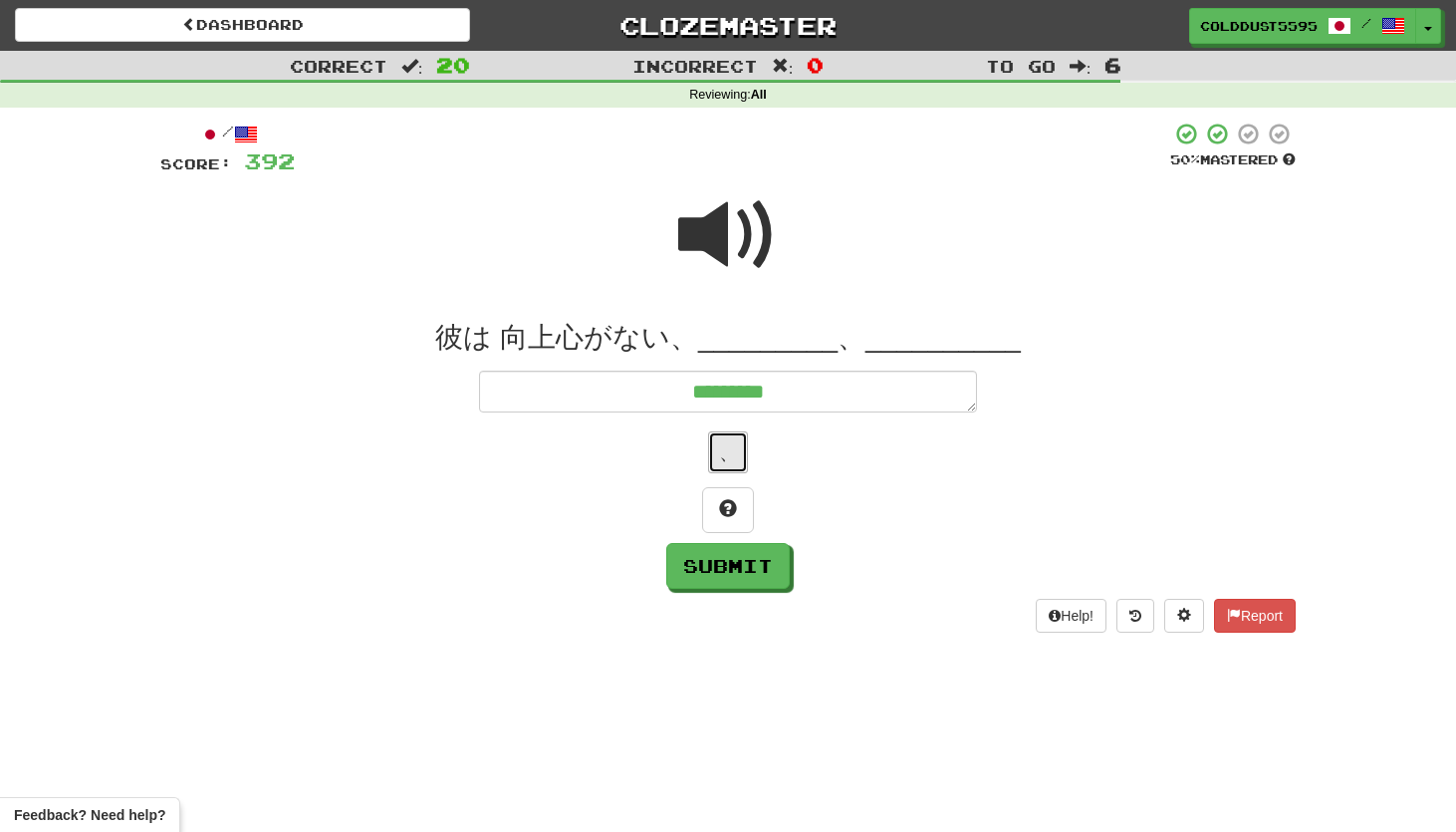 click on "、" at bounding box center [728, 452] 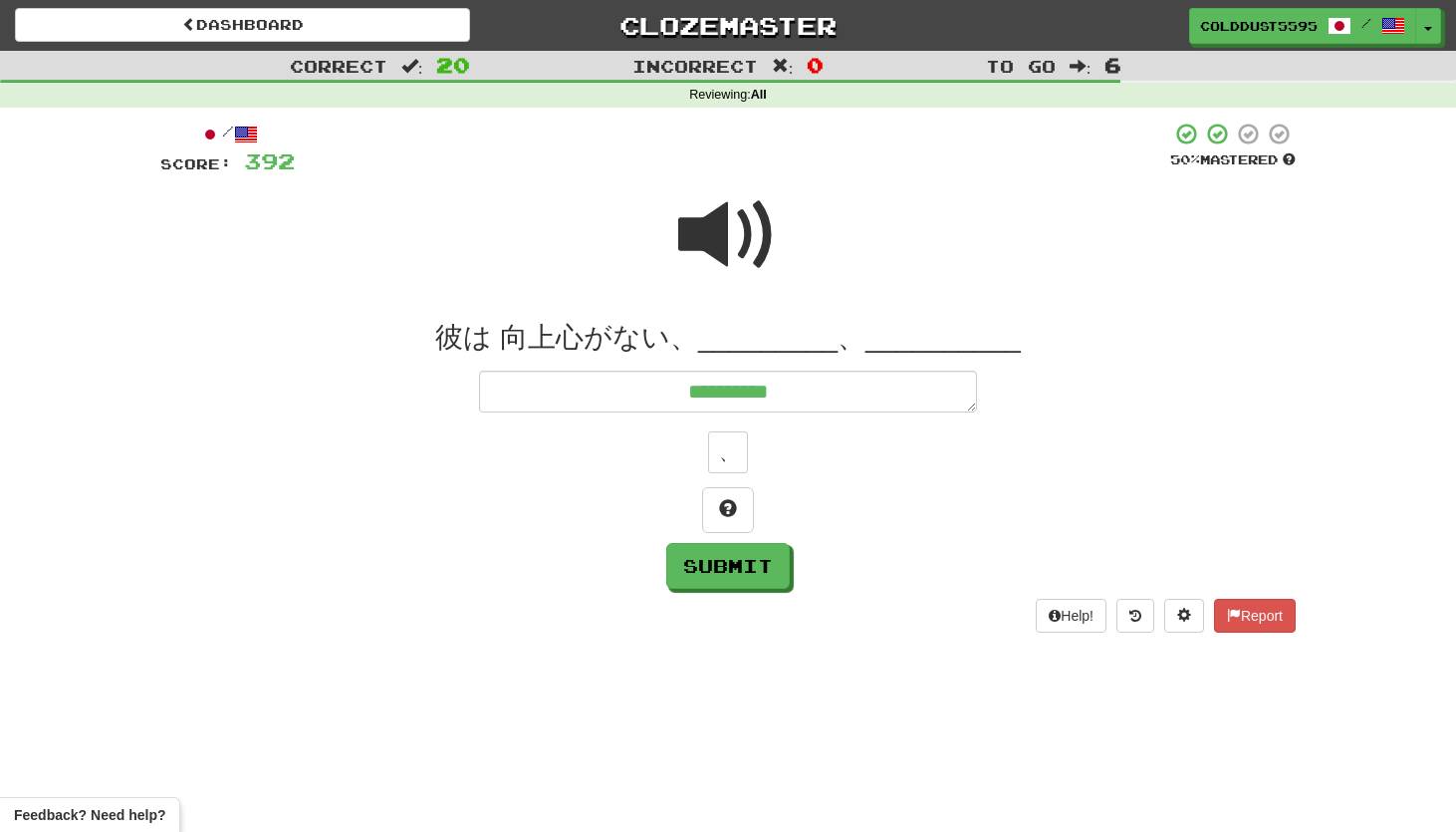 click at bounding box center [728, 235] 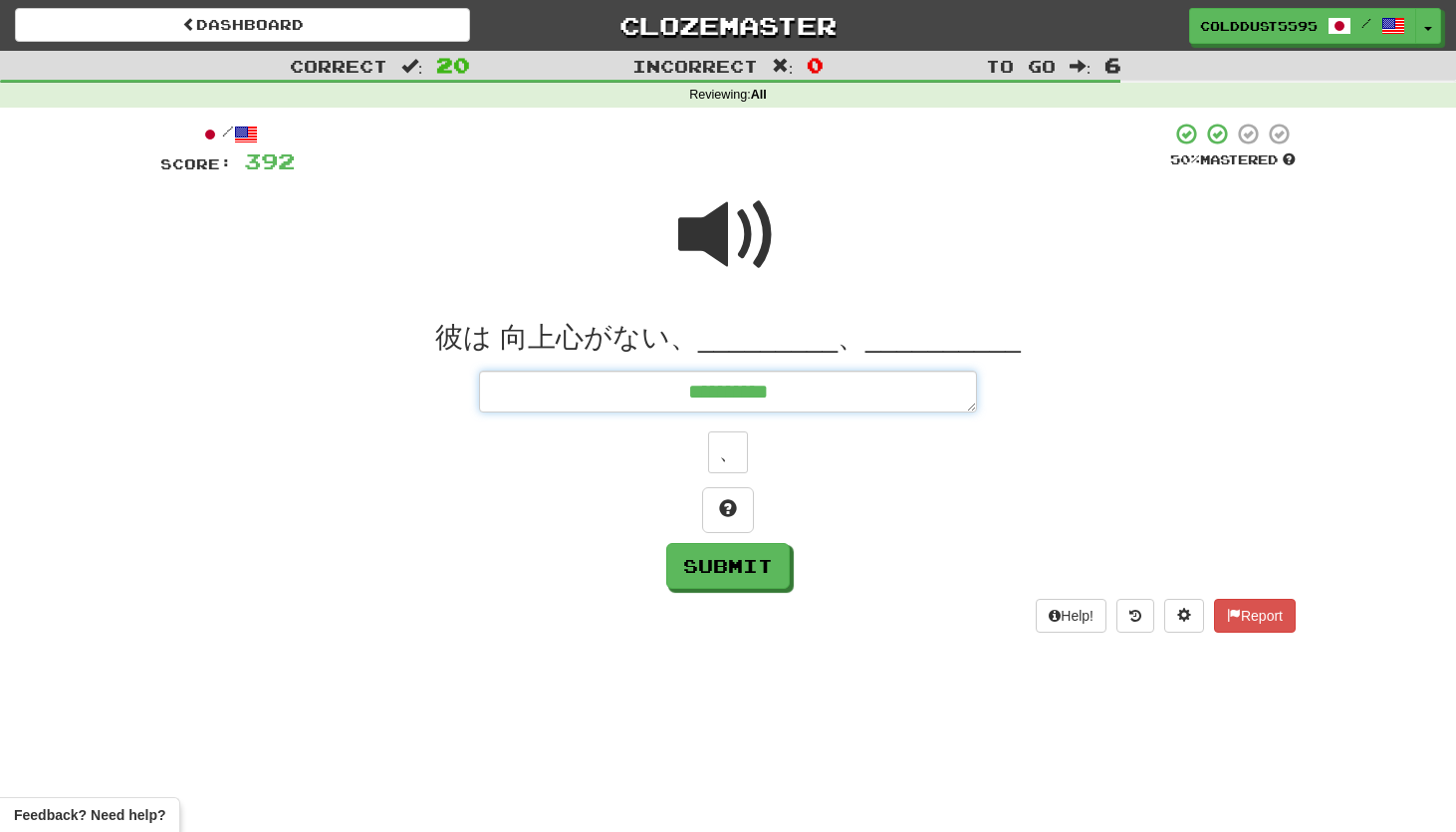 click on "**********" at bounding box center (728, 392) 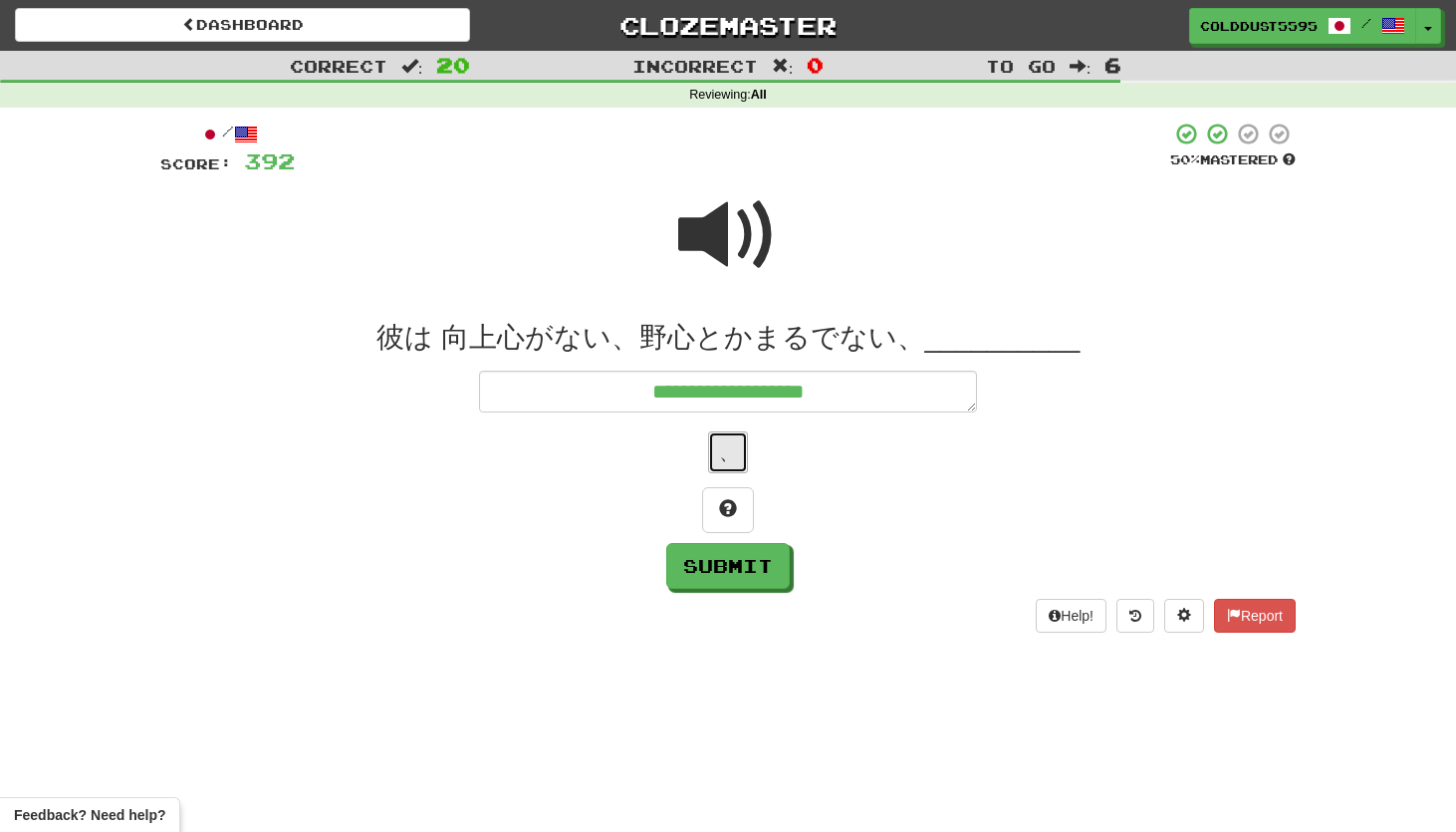 click on "、" at bounding box center [728, 452] 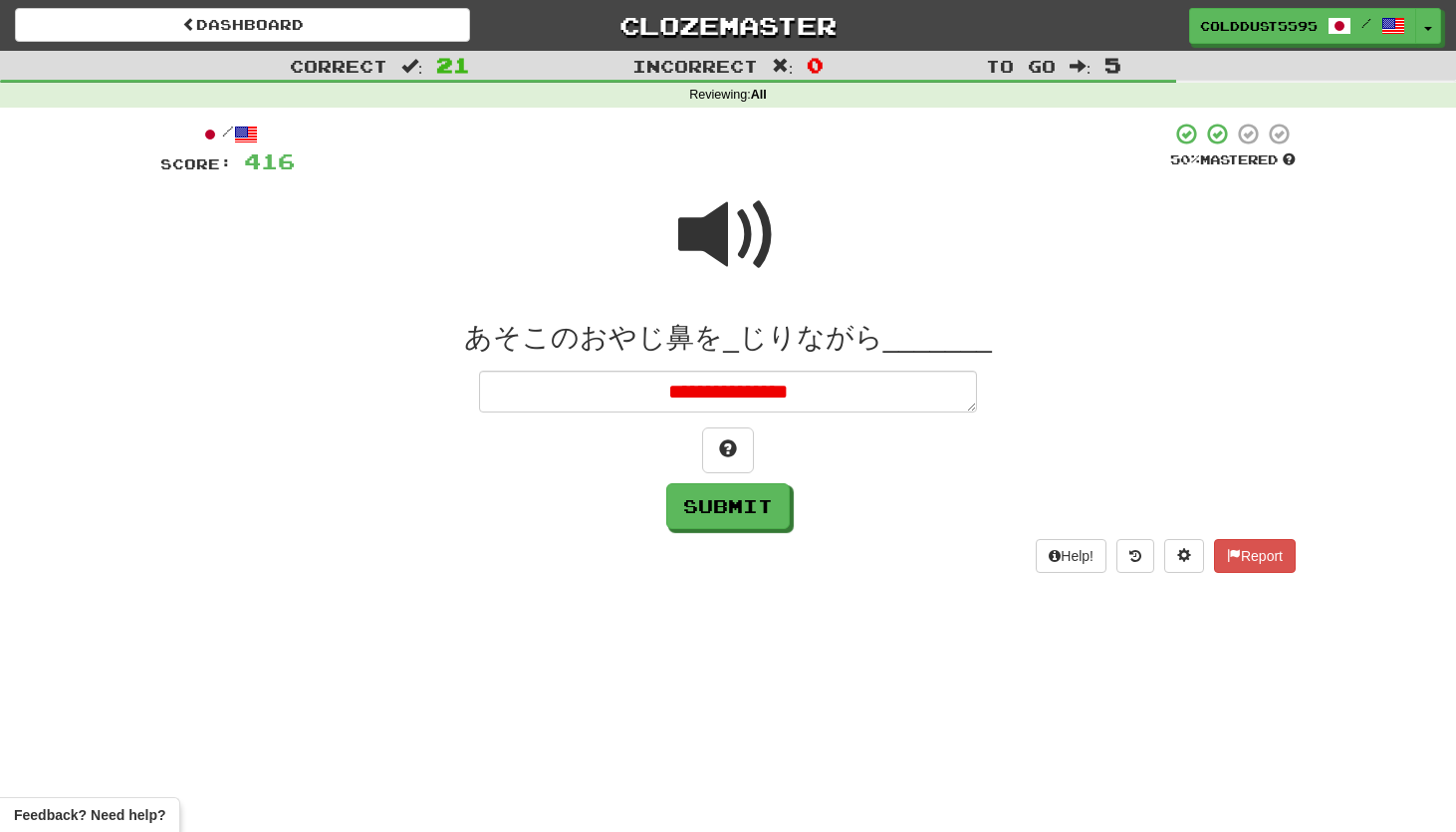 click at bounding box center [728, 235] 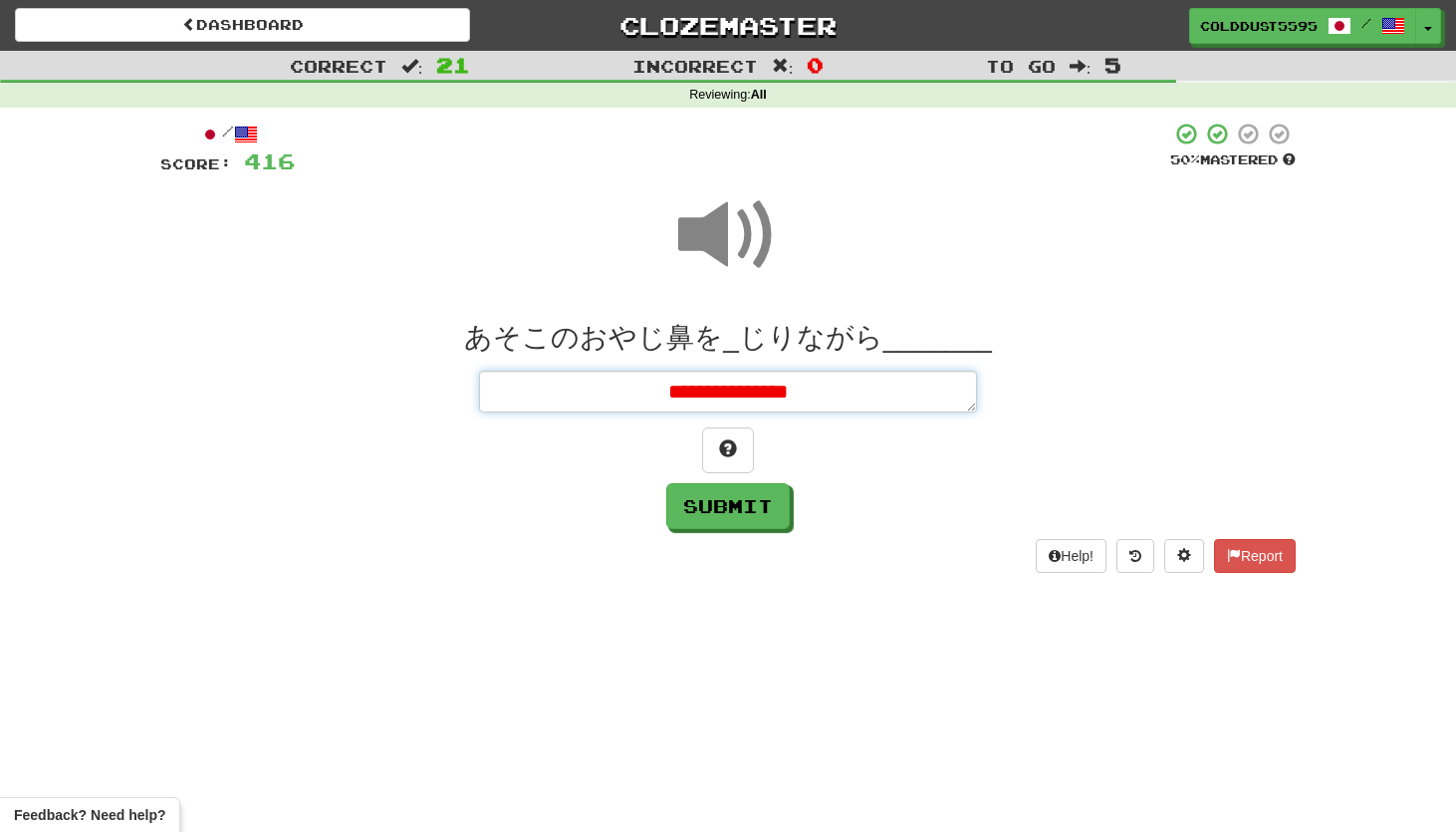 click on "**********" at bounding box center [728, 392] 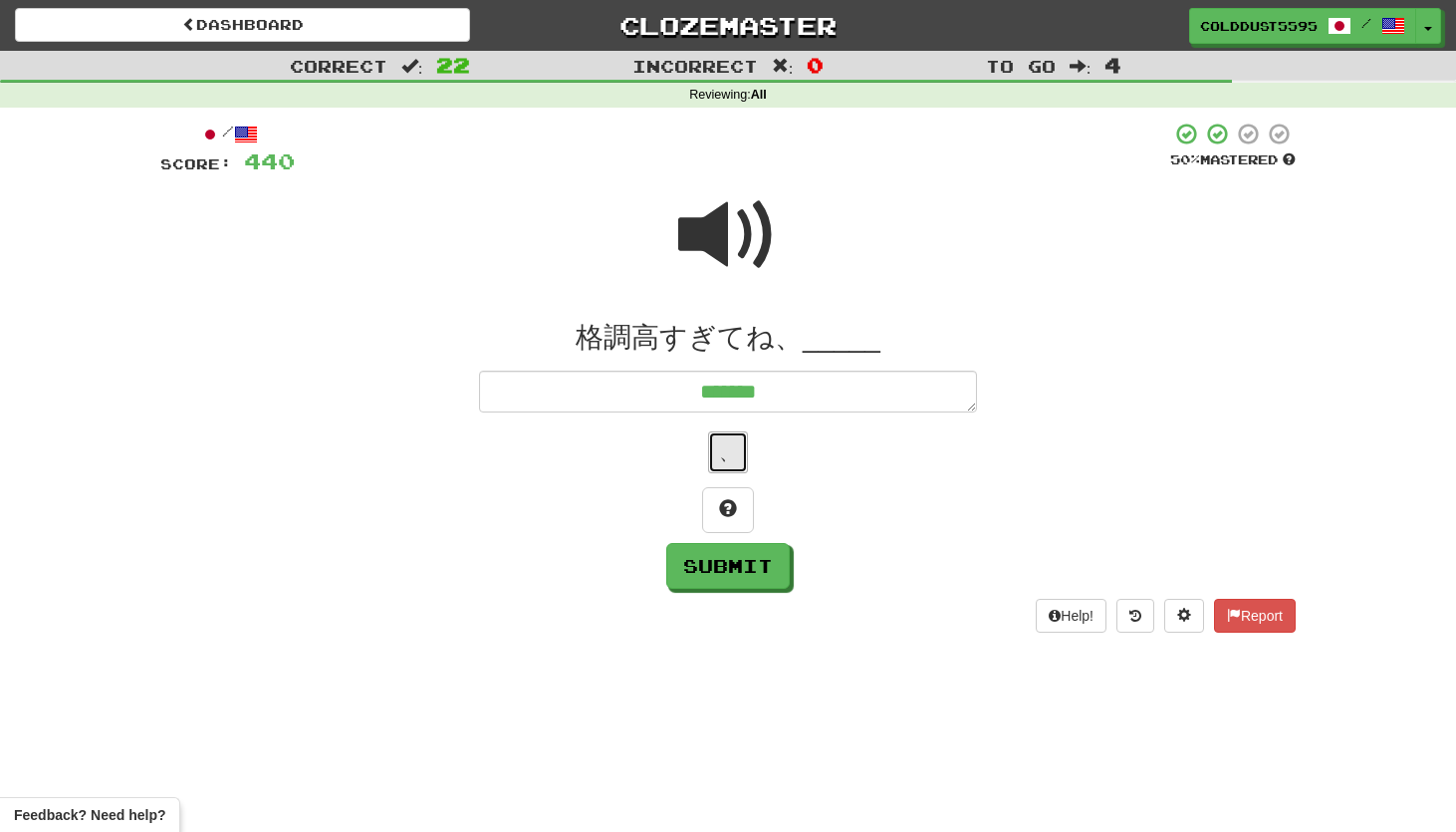click on "、" at bounding box center [728, 452] 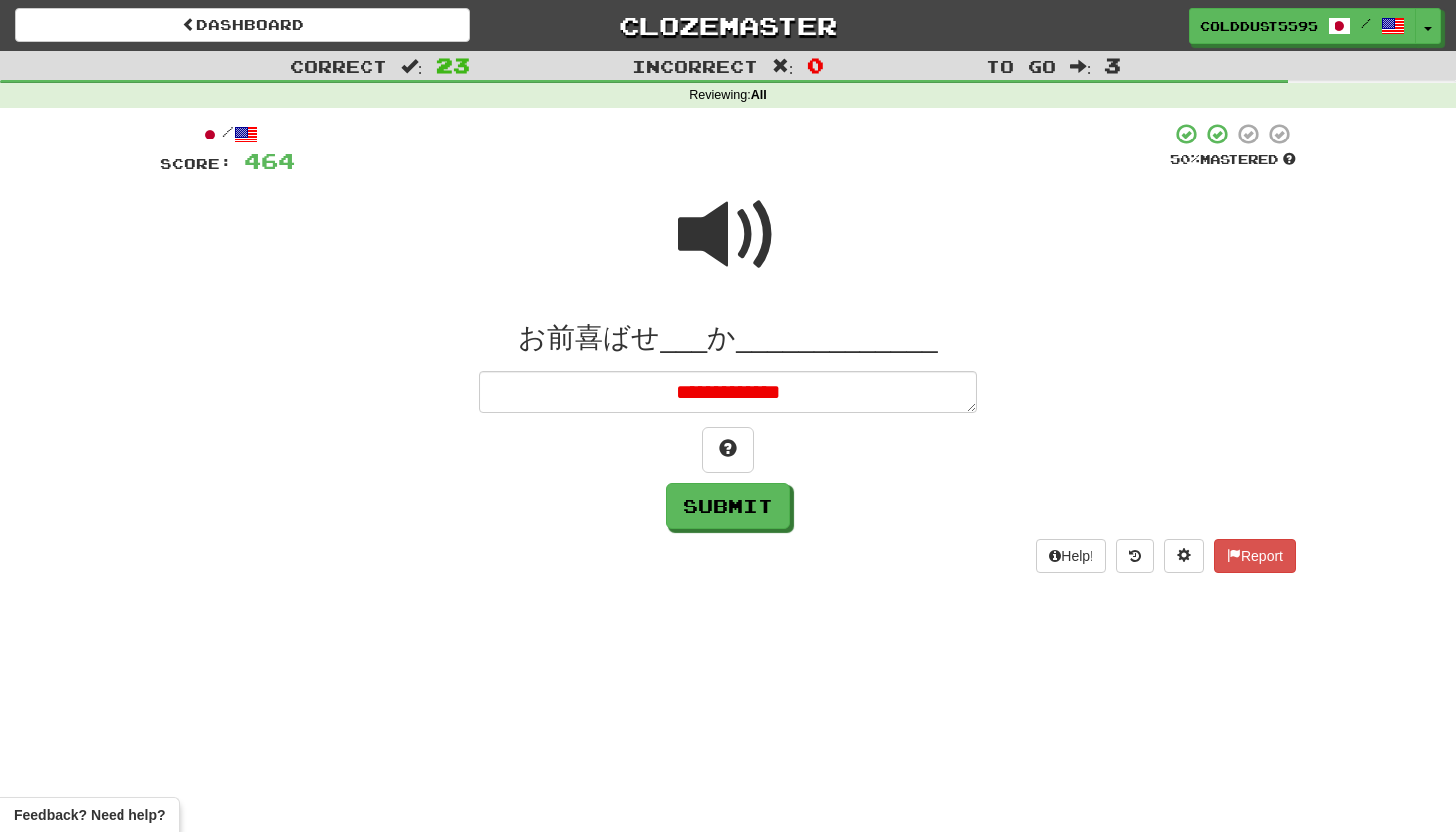 click at bounding box center (728, 235) 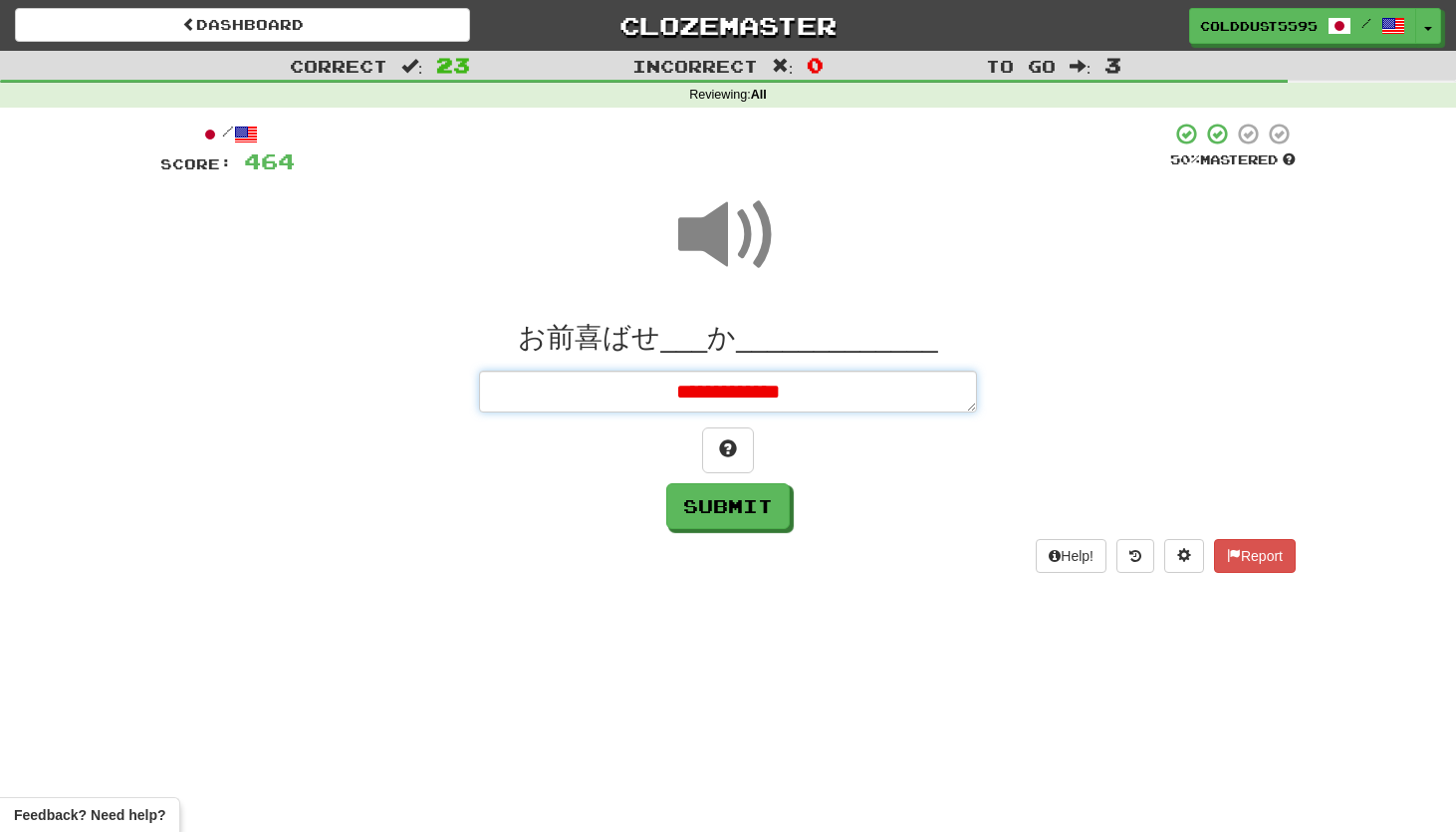click on "**********" at bounding box center (728, 392) 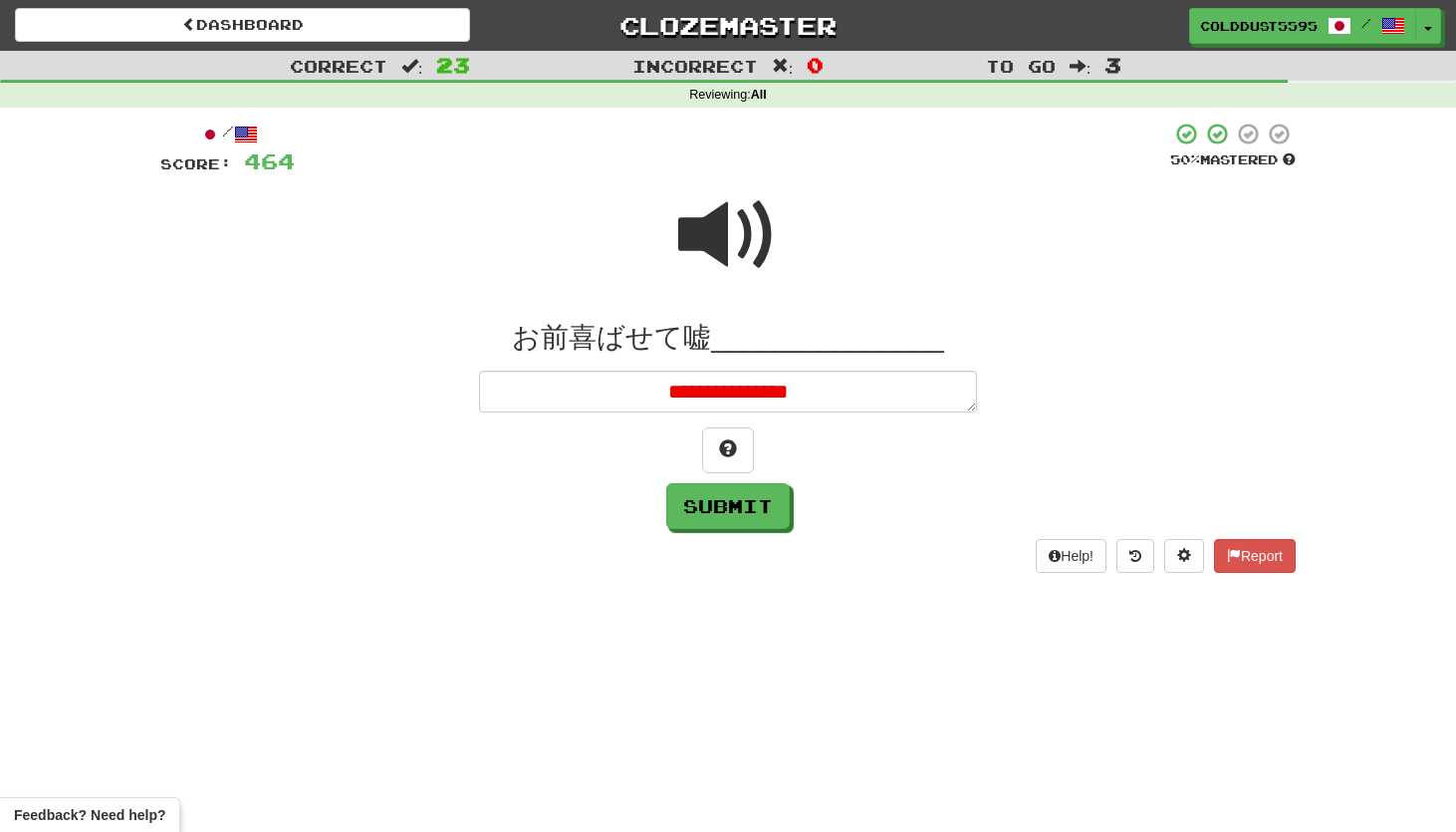 click at bounding box center [728, 235] 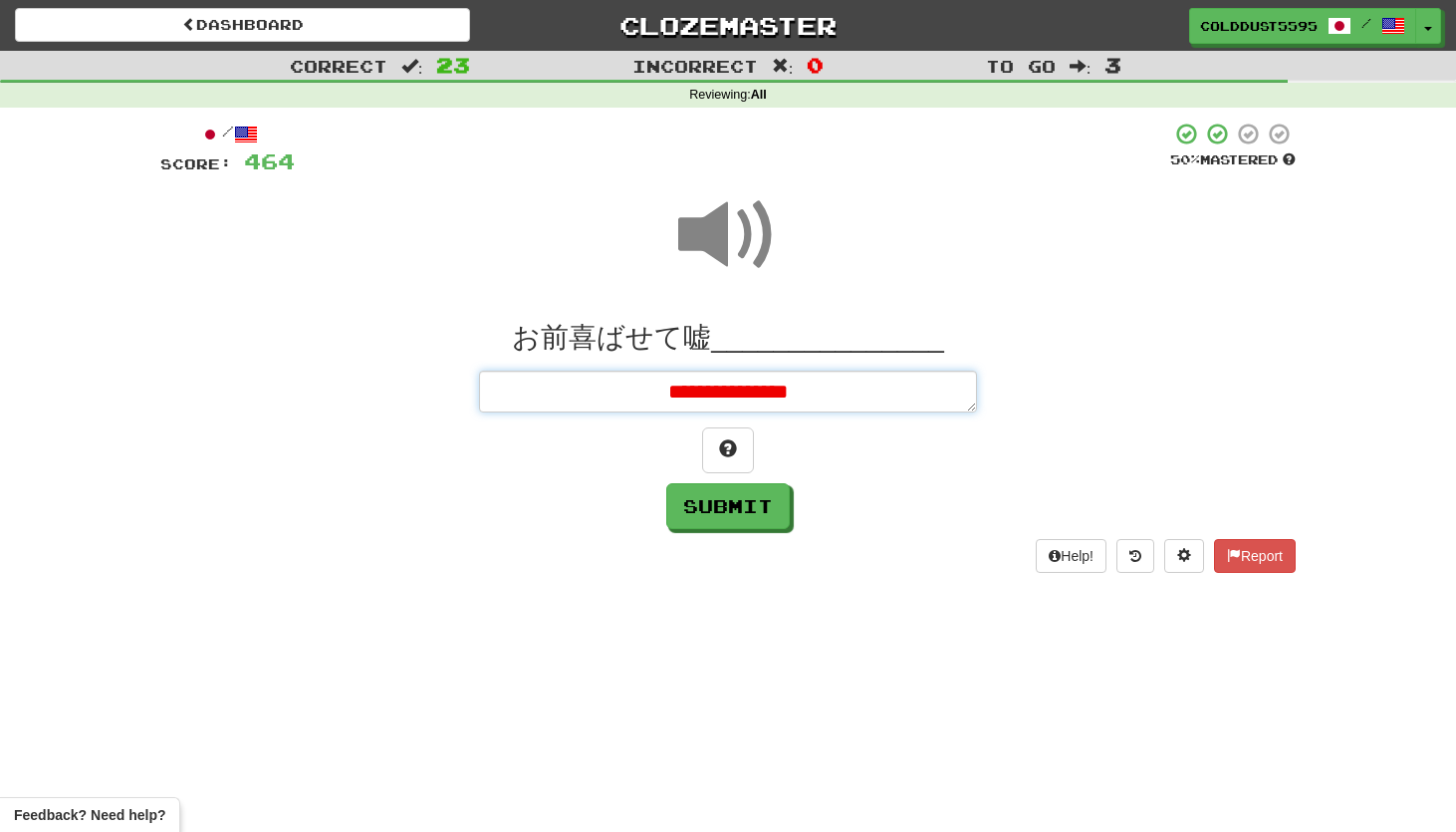 click on "**********" at bounding box center (728, 392) 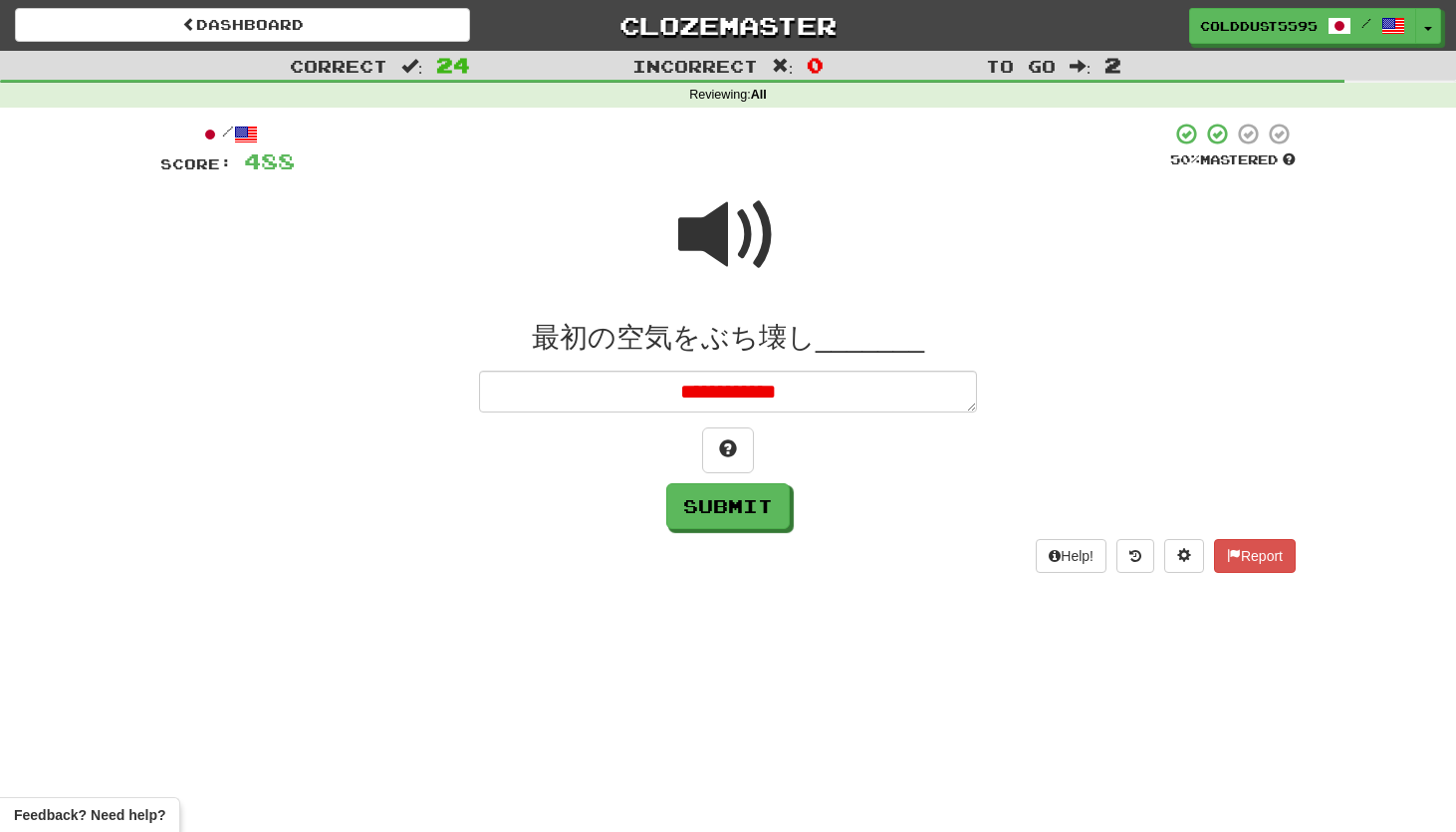 click at bounding box center [728, 235] 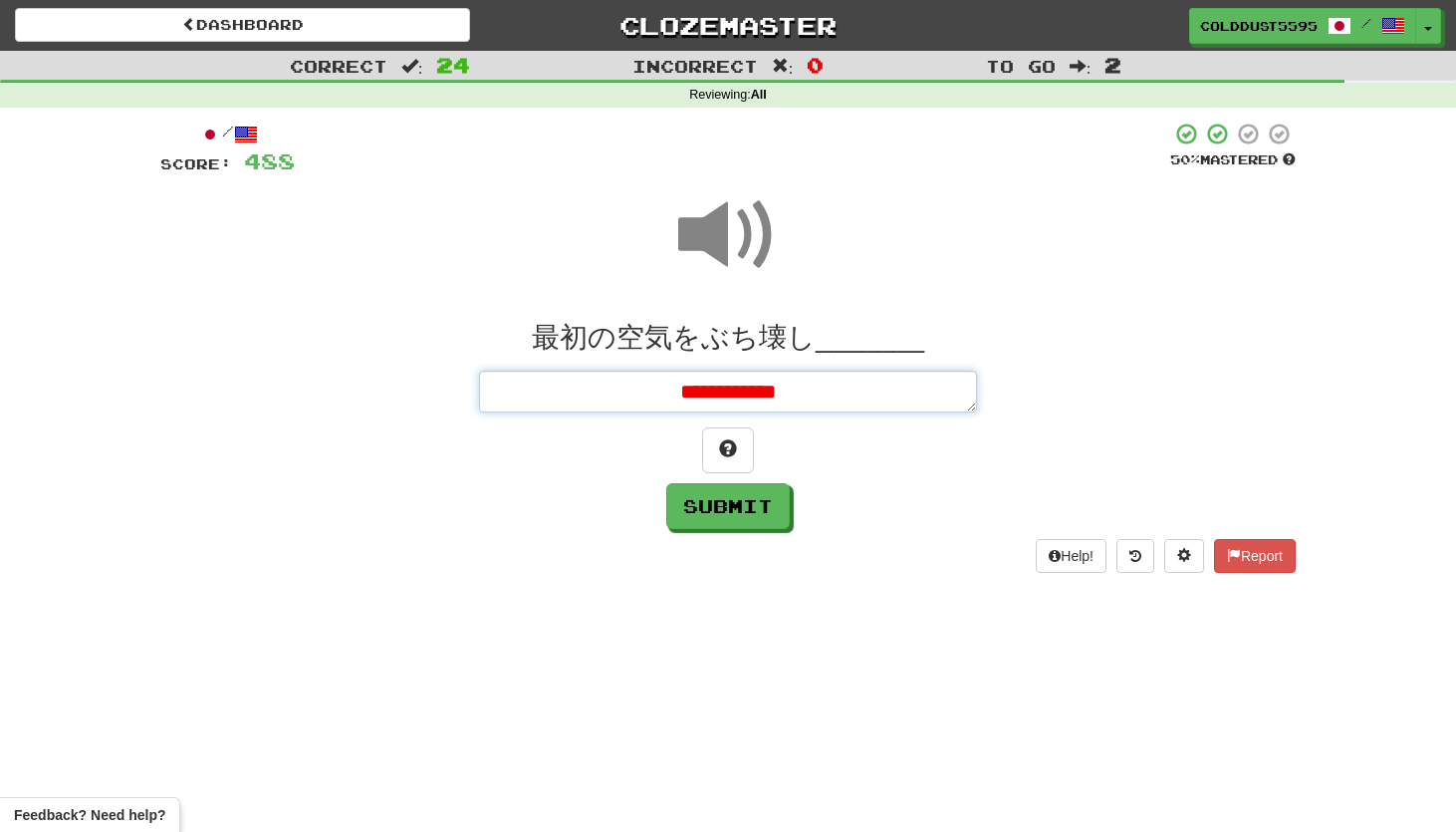 click on "**********" at bounding box center (728, 392) 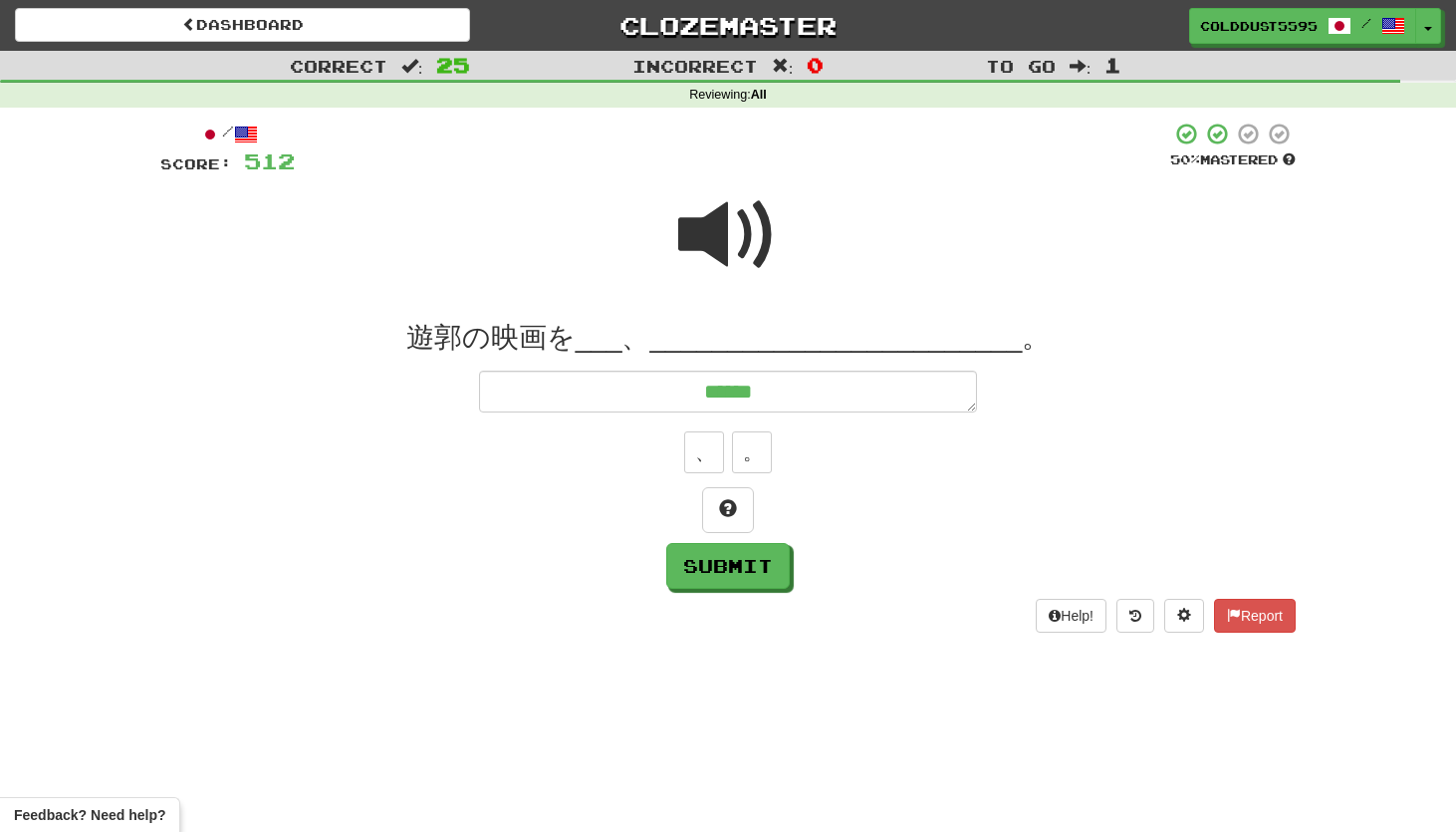 click at bounding box center (728, 235) 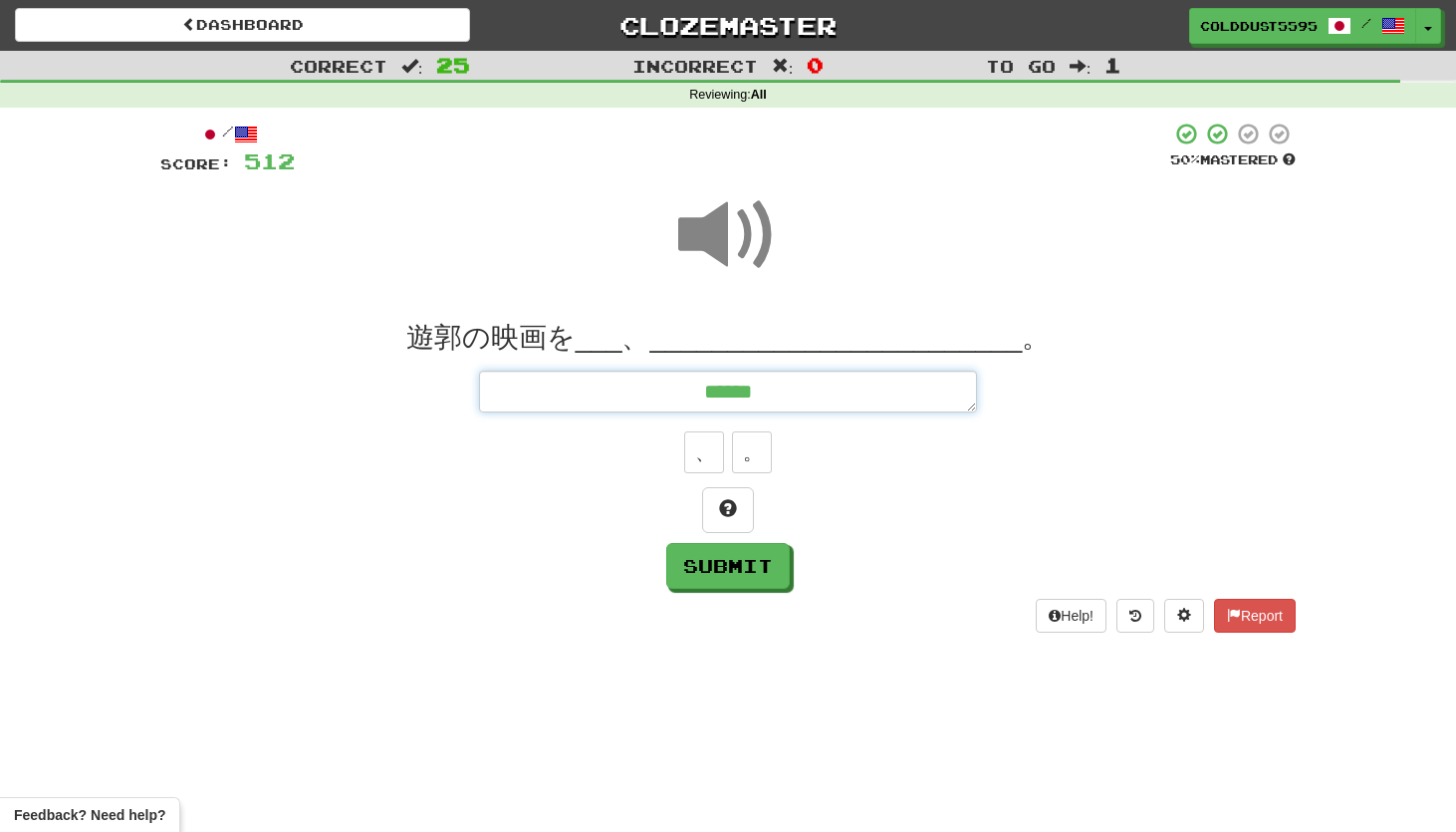 click on "******" at bounding box center (728, 392) 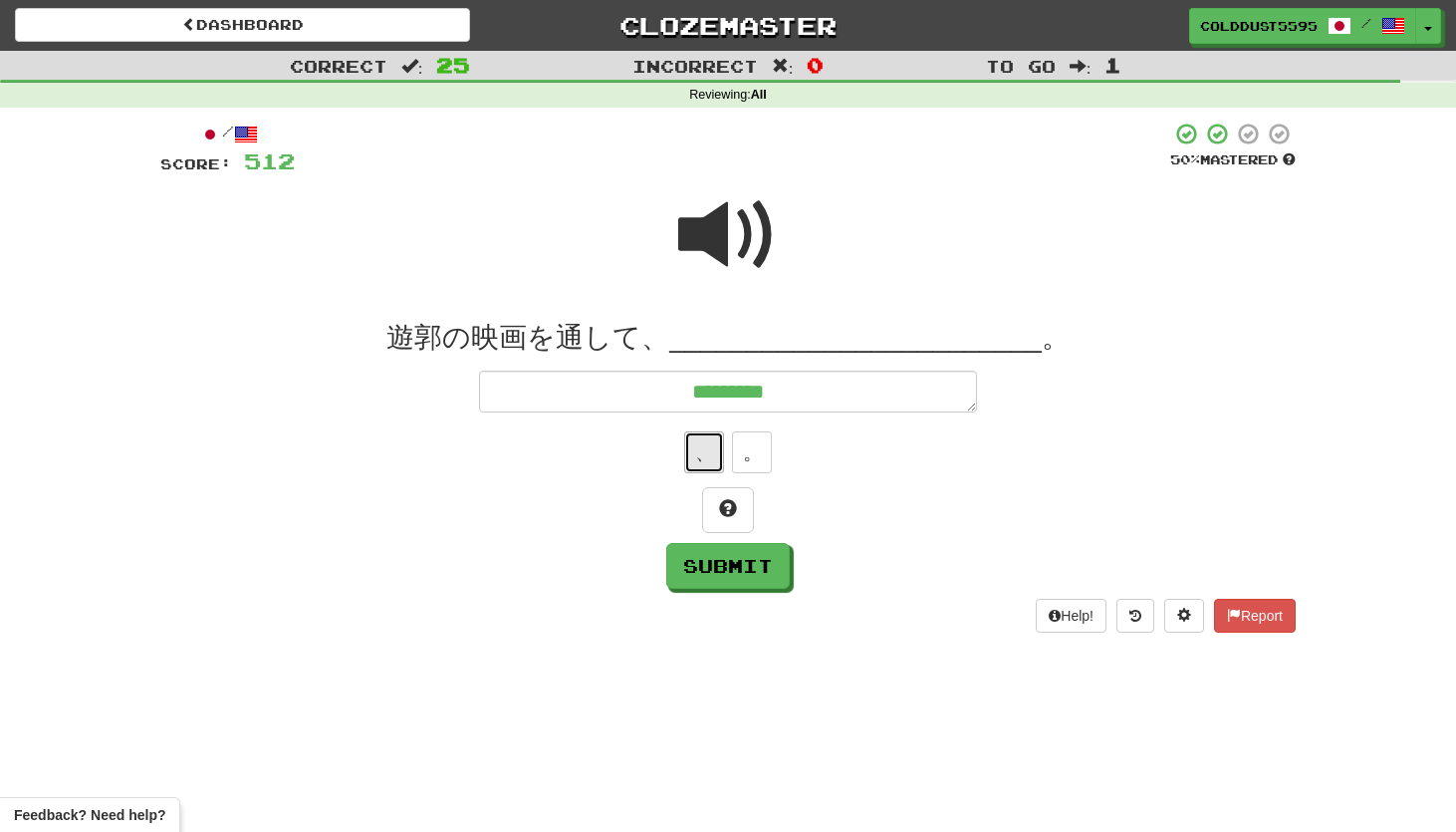 click on "、" at bounding box center [704, 452] 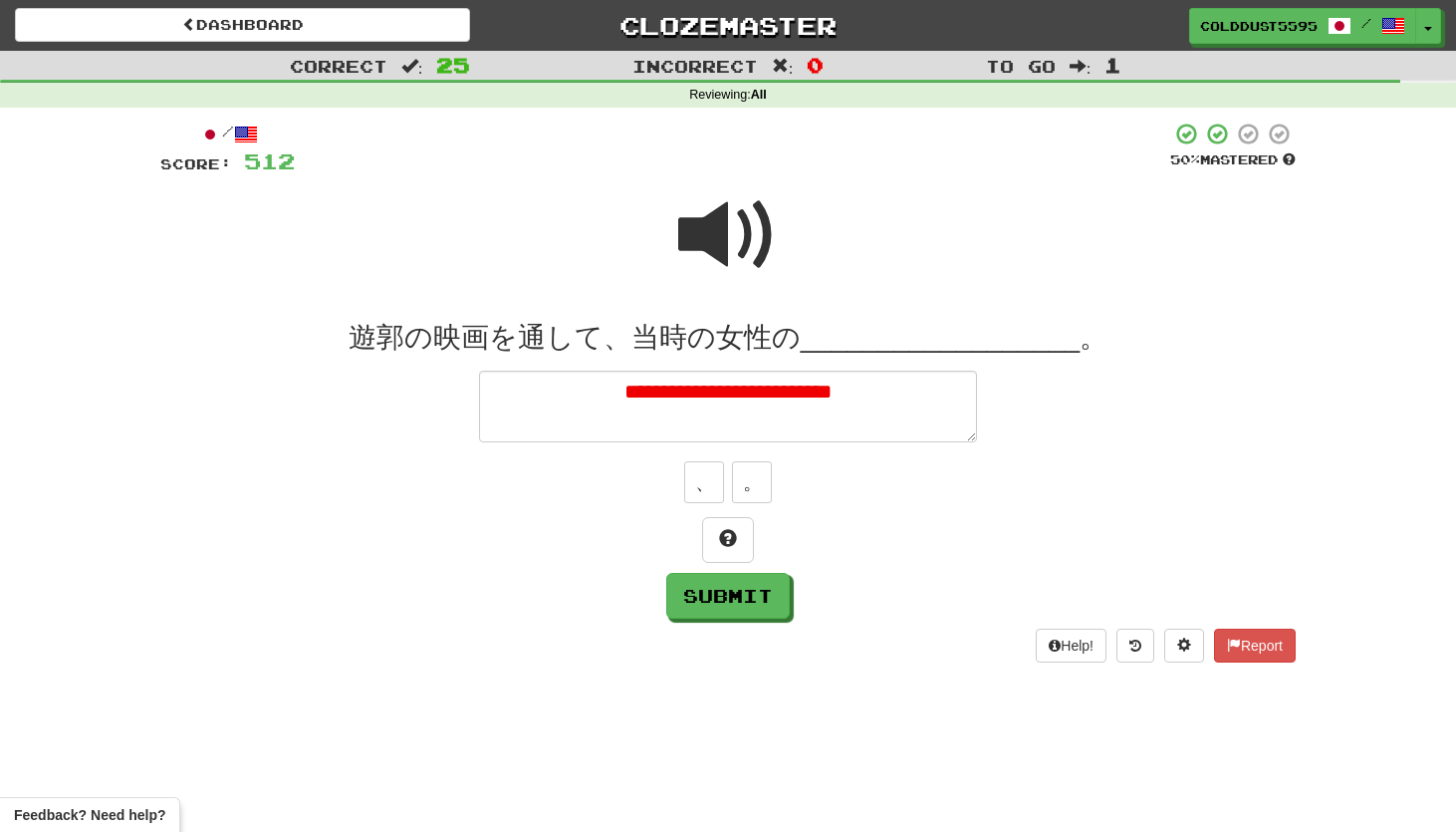click at bounding box center [728, 235] 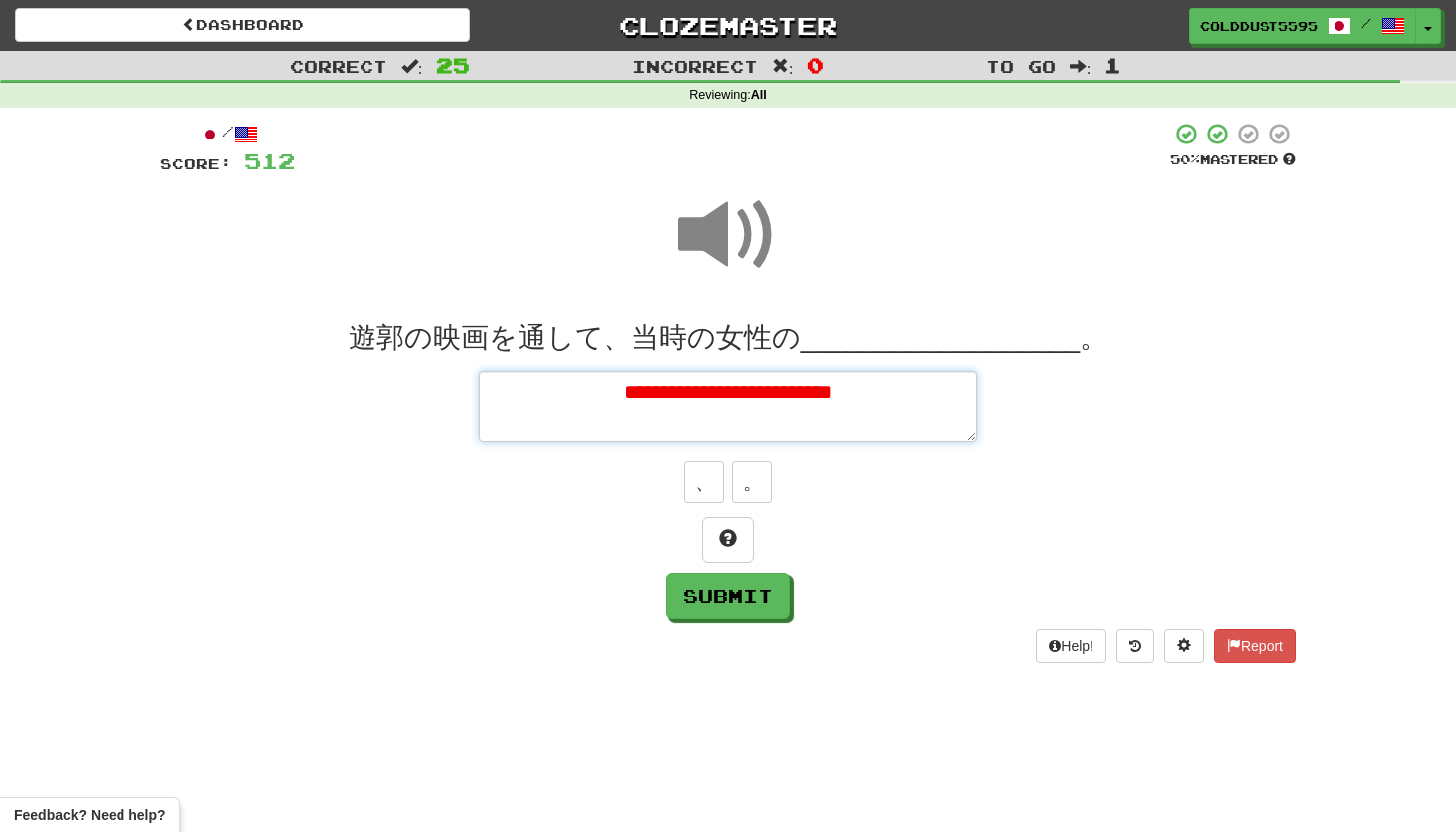 click on "**********" at bounding box center [728, 407] 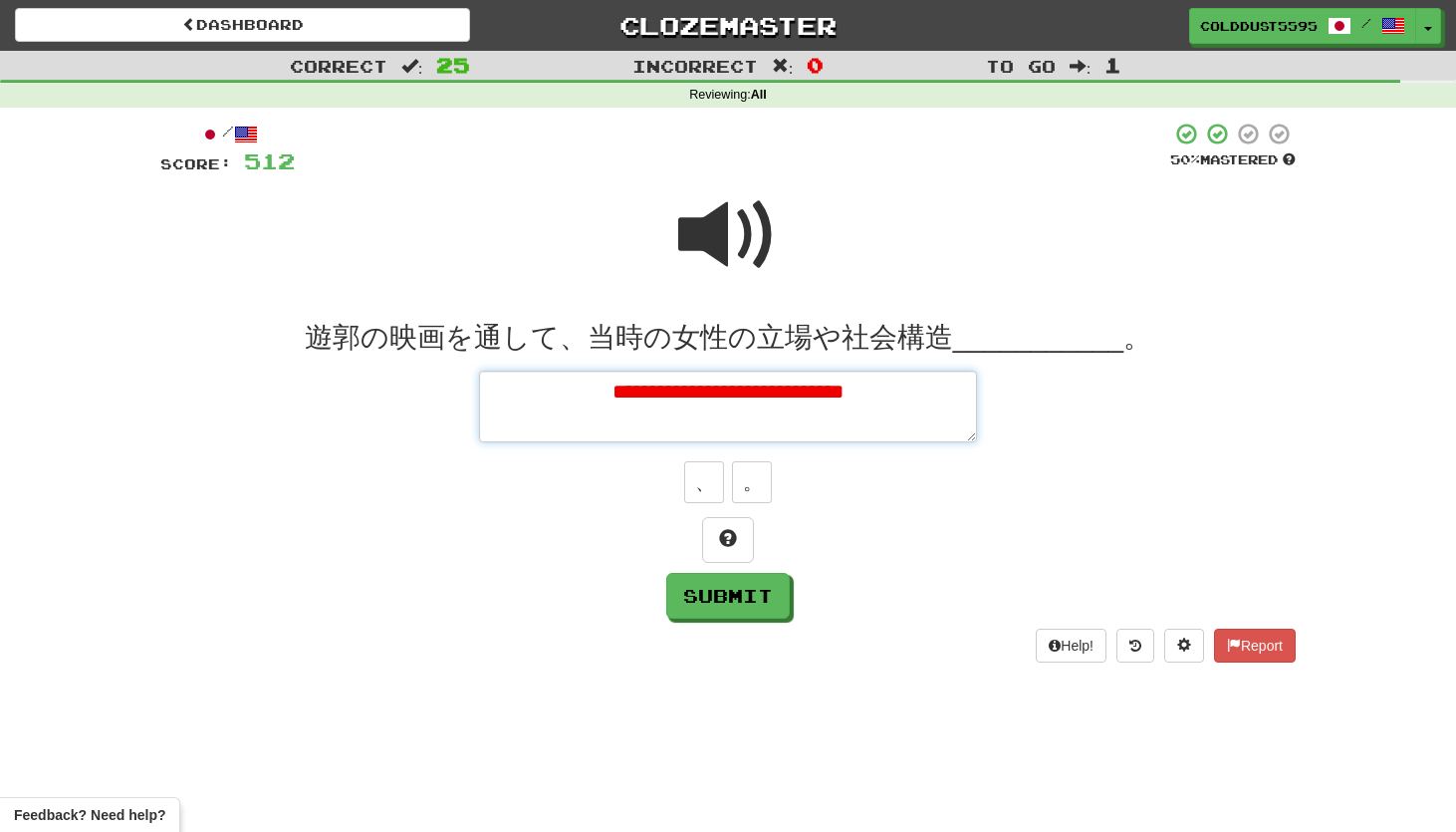 click on "**********" at bounding box center [728, 407] 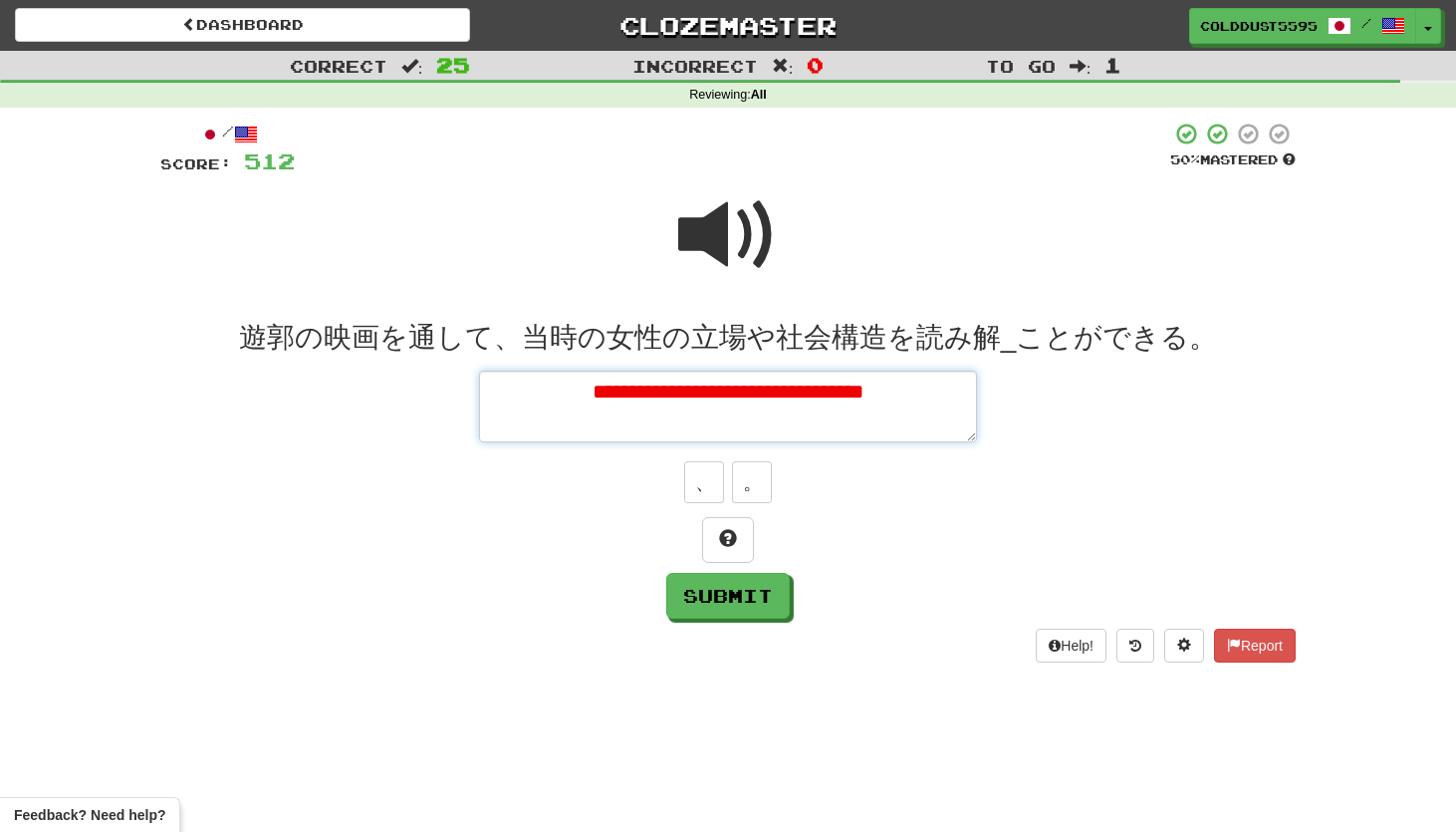 click on "**********" at bounding box center [728, 407] 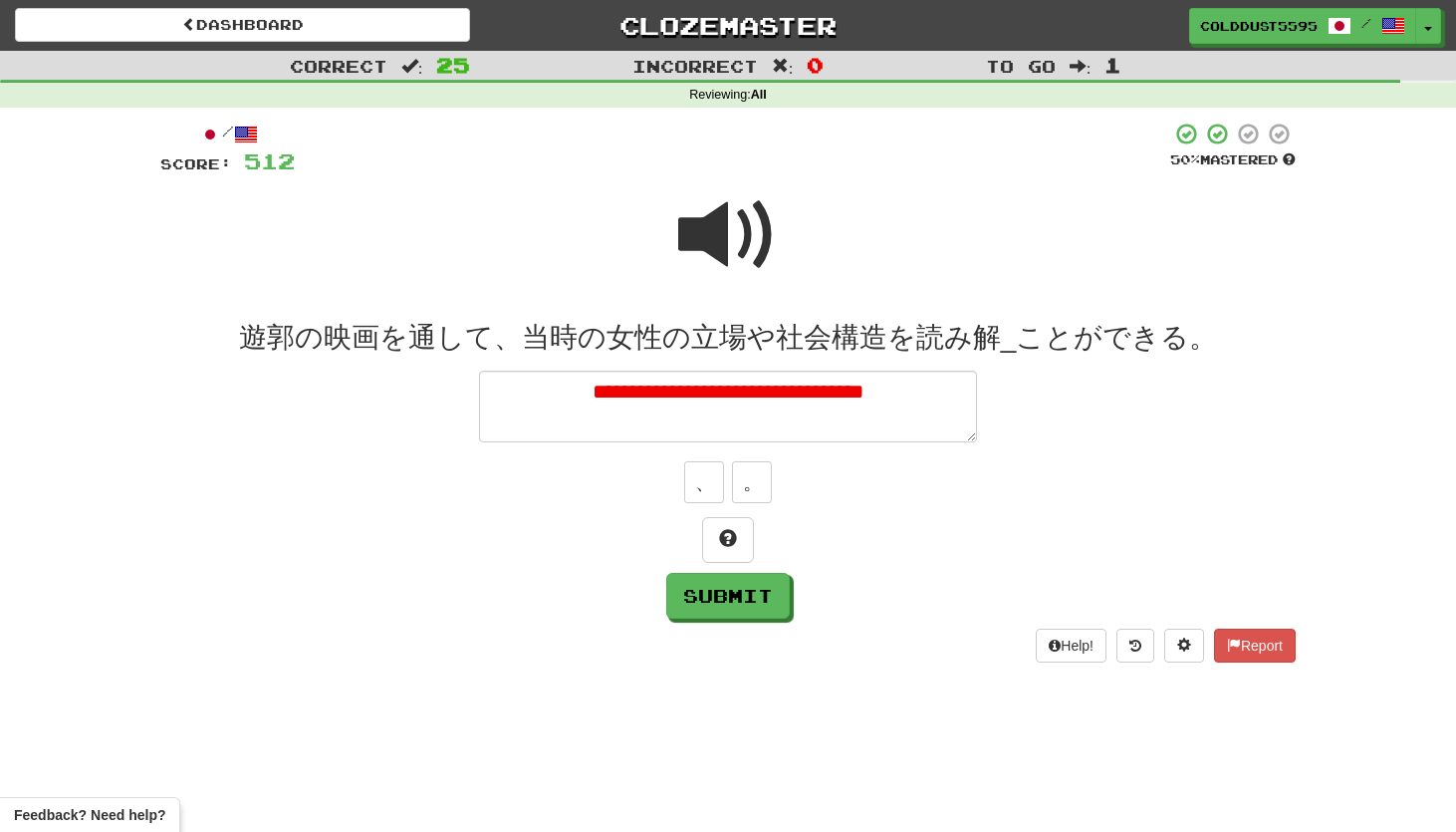 click at bounding box center [728, 235] 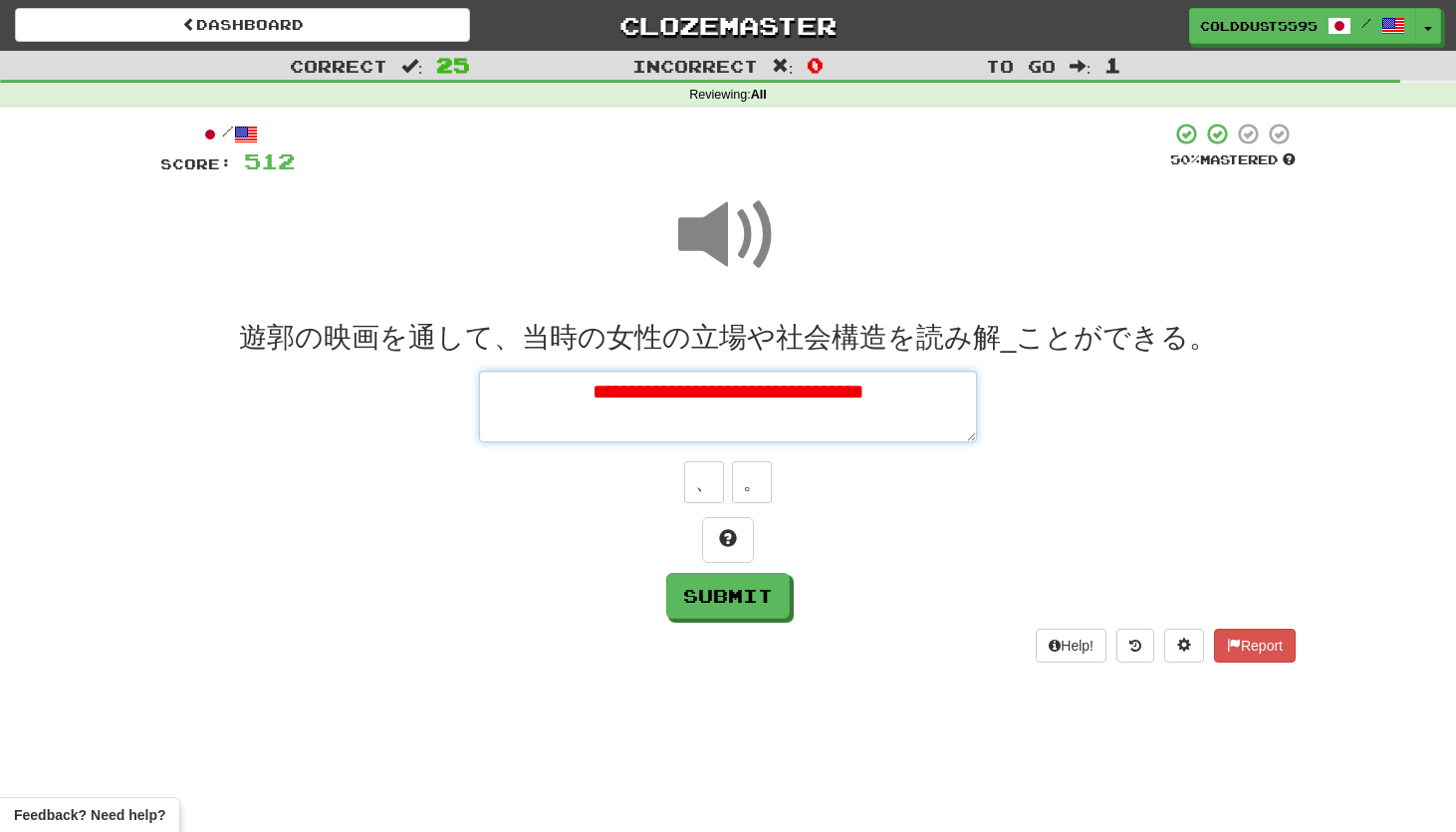 click on "**********" at bounding box center (728, 407) 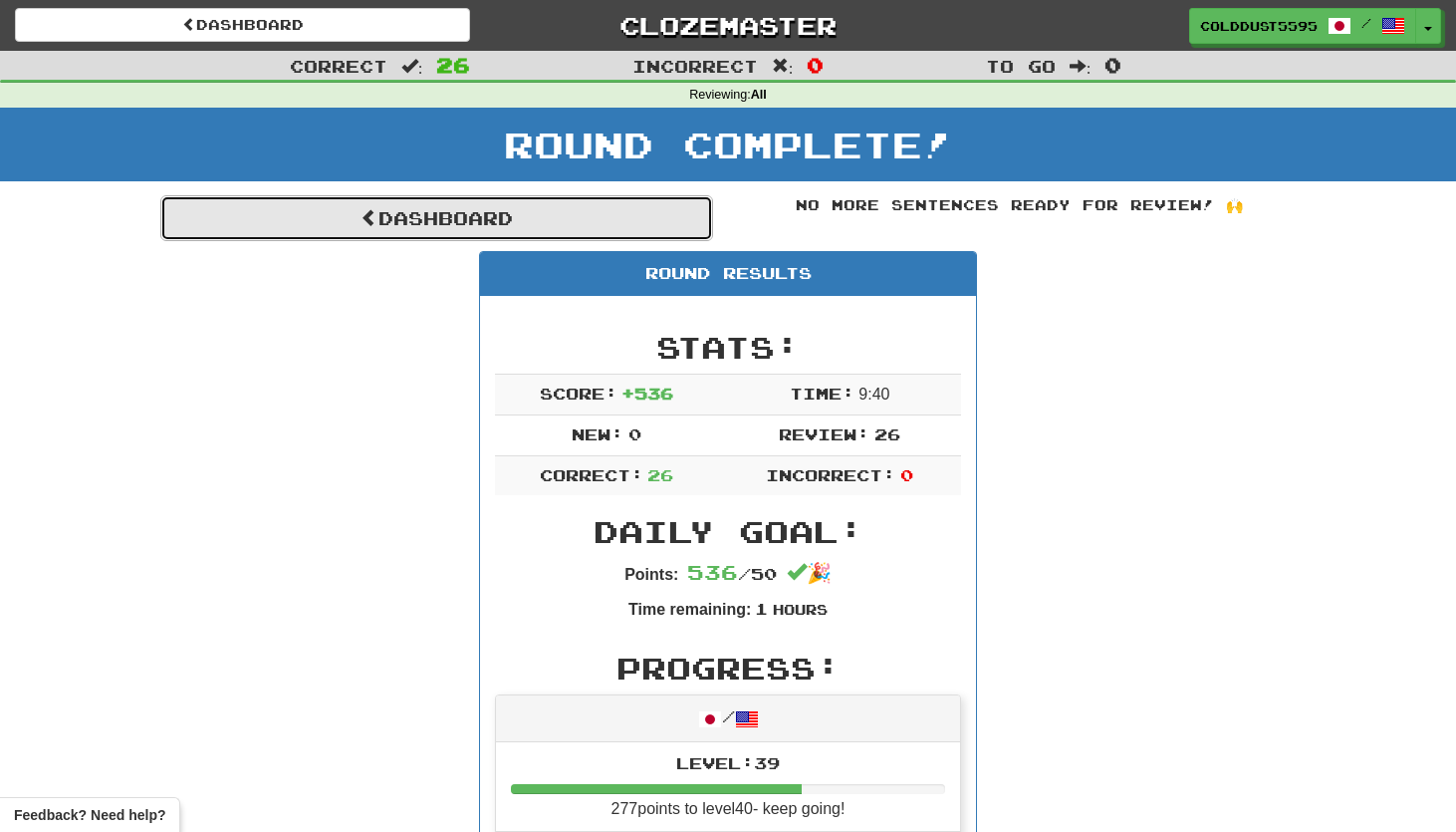 click on "Dashboard" at bounding box center (436, 218) 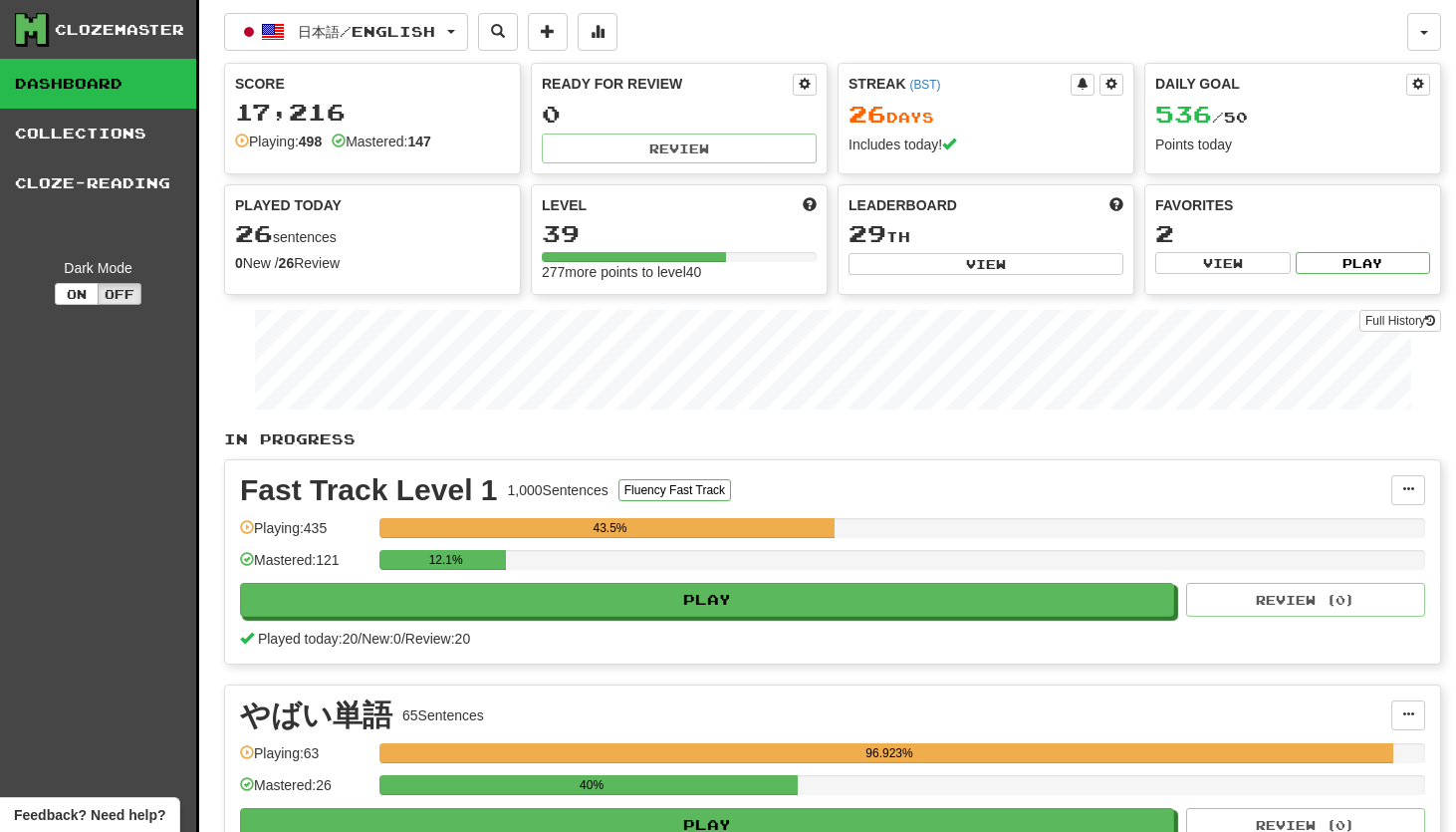 scroll, scrollTop: 0, scrollLeft: 0, axis: both 